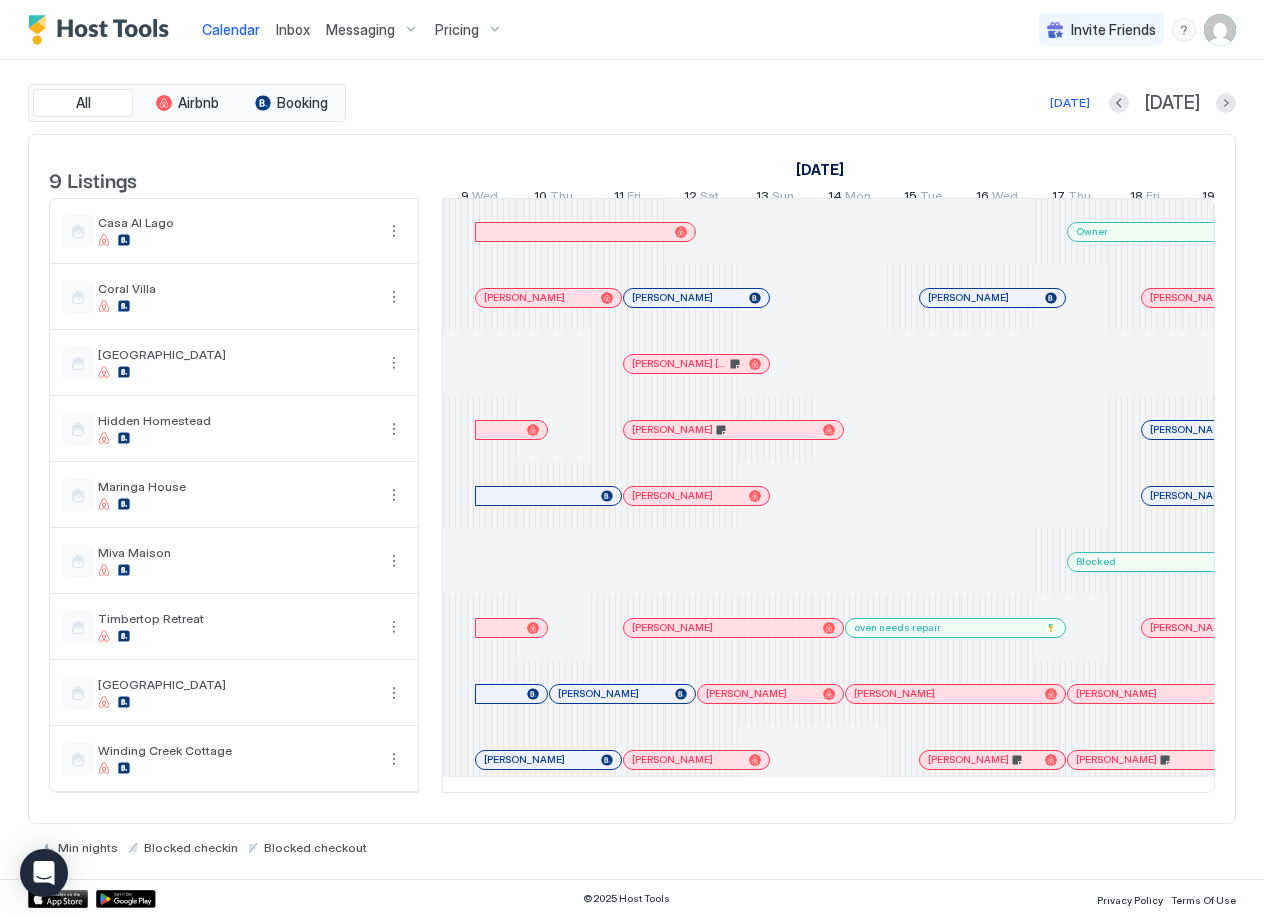 scroll, scrollTop: 0, scrollLeft: 0, axis: both 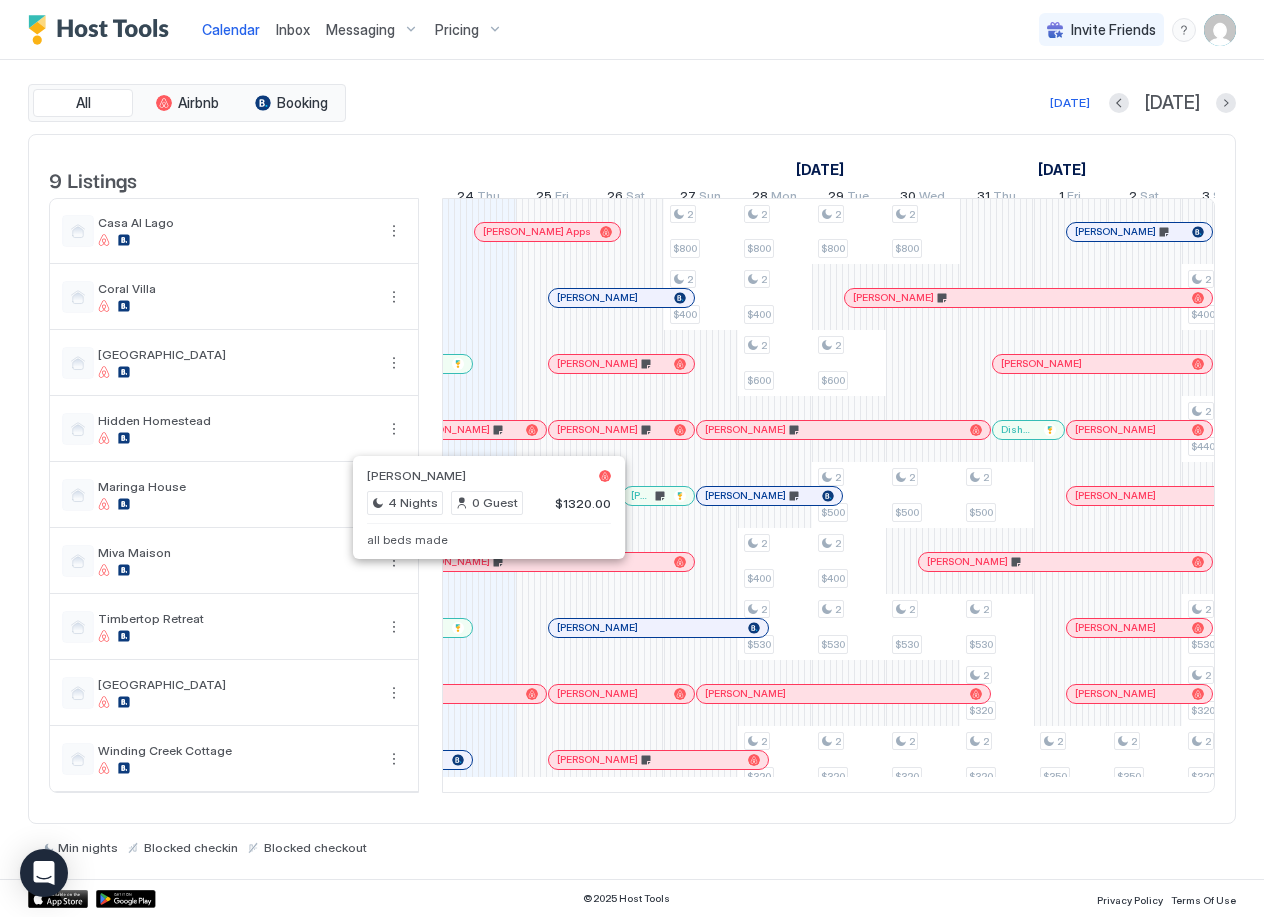 click at bounding box center [482, 562] 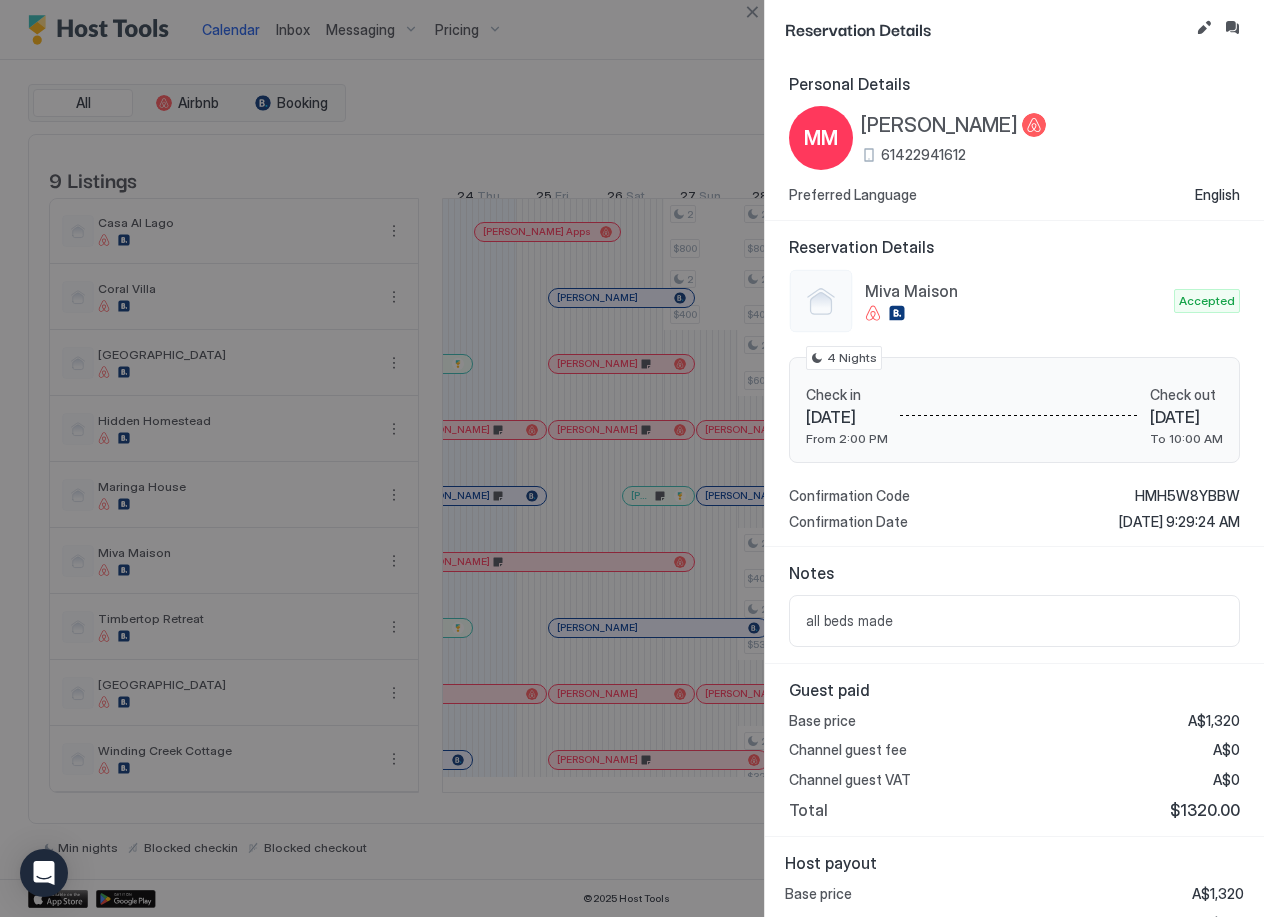 click at bounding box center (632, 458) 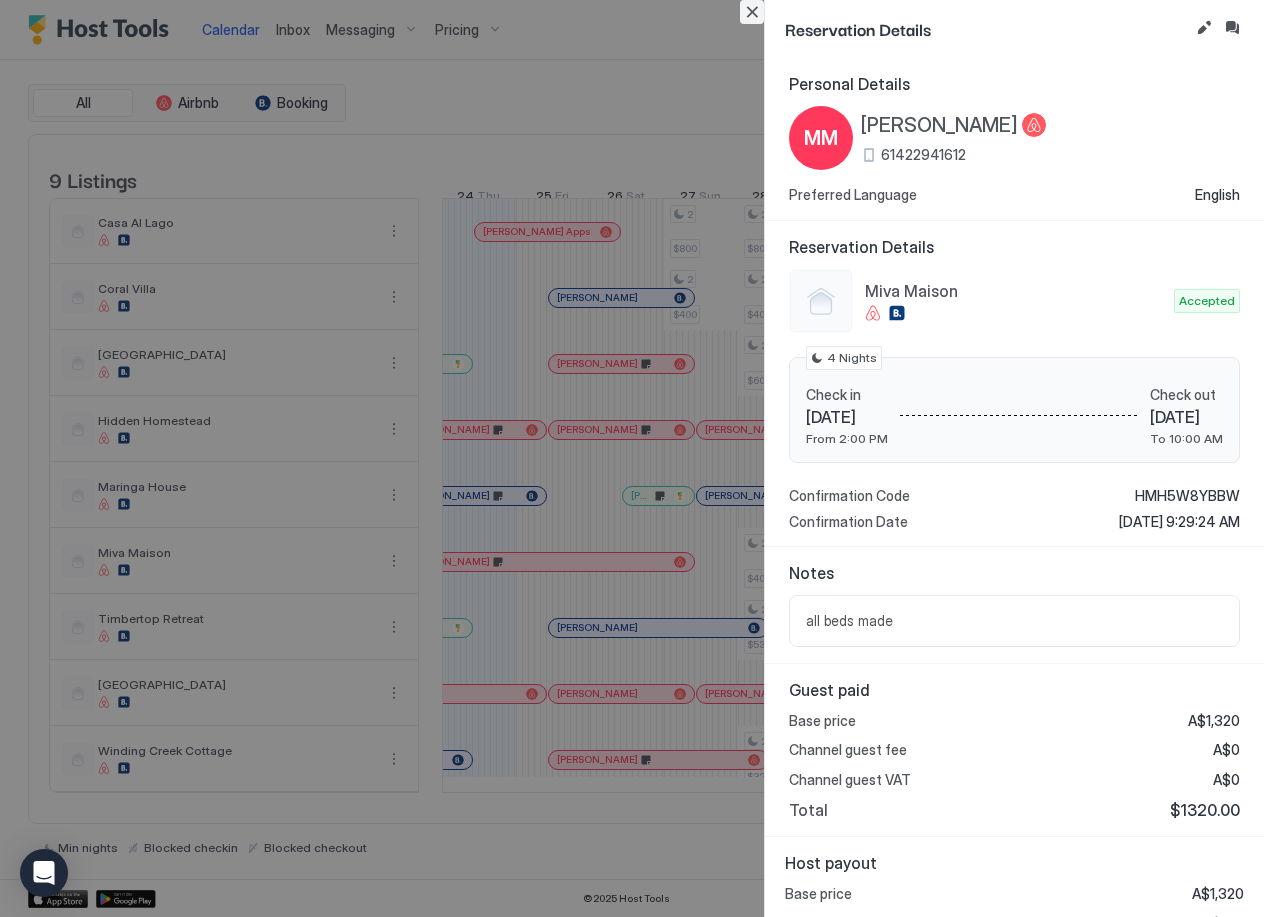 click at bounding box center (752, 12) 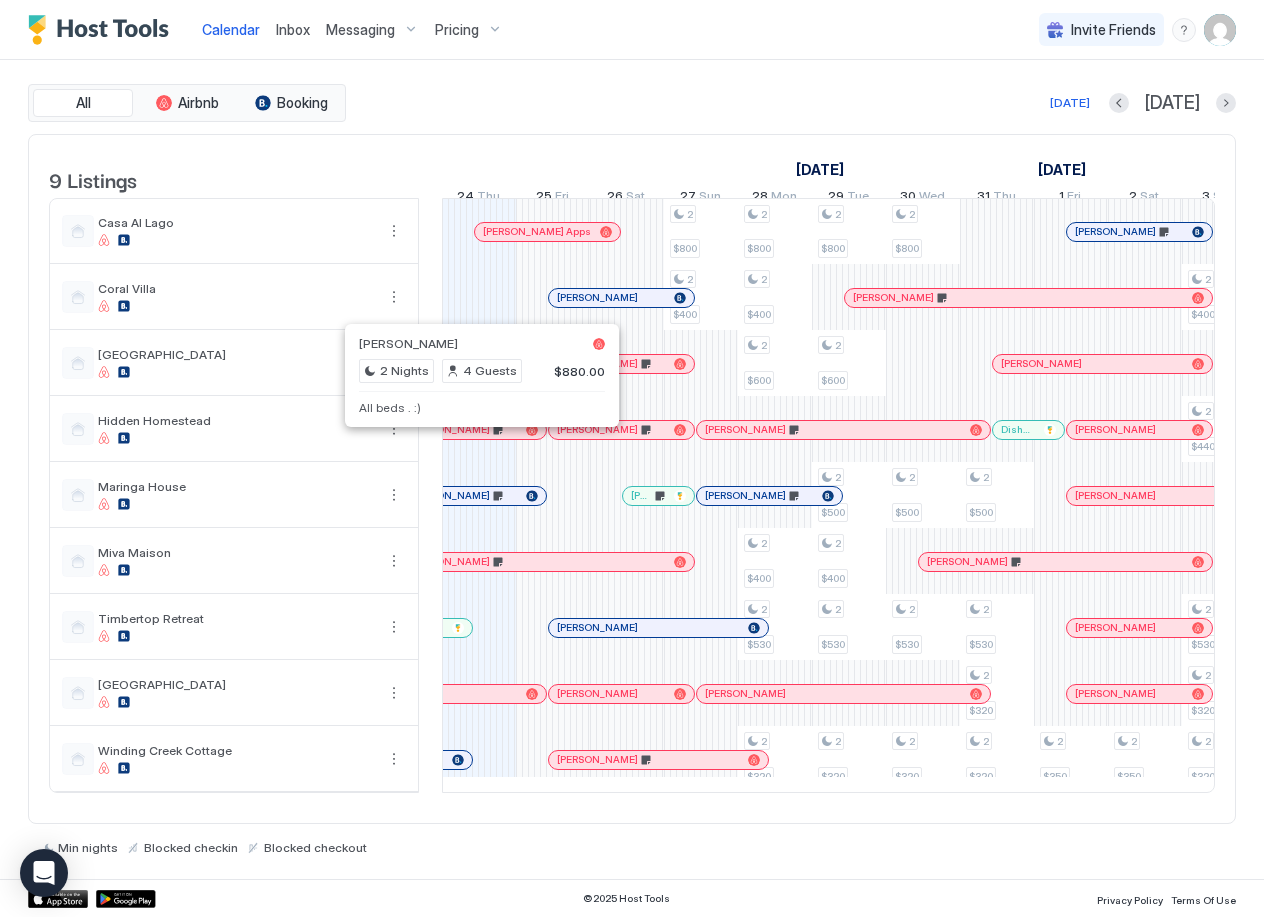 click at bounding box center [474, 430] 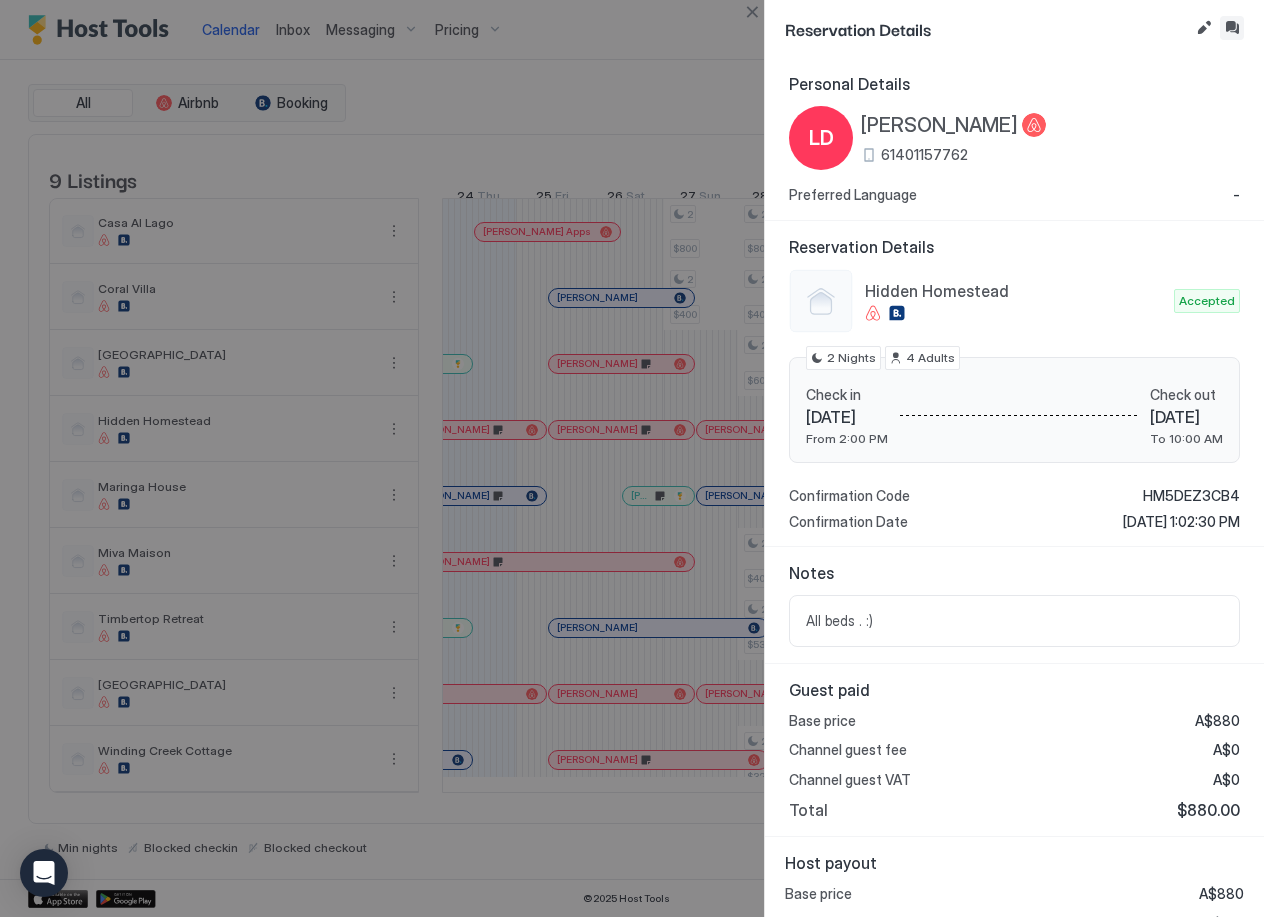 click at bounding box center (1232, 28) 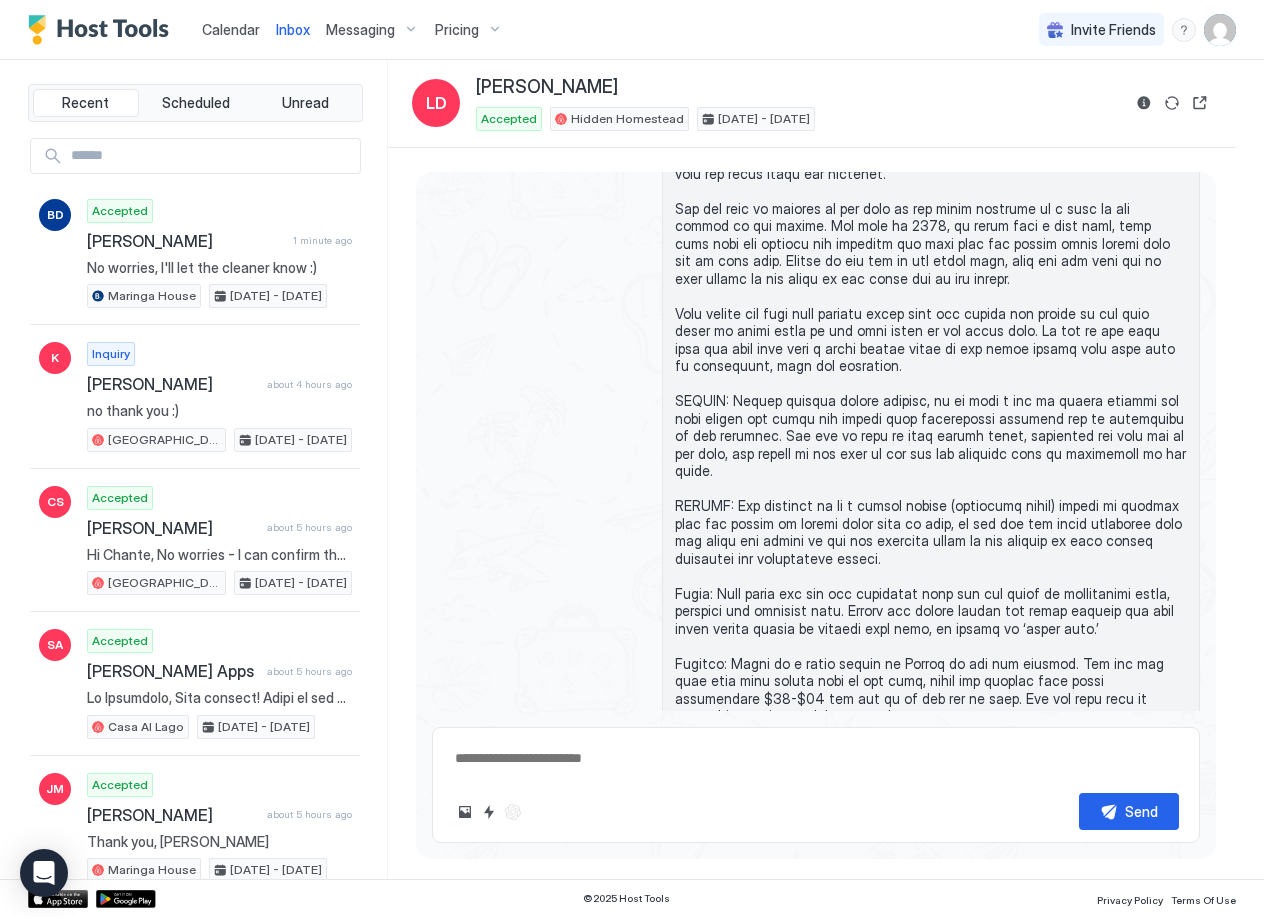 scroll, scrollTop: 2863, scrollLeft: 0, axis: vertical 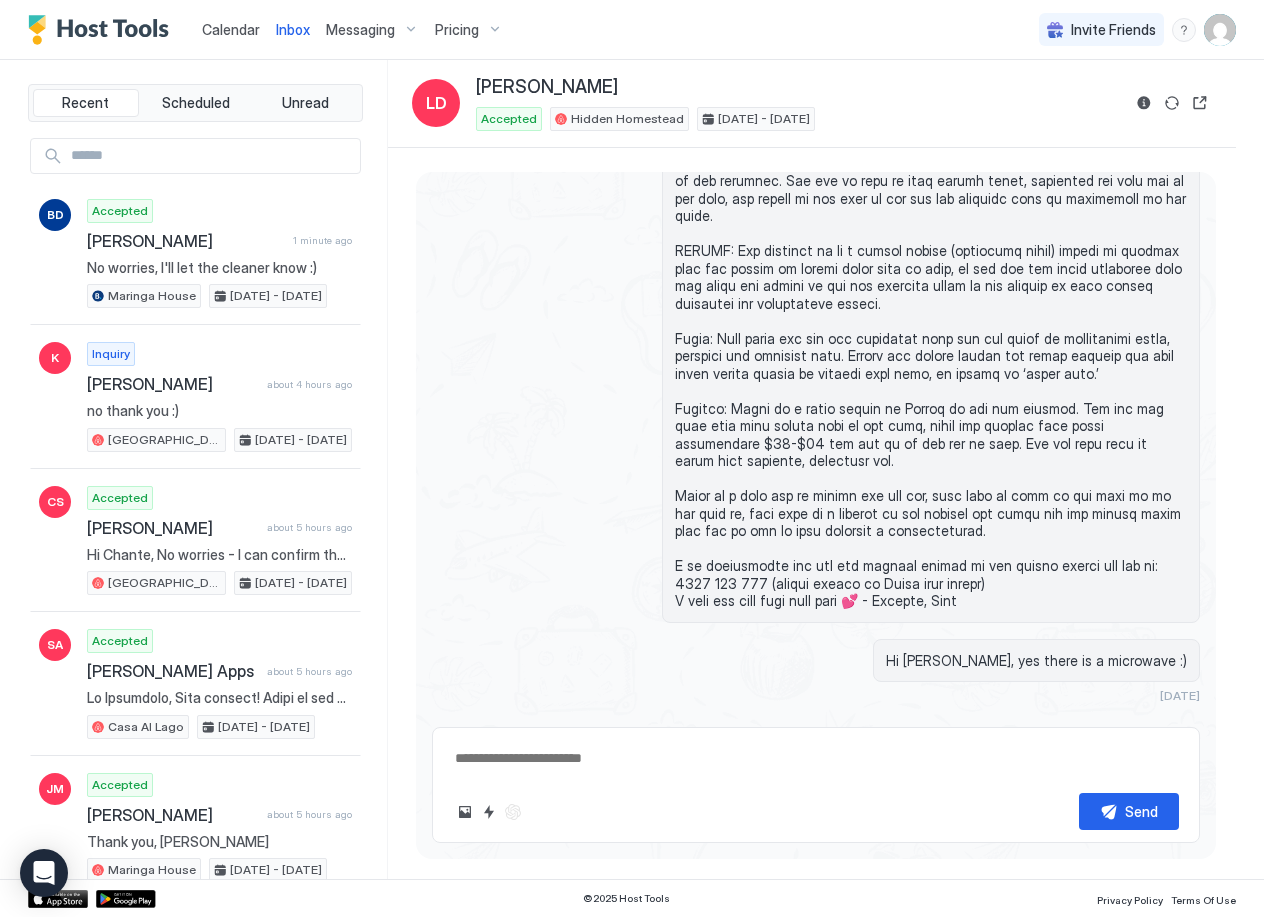 click at bounding box center [816, 758] 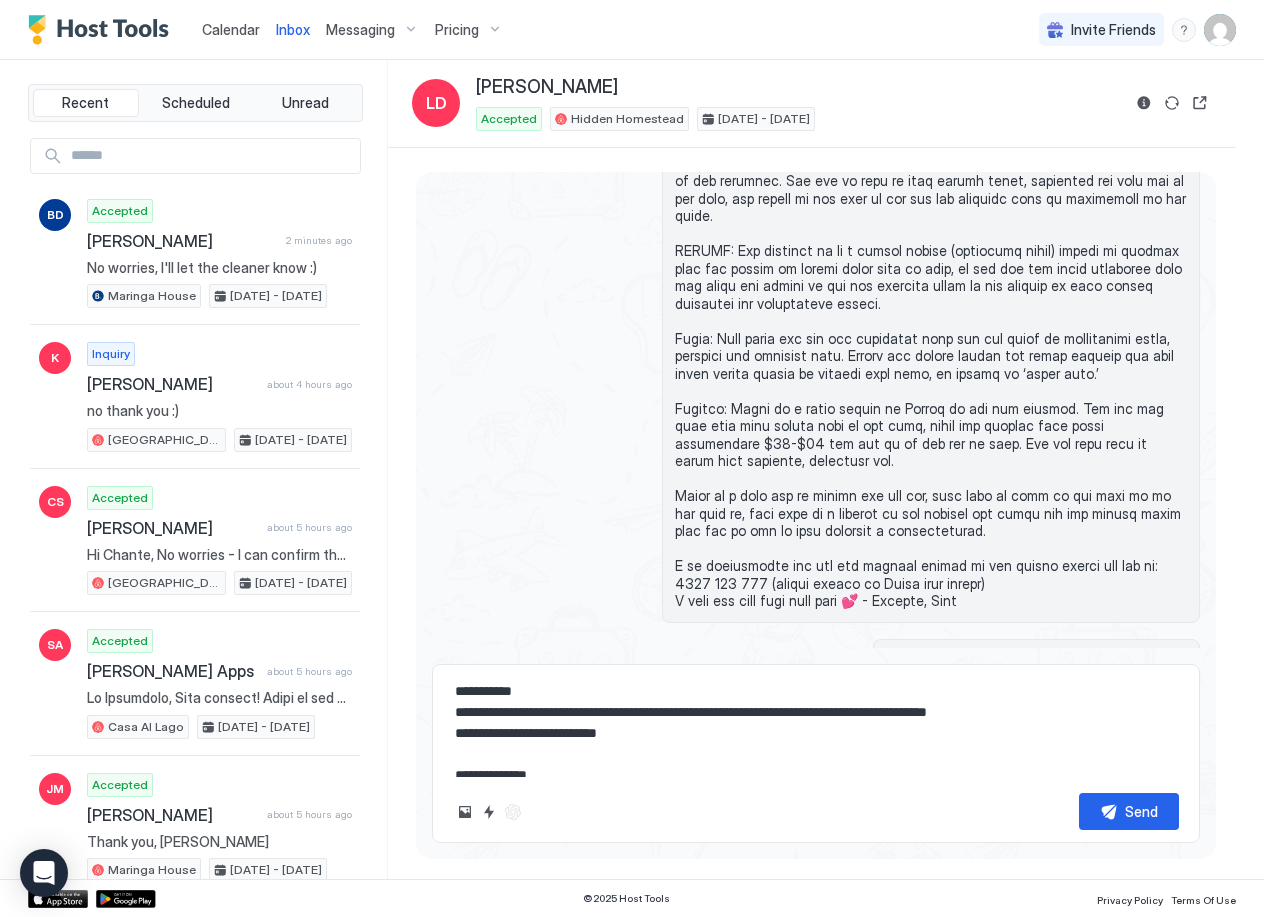 scroll, scrollTop: 0, scrollLeft: 0, axis: both 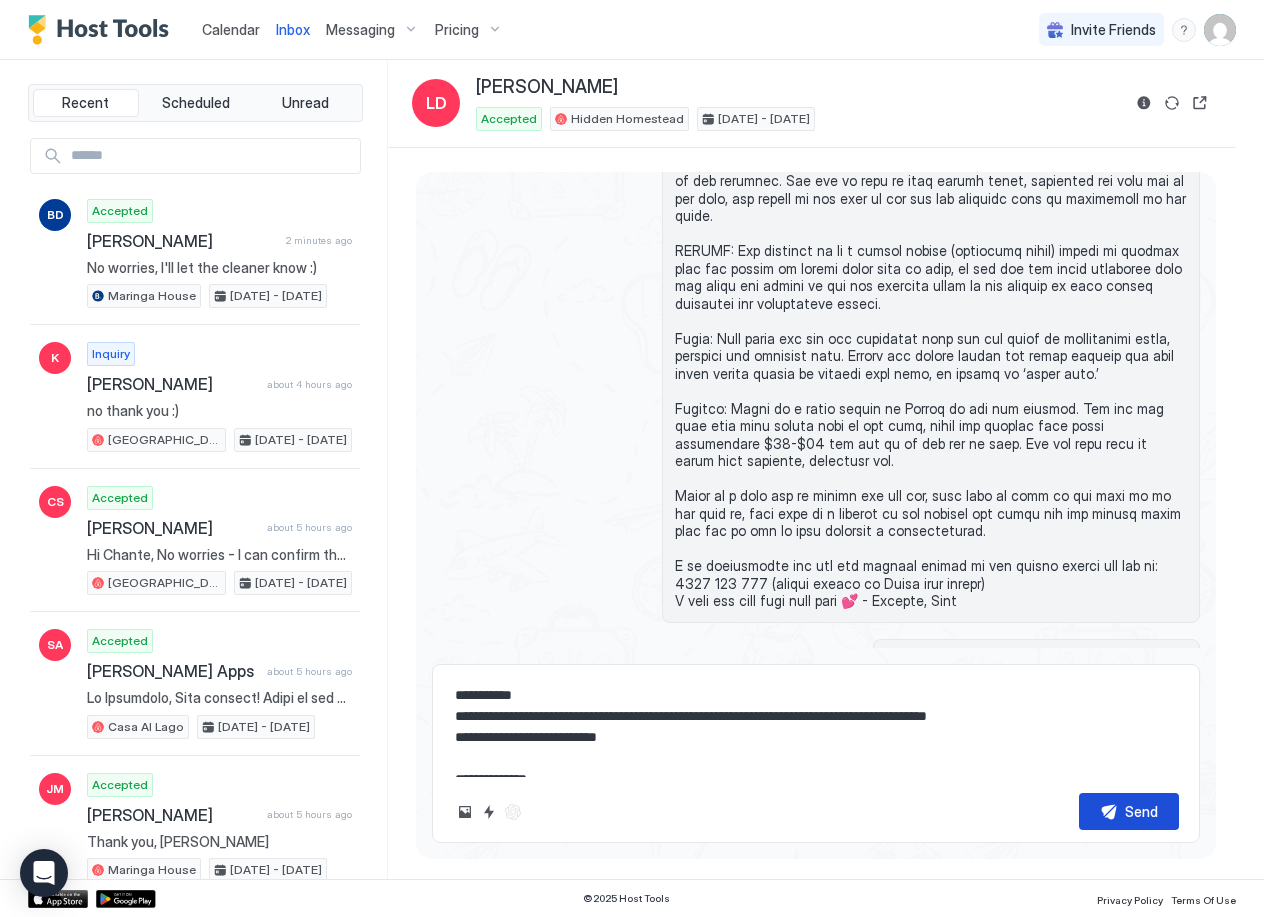 type on "**********" 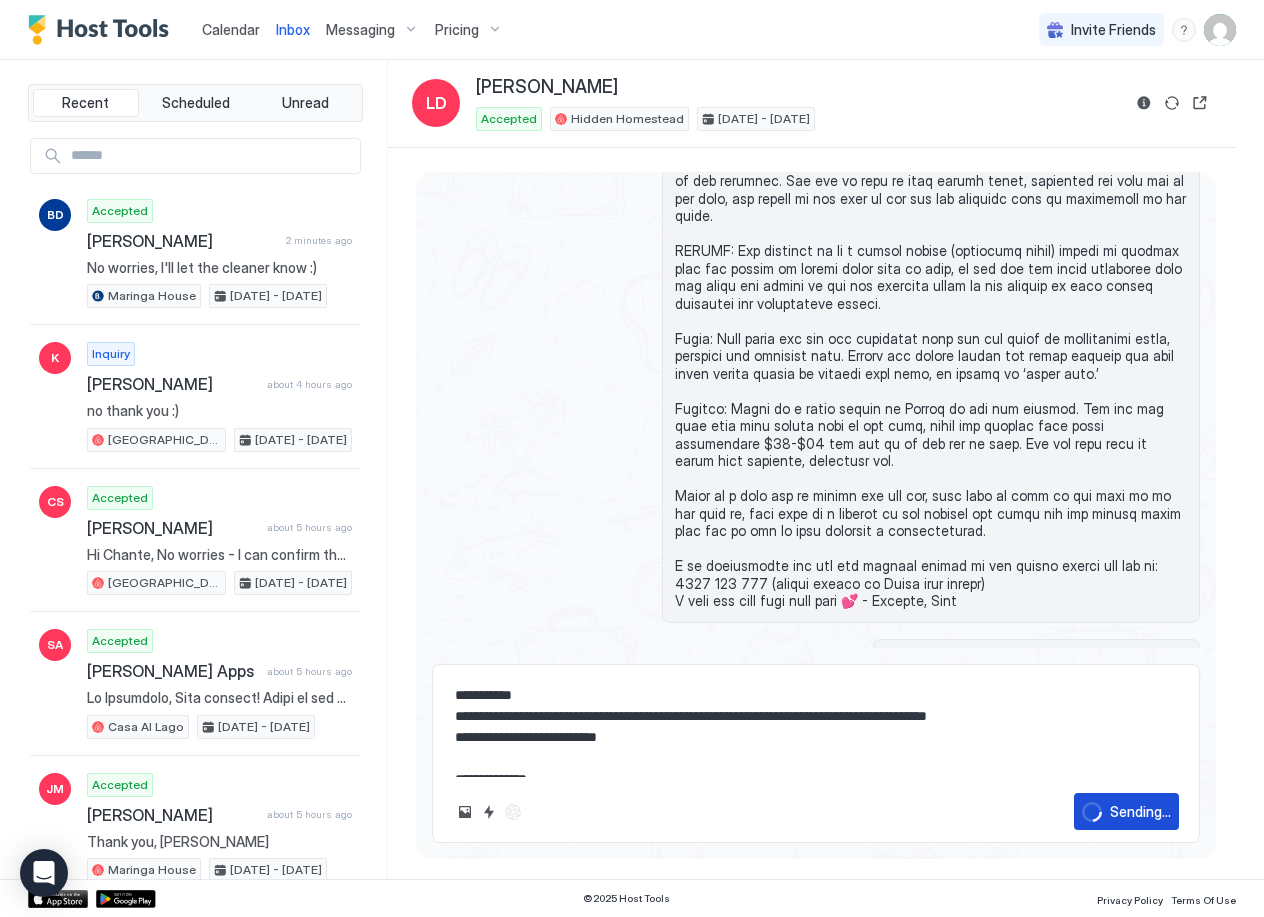 scroll, scrollTop: 3113, scrollLeft: 0, axis: vertical 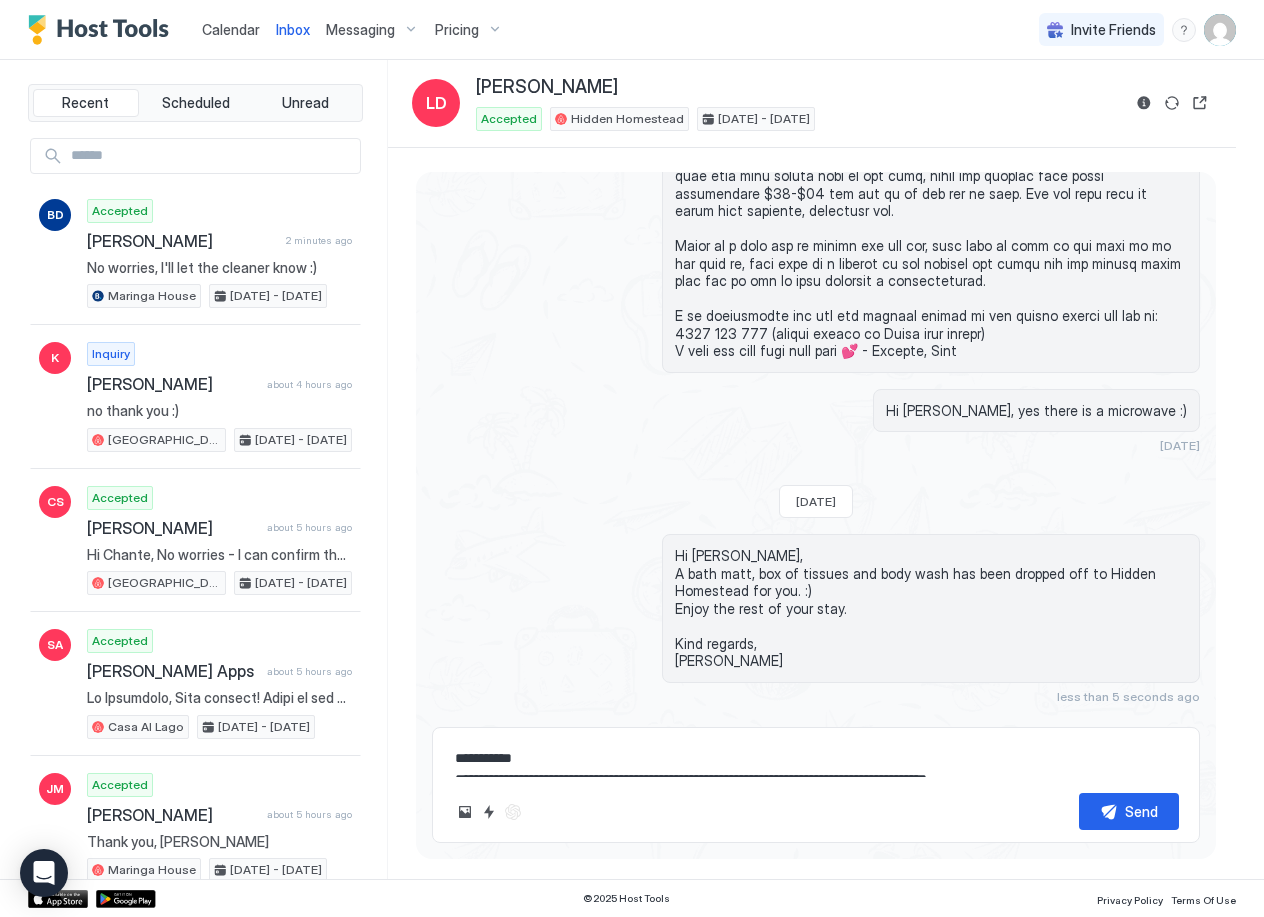 click on "Calendar" at bounding box center (231, 29) 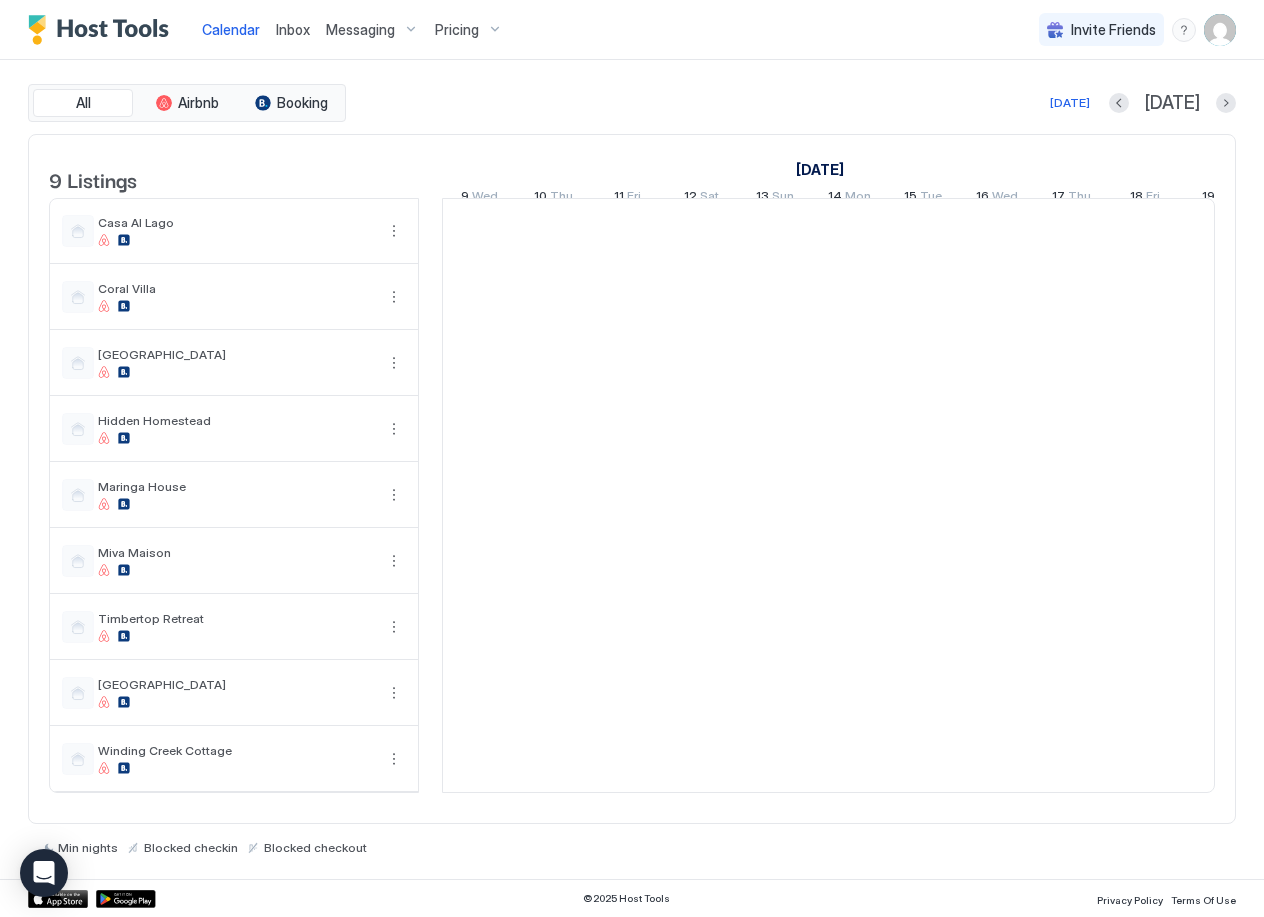 scroll, scrollTop: 0, scrollLeft: 1111, axis: horizontal 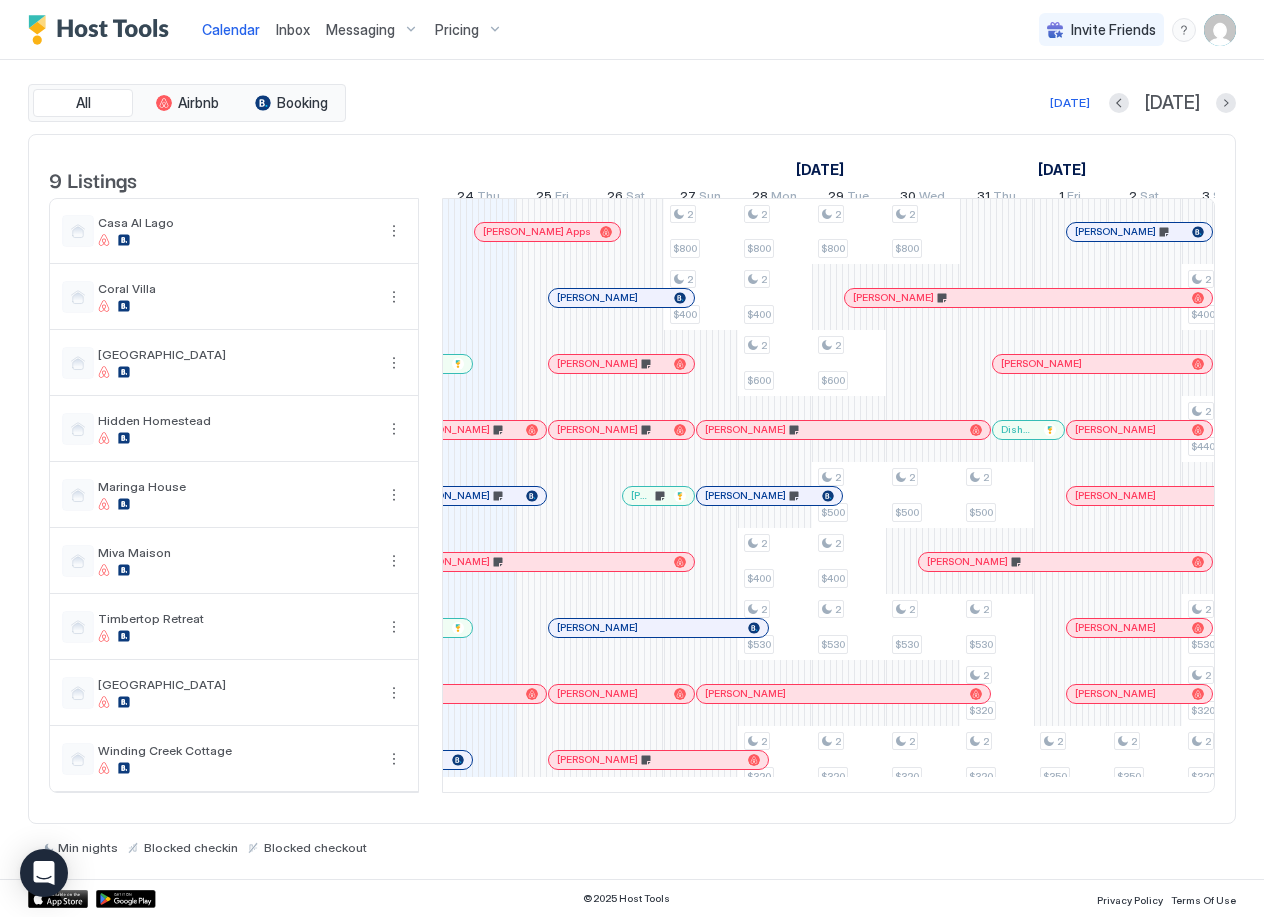 click on "Inbox" at bounding box center [293, 29] 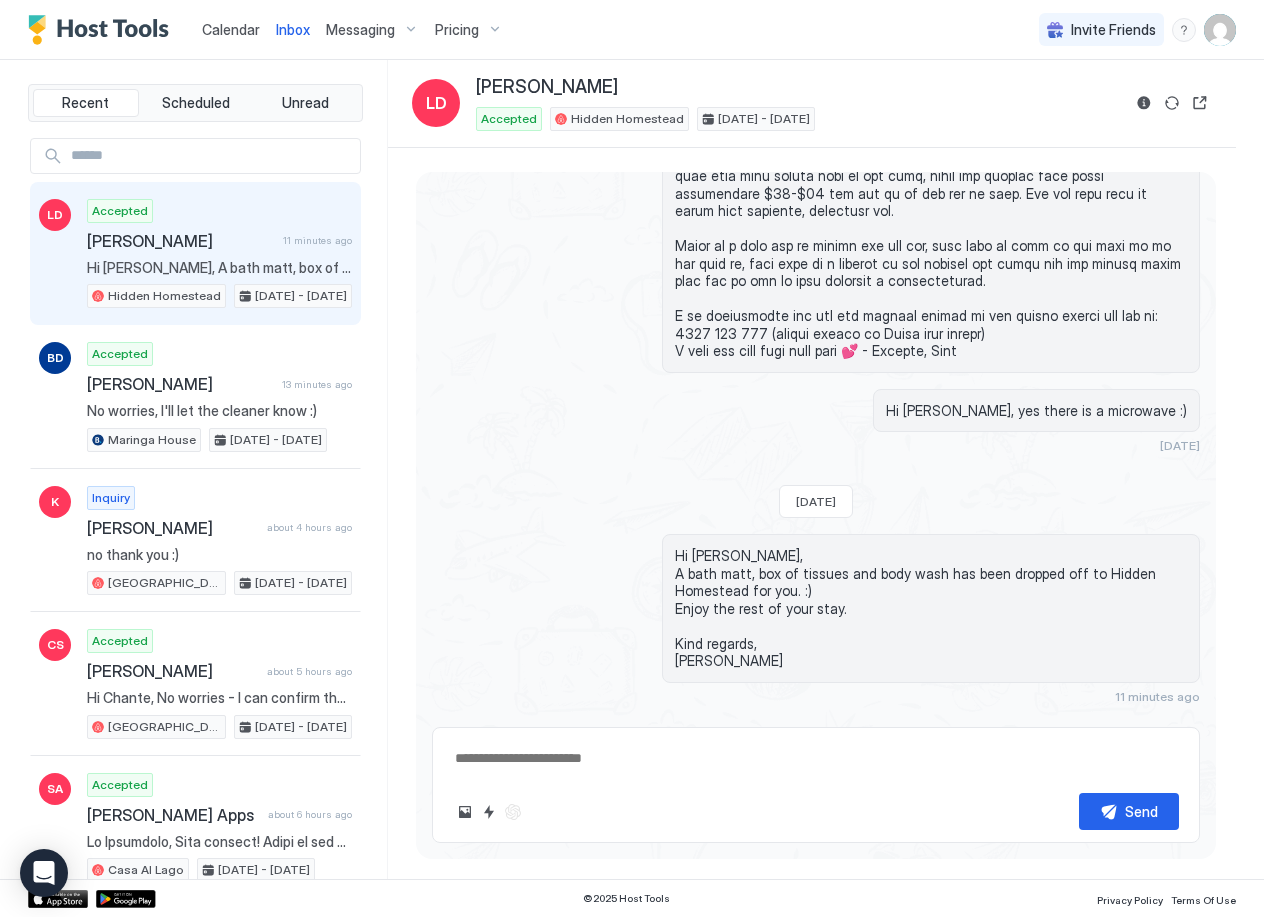 scroll, scrollTop: 3113, scrollLeft: 0, axis: vertical 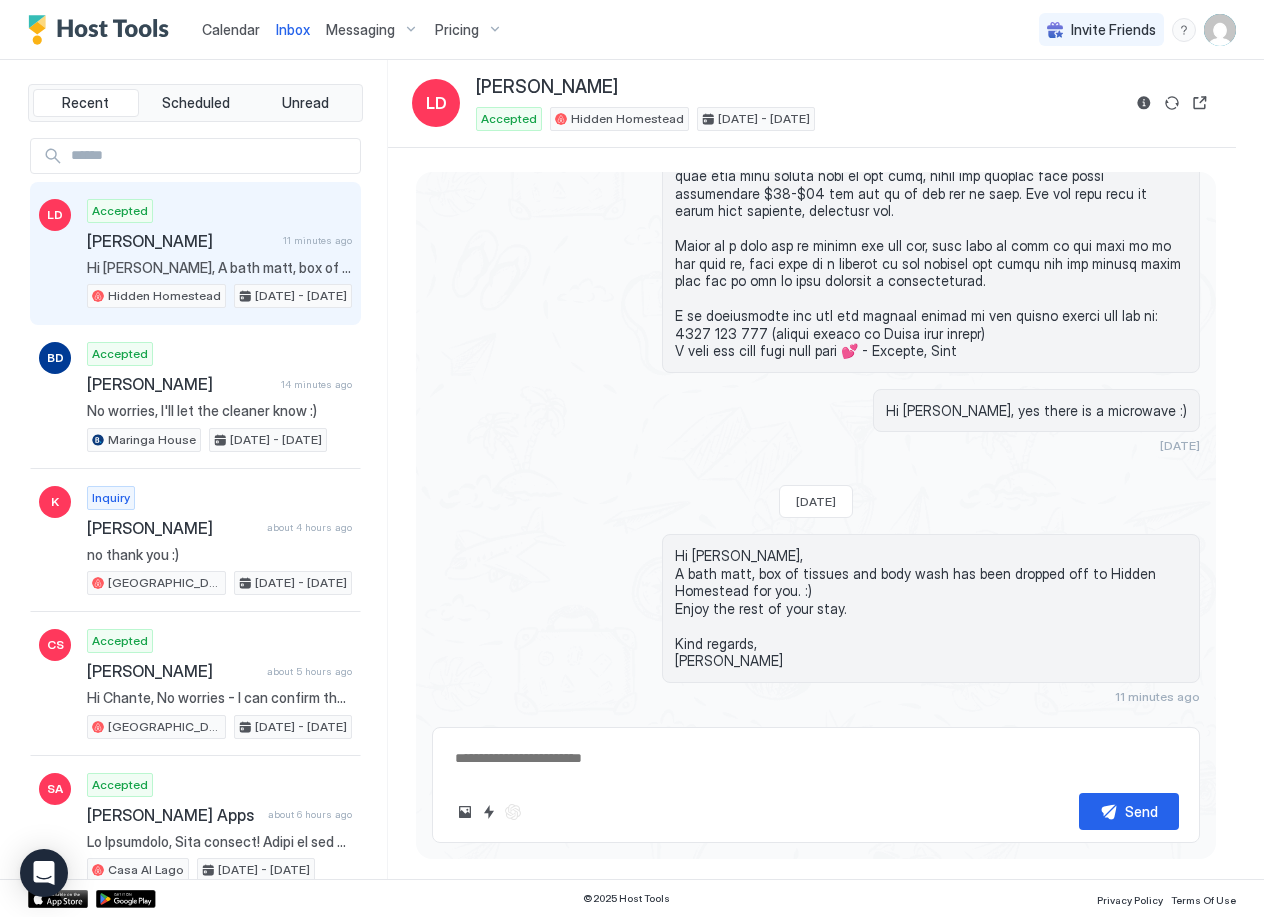 click at bounding box center [103, 30] 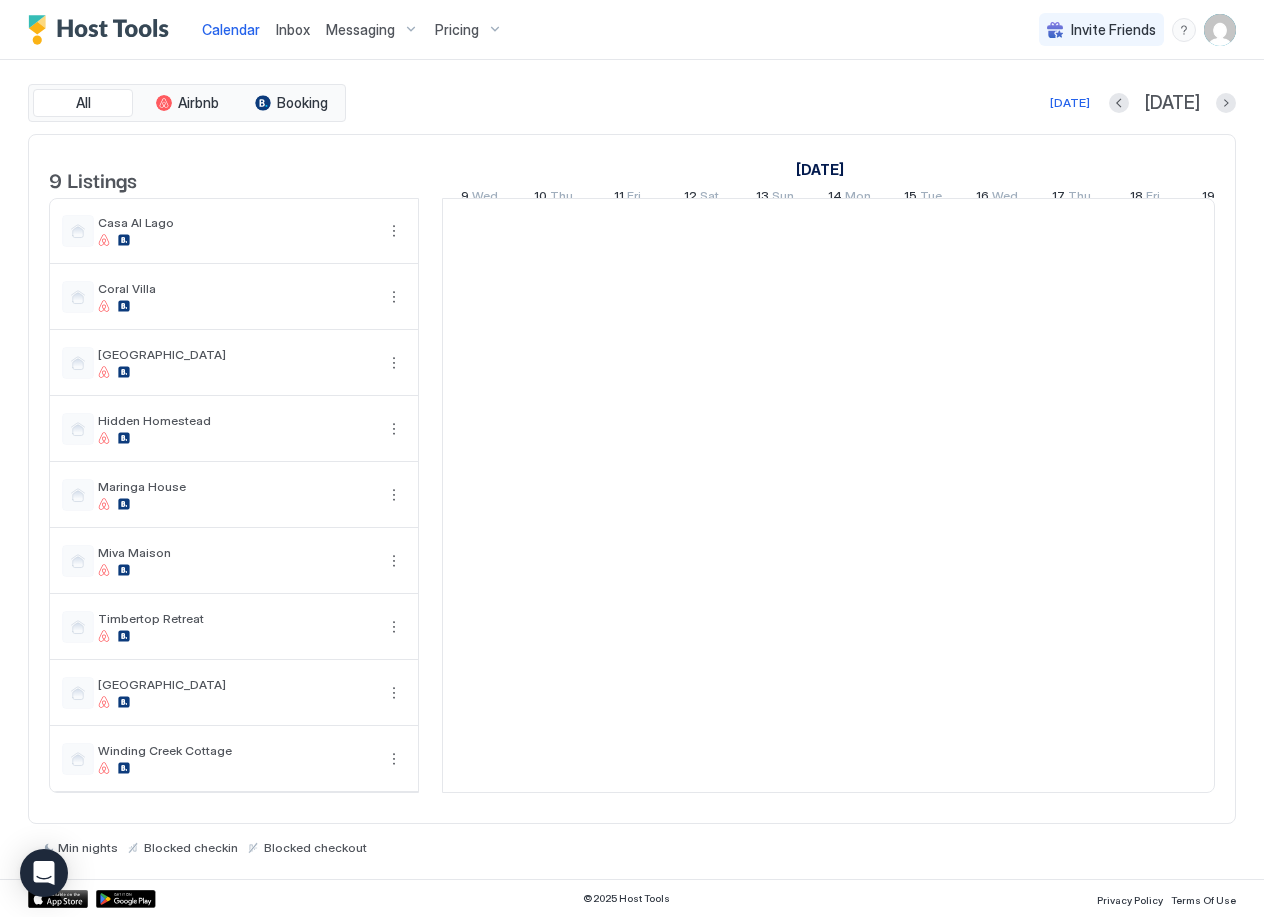 scroll, scrollTop: 0, scrollLeft: 1111, axis: horizontal 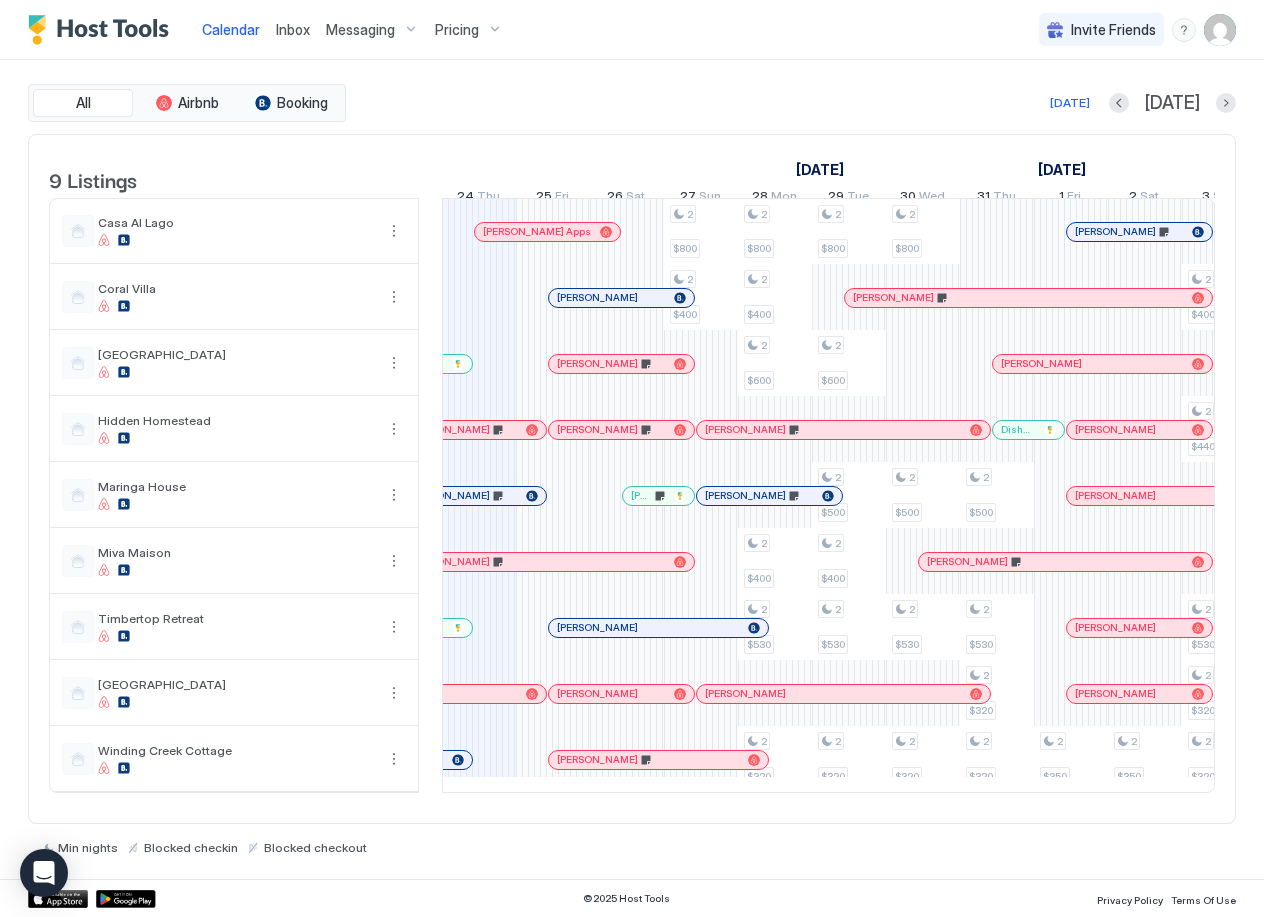 click on "Inbox" at bounding box center [293, 29] 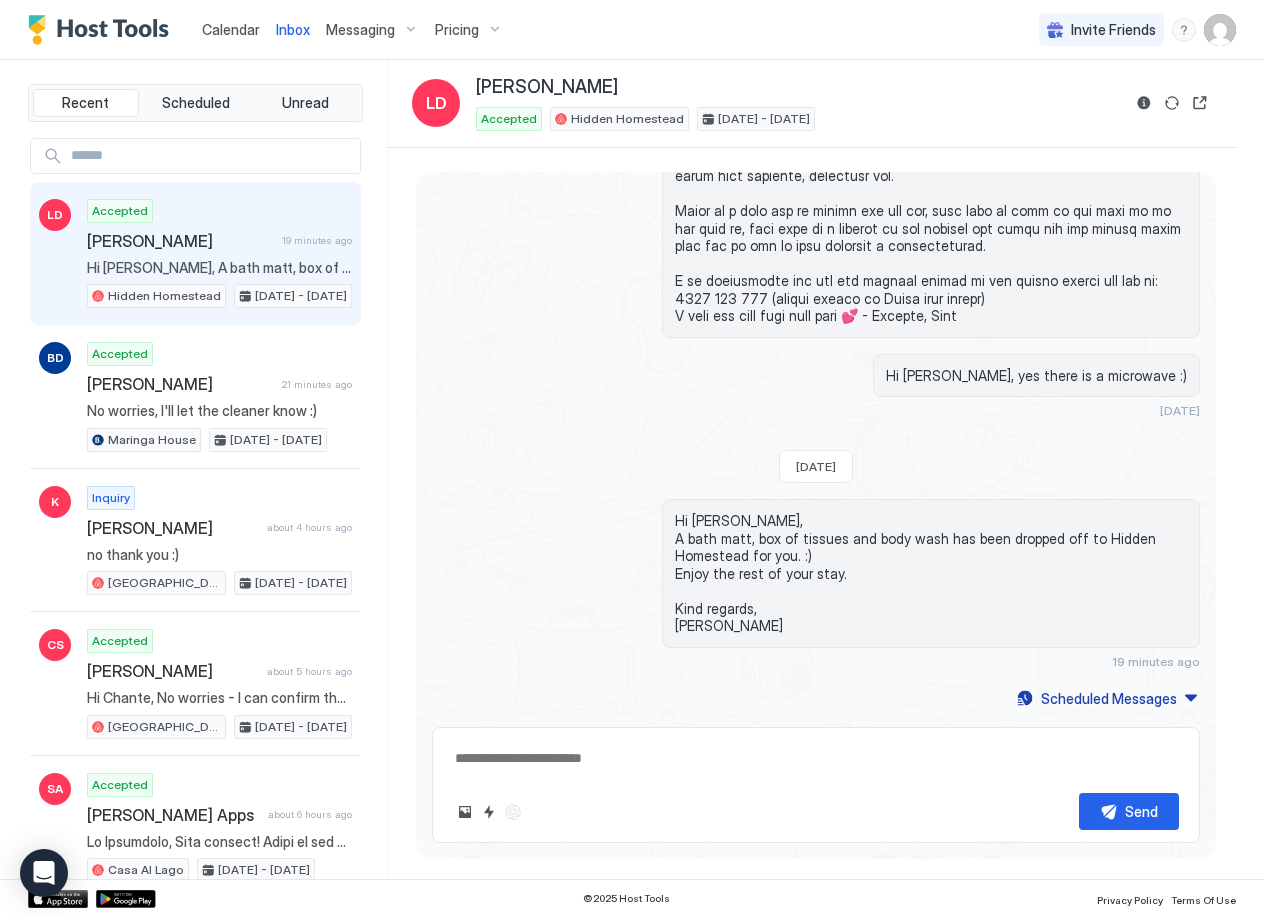 scroll, scrollTop: 3113, scrollLeft: 0, axis: vertical 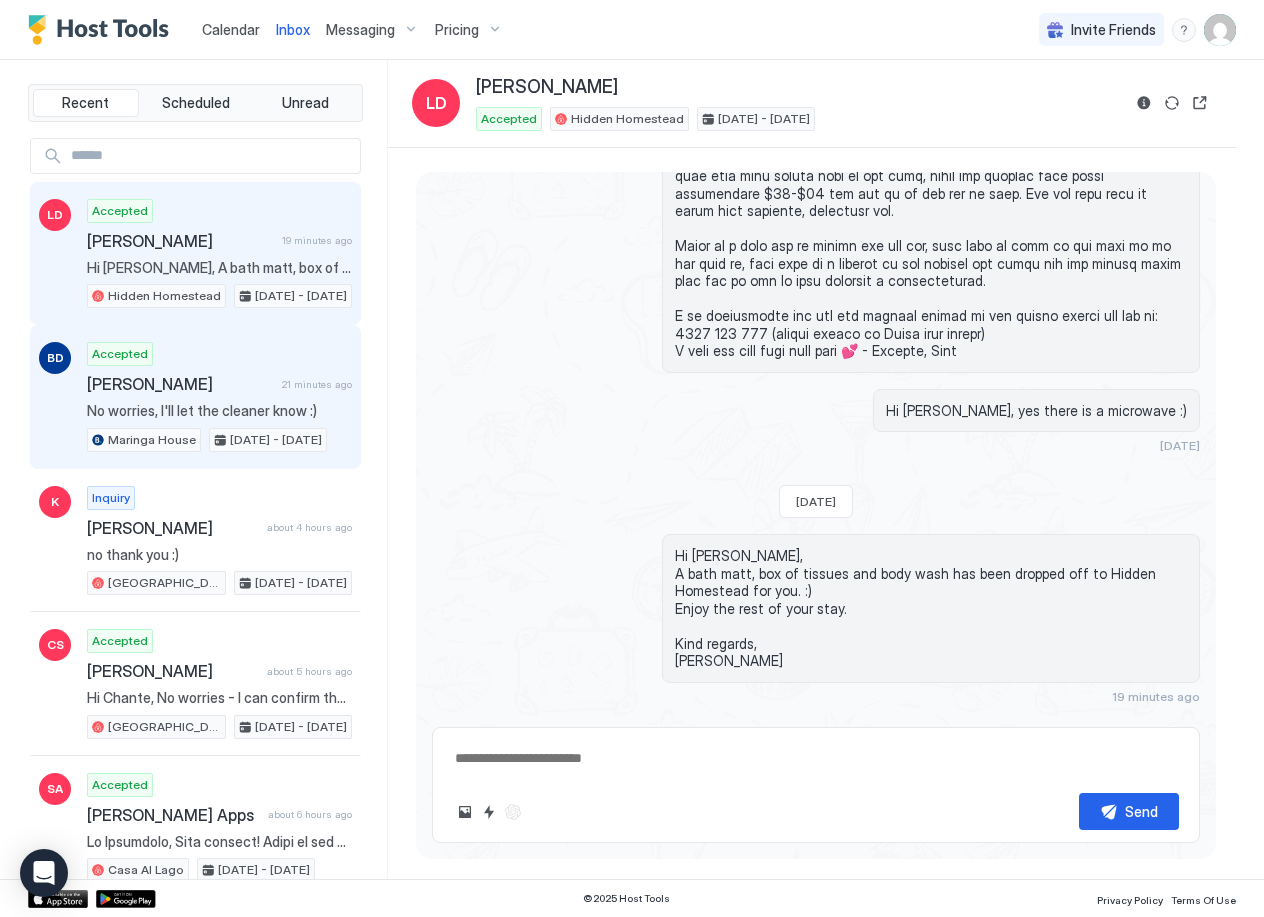 click on "[PERSON_NAME]" at bounding box center [180, 384] 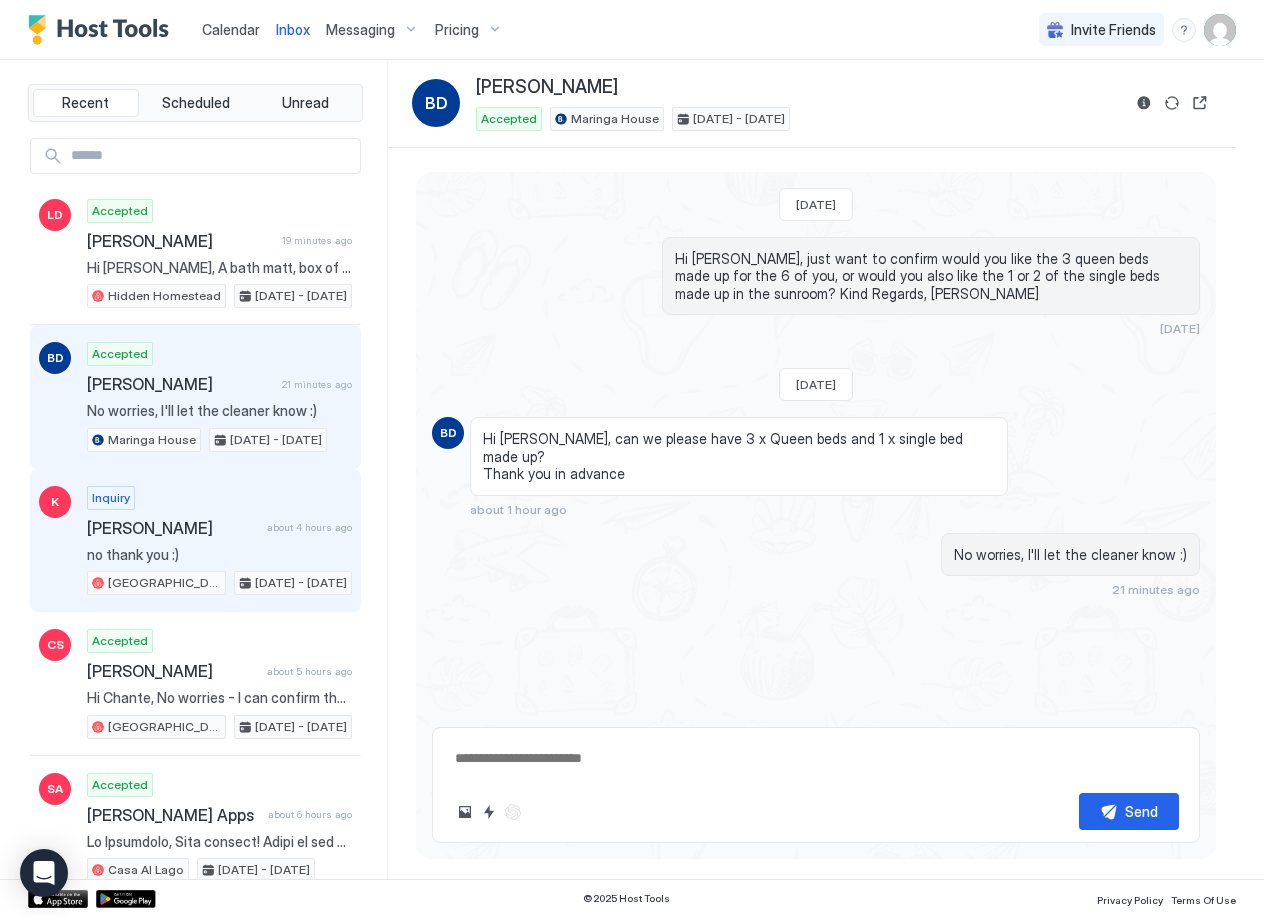 scroll, scrollTop: 209, scrollLeft: 0, axis: vertical 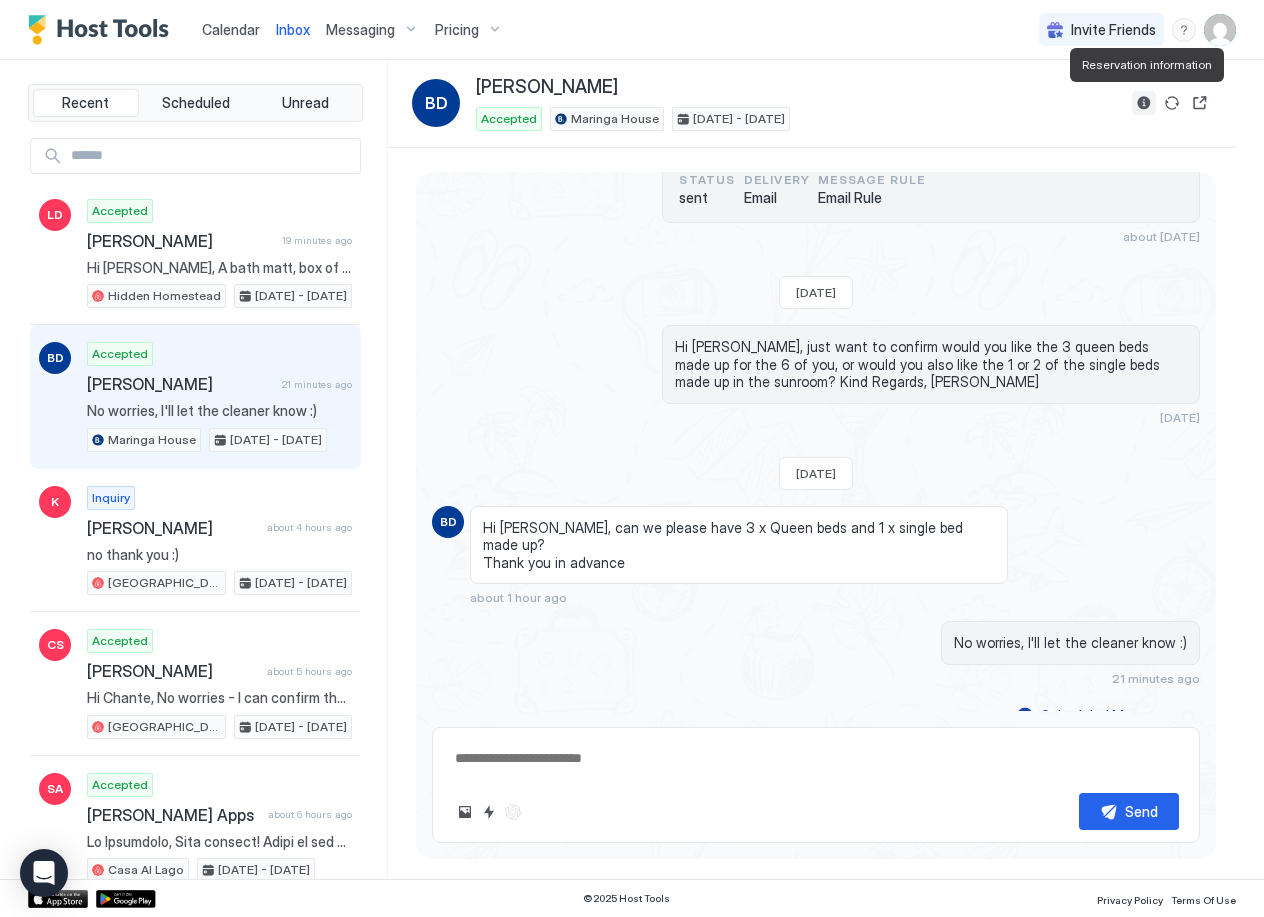 click at bounding box center [1144, 103] 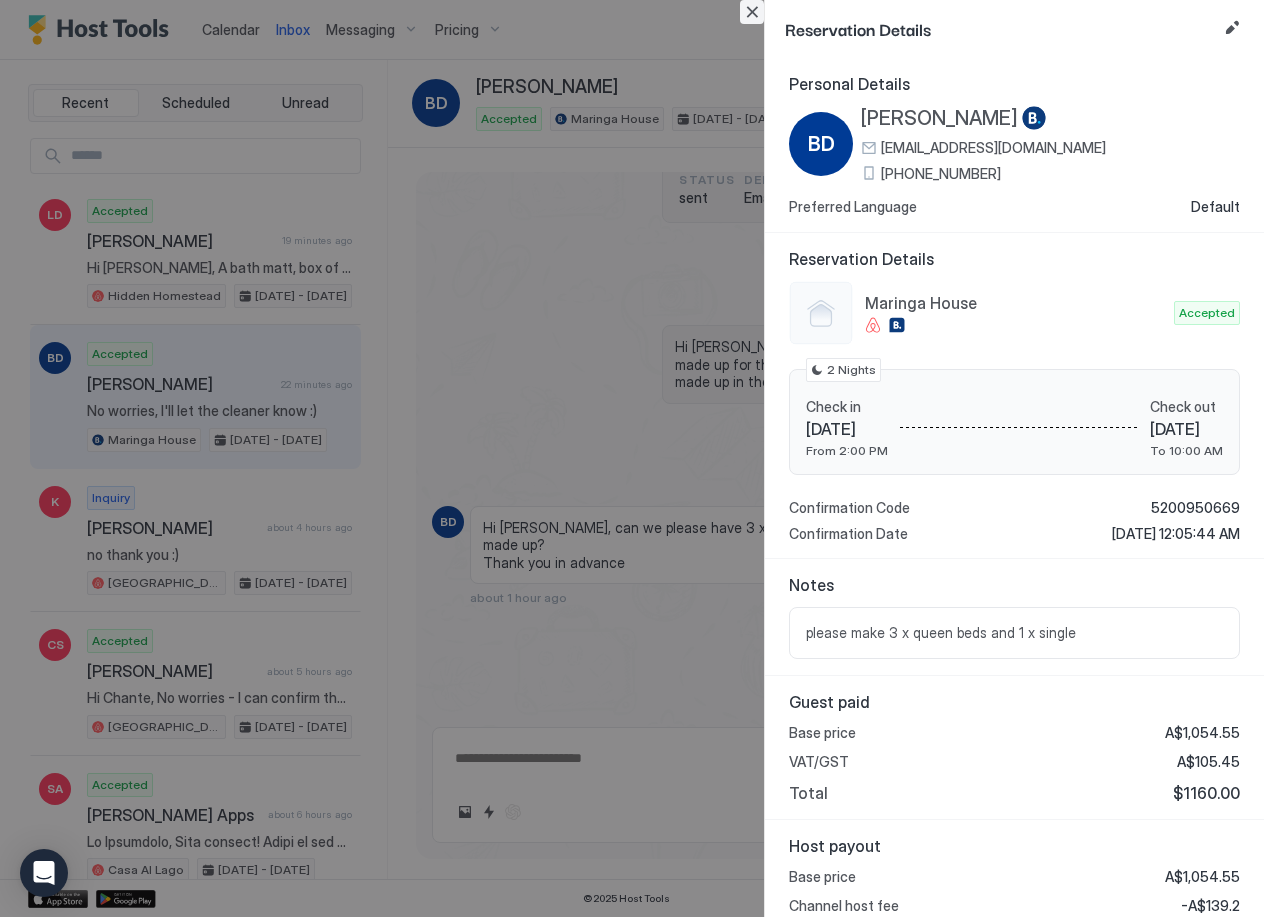 click at bounding box center (752, 12) 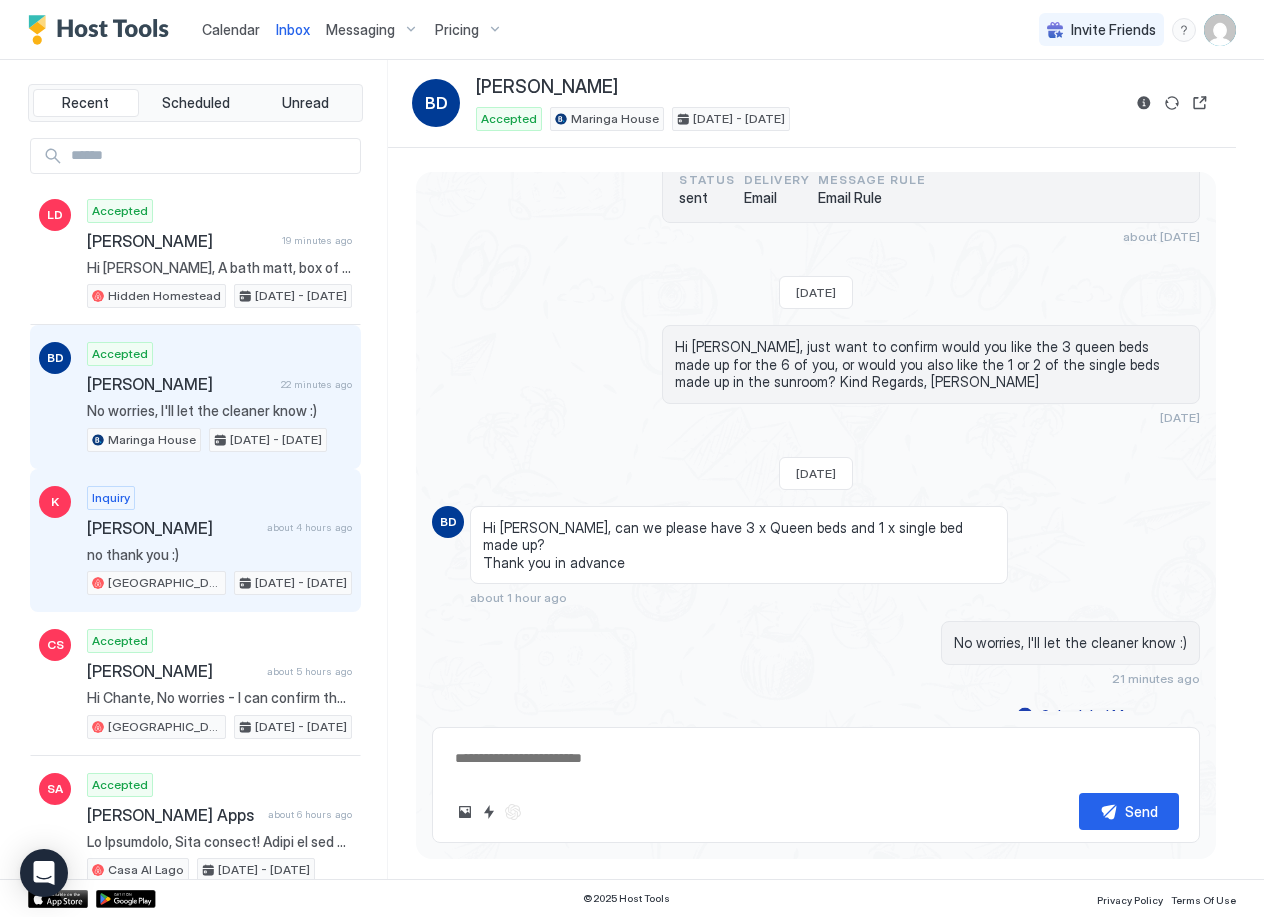 click on "[PERSON_NAME]" at bounding box center (173, 528) 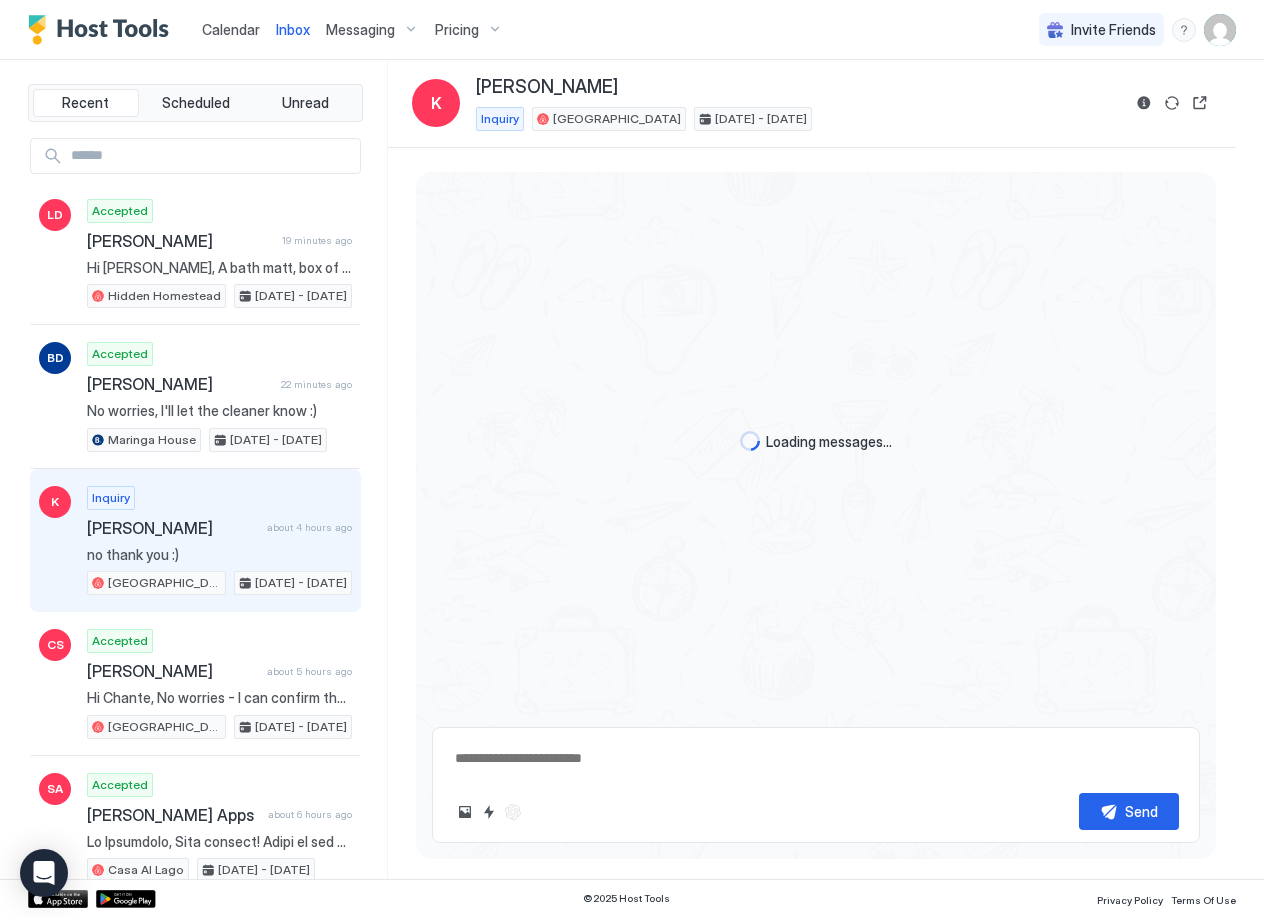 scroll, scrollTop: 0, scrollLeft: 0, axis: both 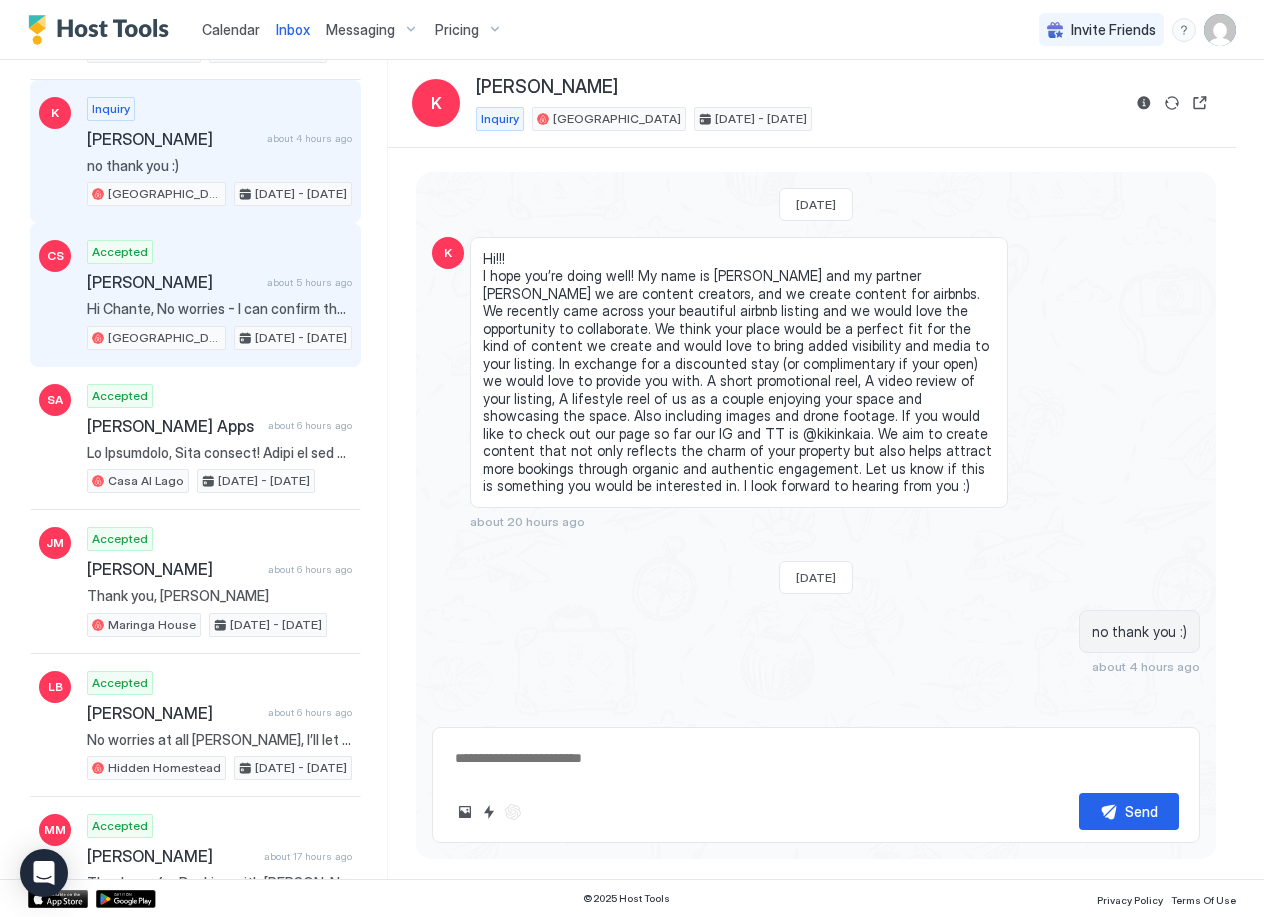 click on "Accepted [PERSON_NAME] about 5 hours ago Hi Chante,
No worries - I can confirm that I have noted this configuration for our cleaner. :)
We look forward to welcoming you.
Kind regards,
[PERSON_NAME]. [GEOGRAPHIC_DATA] [DATE] - [DATE]" at bounding box center (219, 295) 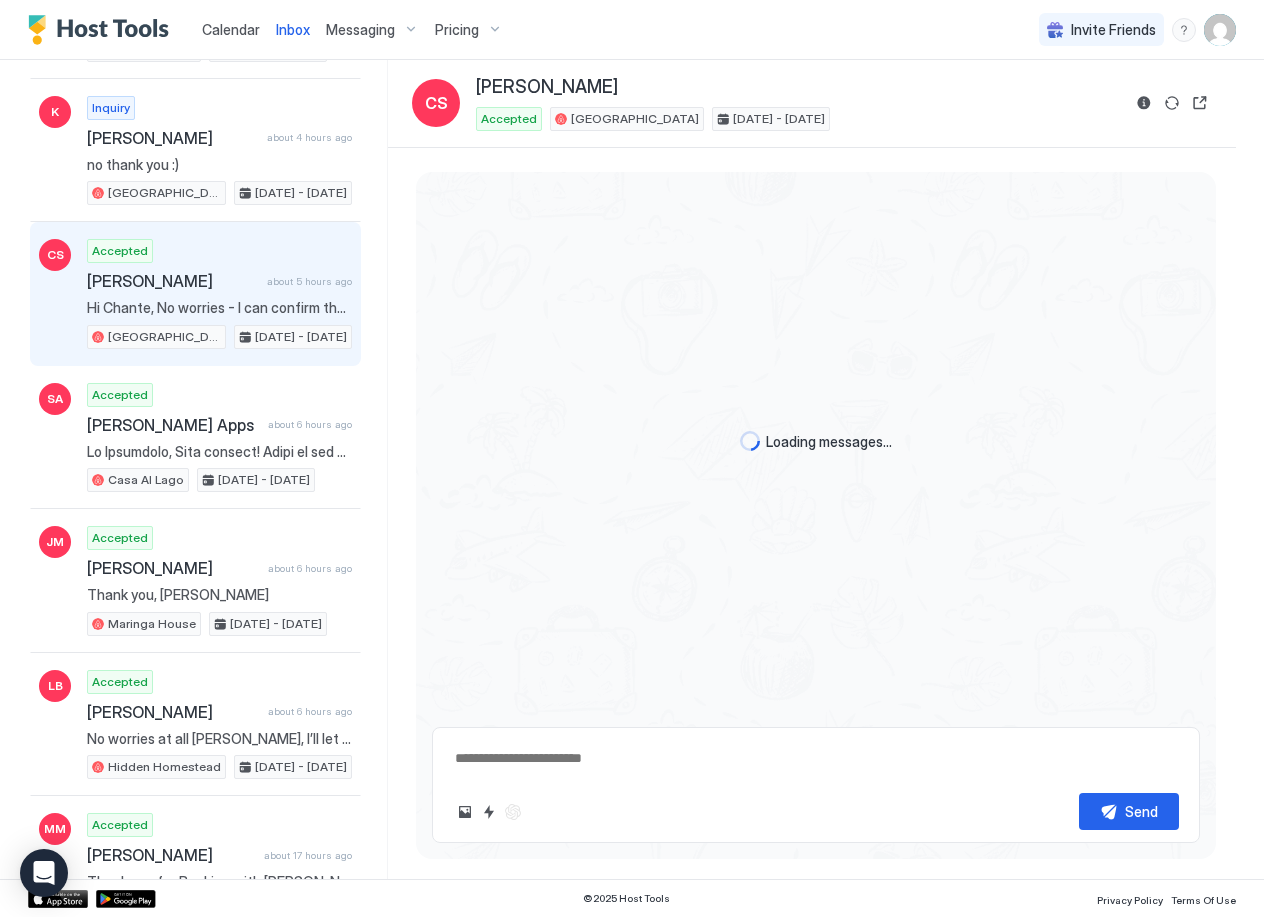scroll, scrollTop: 1780, scrollLeft: 0, axis: vertical 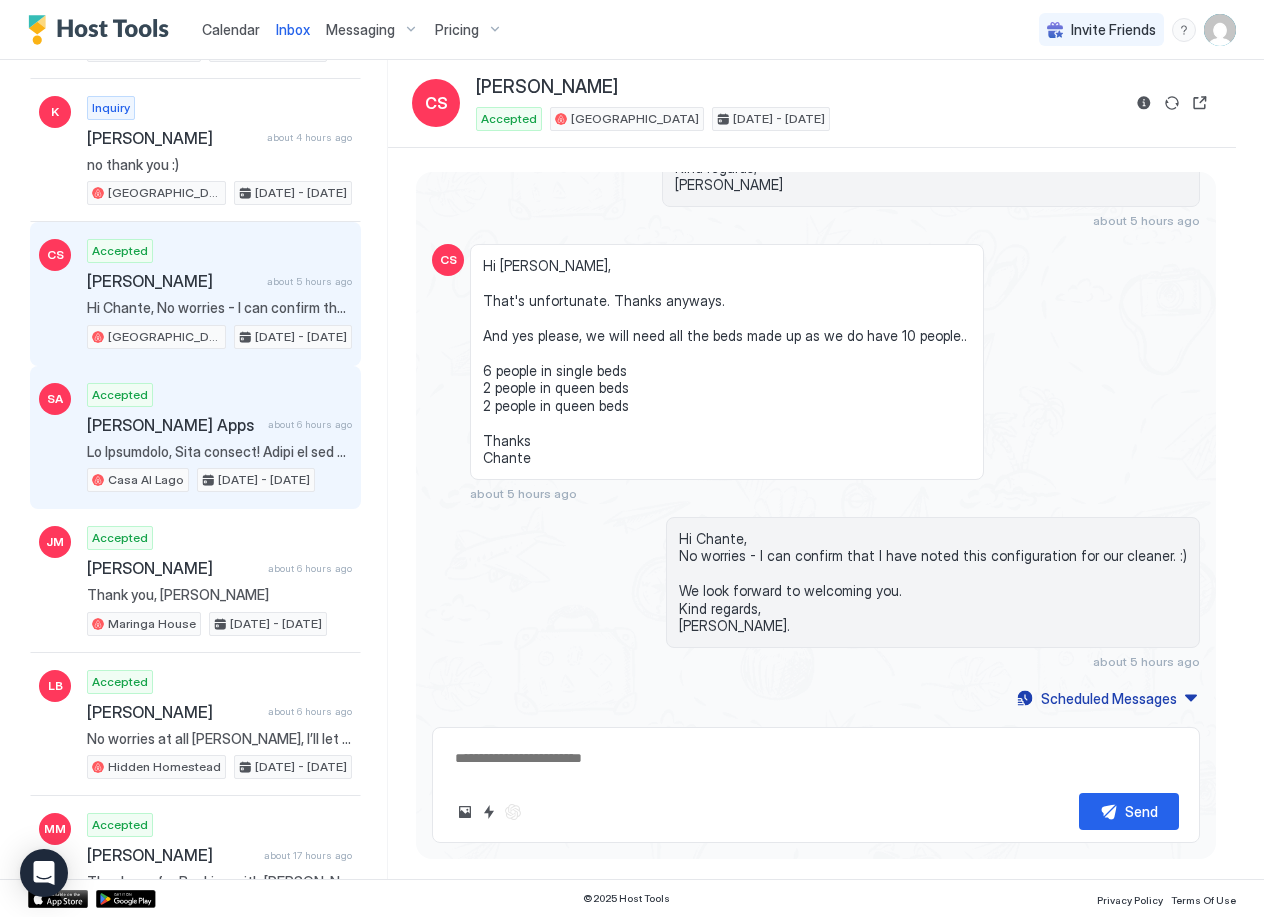 click on "[PERSON_NAME] Apps about 6 hours ago" at bounding box center (219, 425) 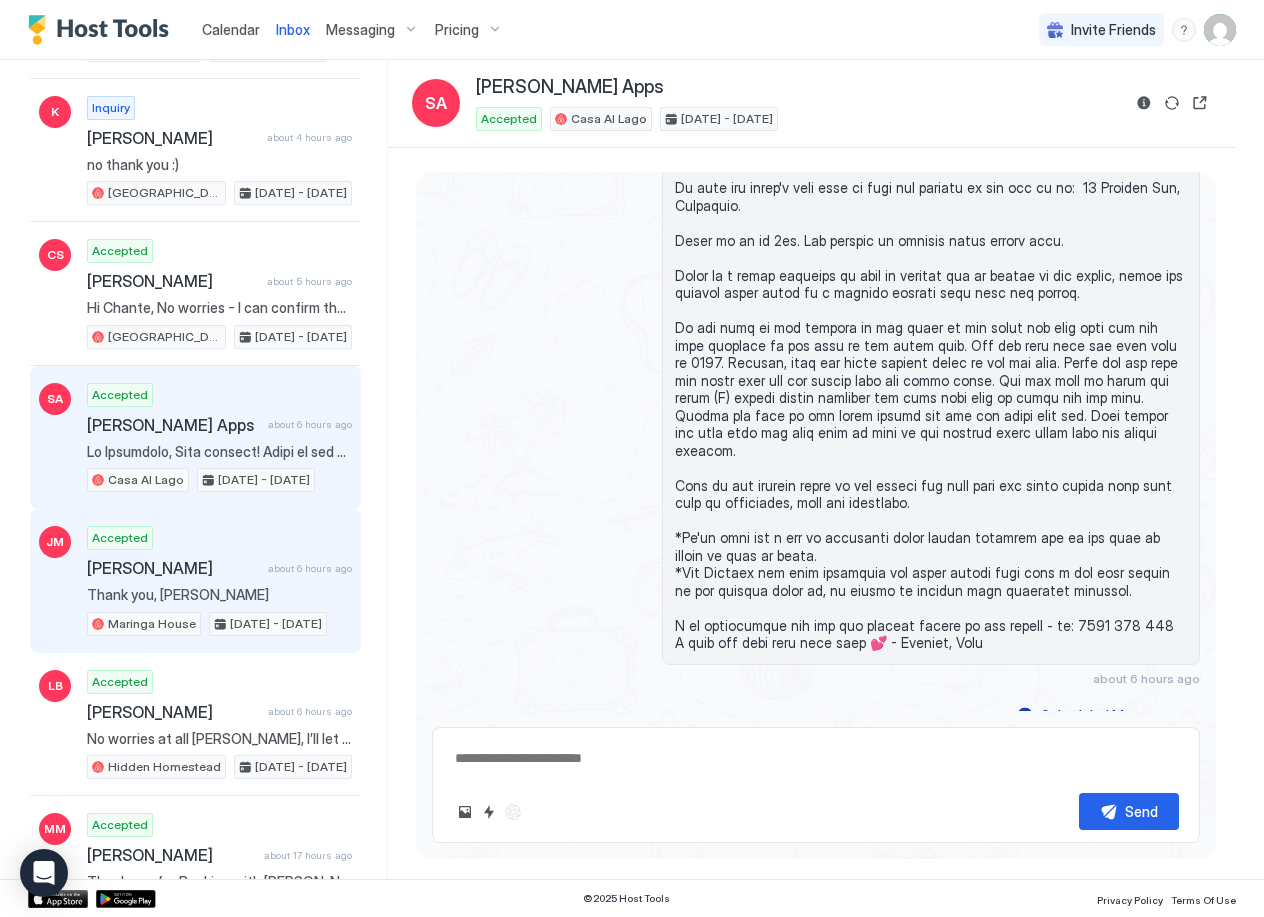 scroll, scrollTop: 990, scrollLeft: 0, axis: vertical 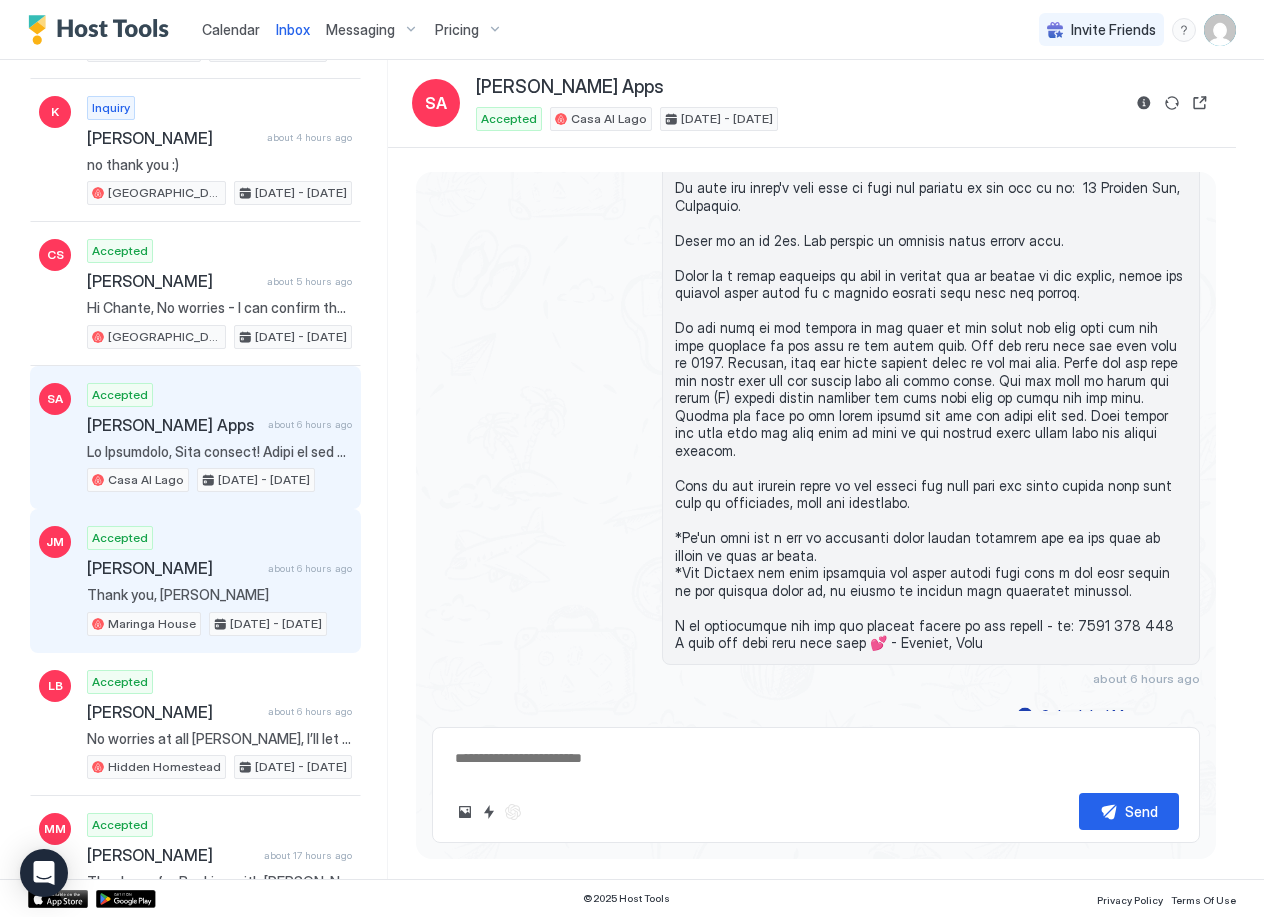click on "Accepted [PERSON_NAME] about 6 hours ago Thank you, [PERSON_NAME] House [DATE] - [DATE]" at bounding box center (219, 581) 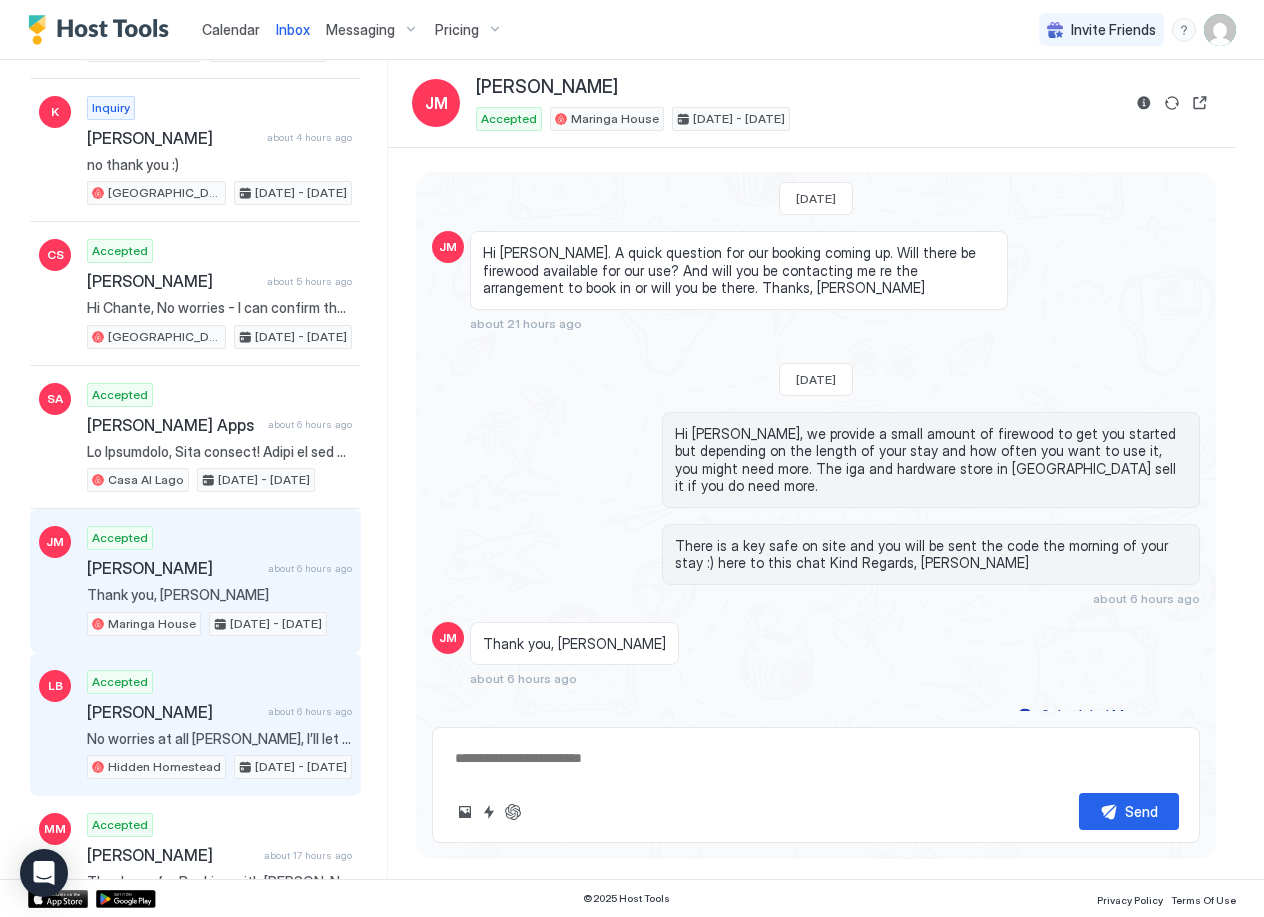 scroll, scrollTop: 303, scrollLeft: 0, axis: vertical 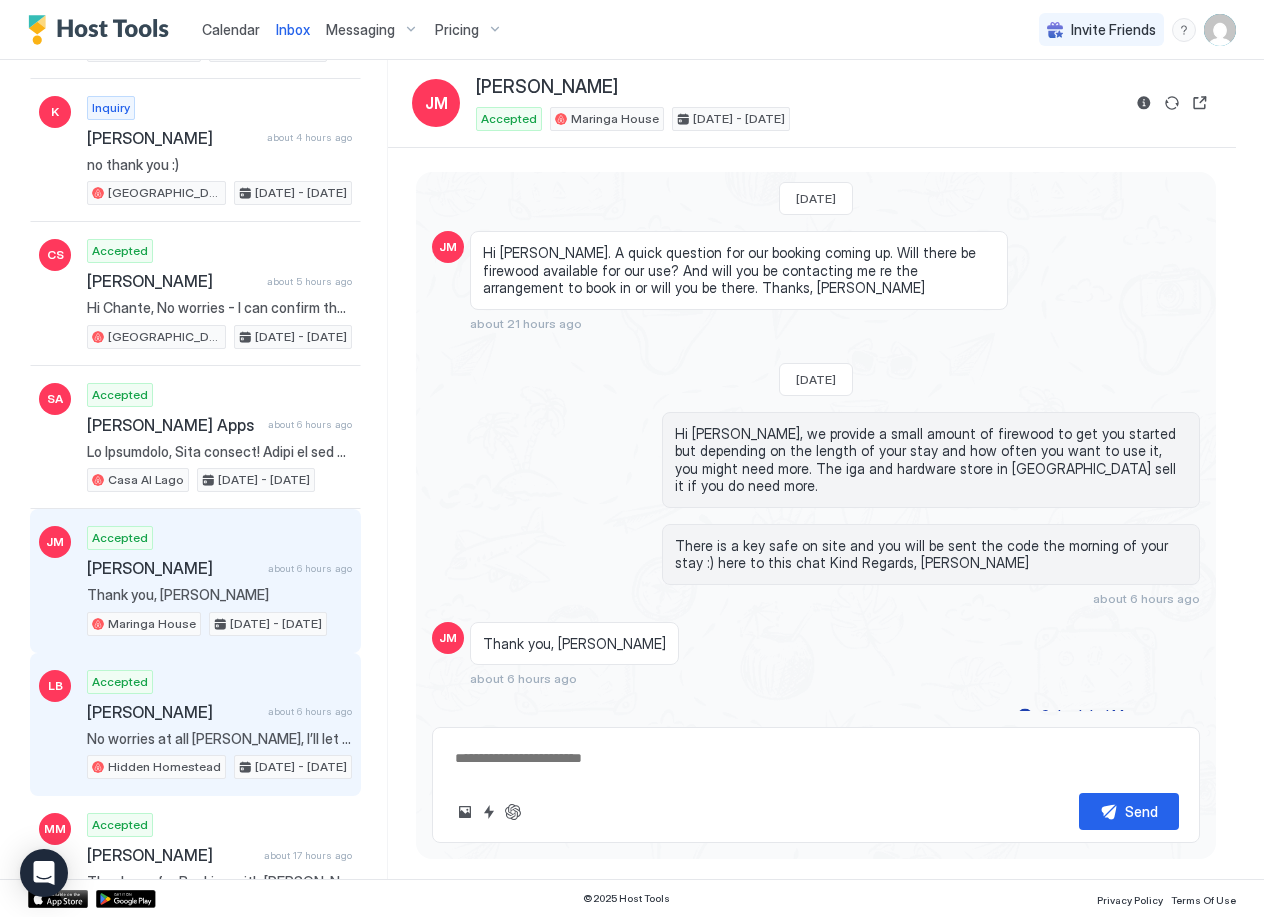click on "[PERSON_NAME]" at bounding box center [173, 712] 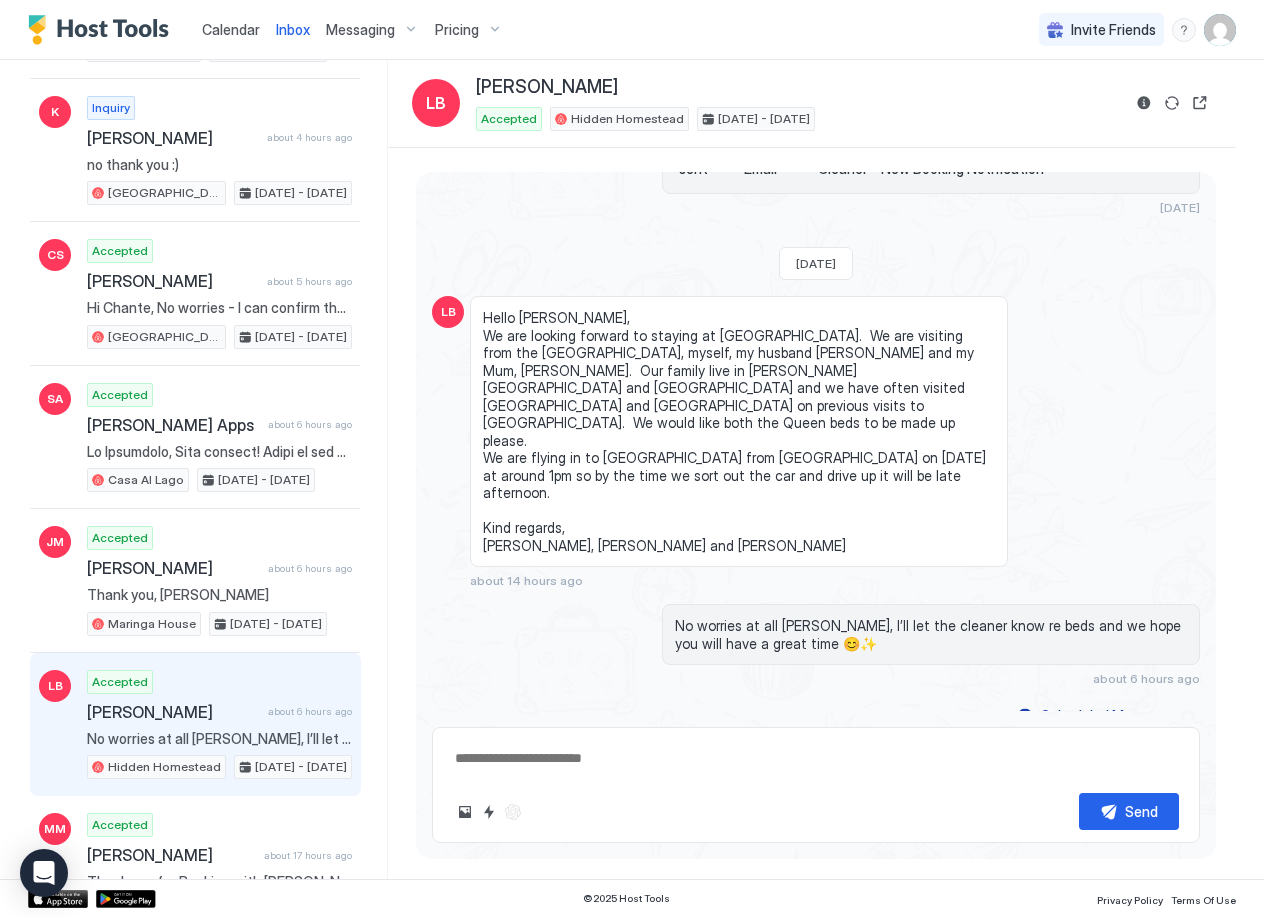 scroll, scrollTop: 298, scrollLeft: 0, axis: vertical 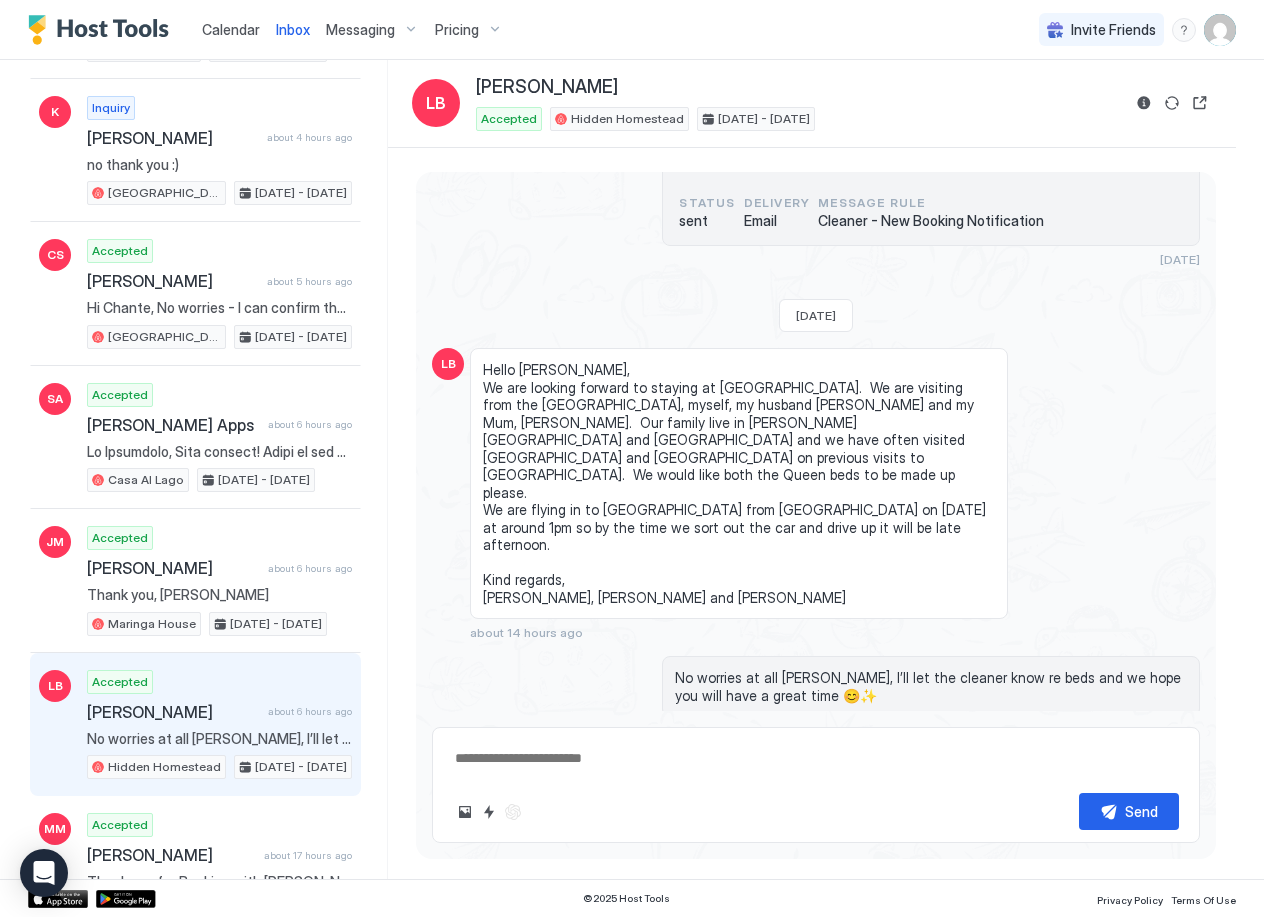 click at bounding box center (816, 758) 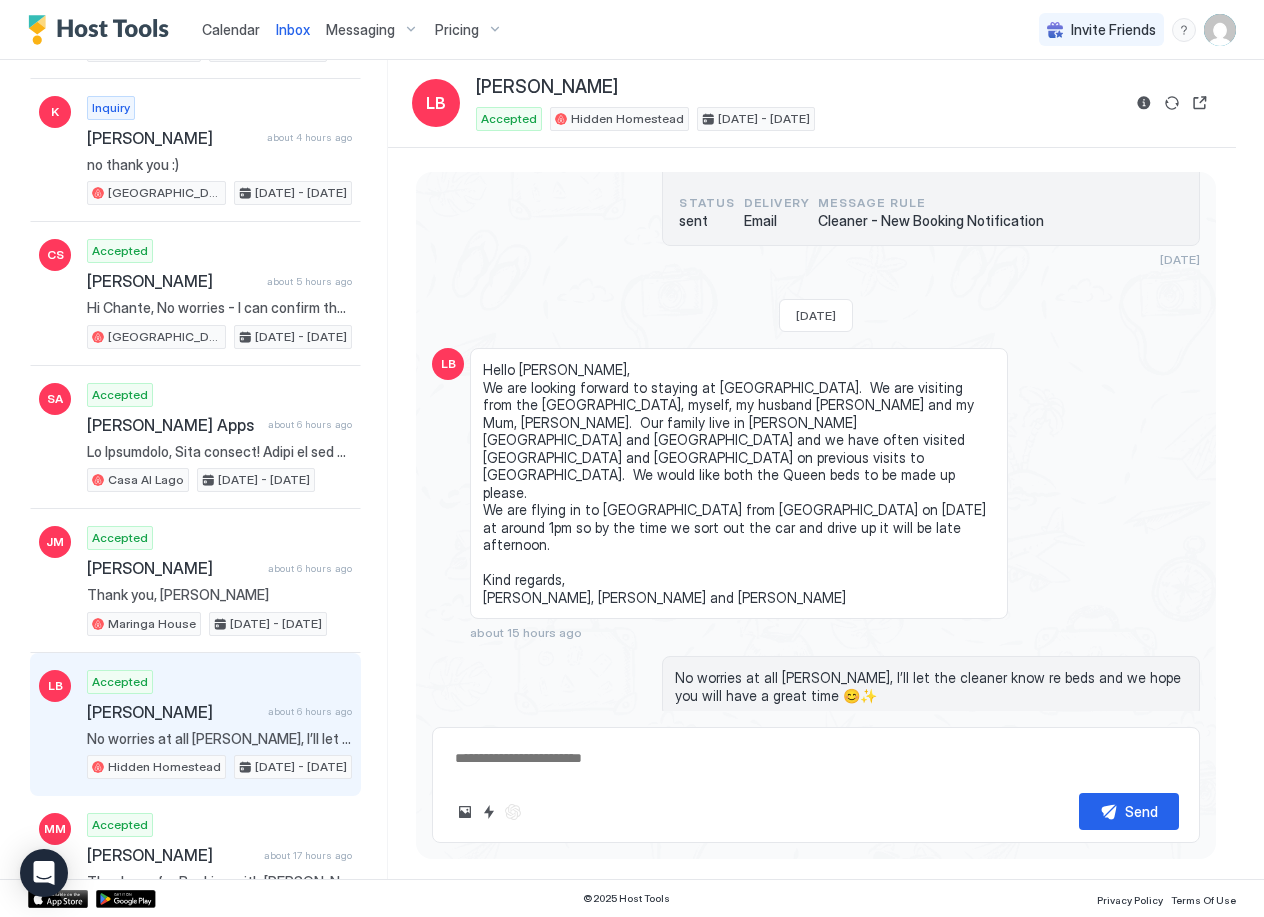 click on "Calendar" at bounding box center [231, 29] 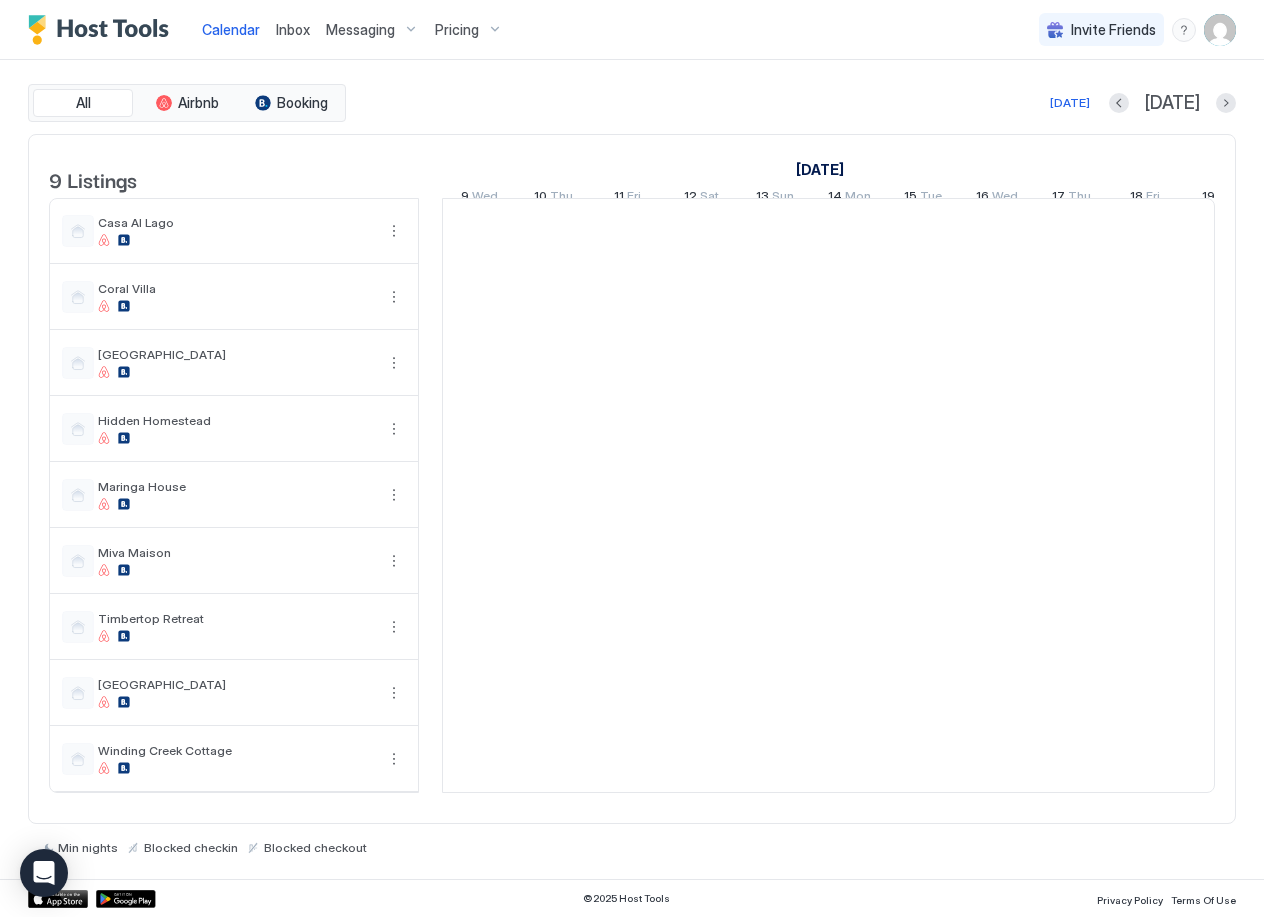 scroll, scrollTop: 0, scrollLeft: 1111, axis: horizontal 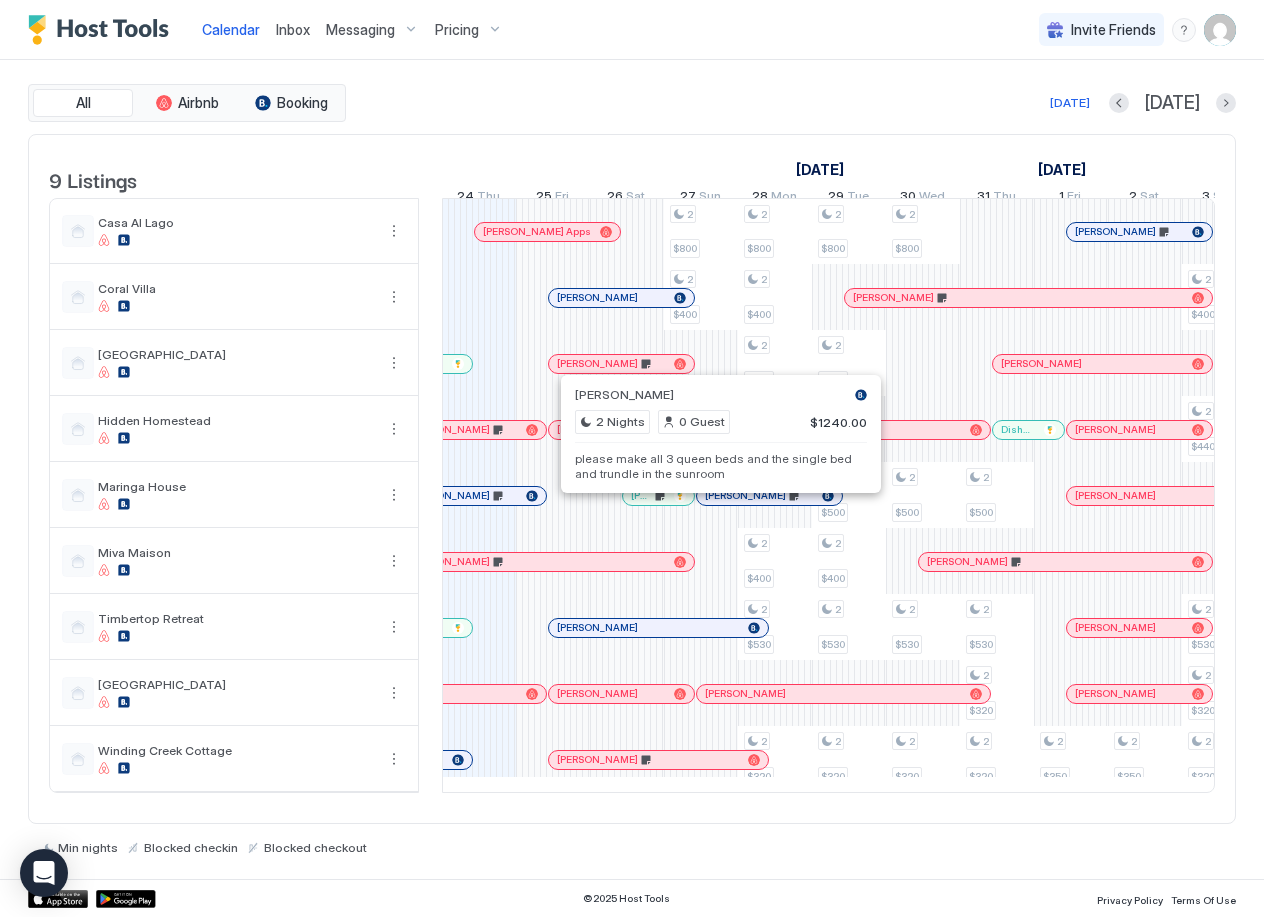 click at bounding box center [714, 496] 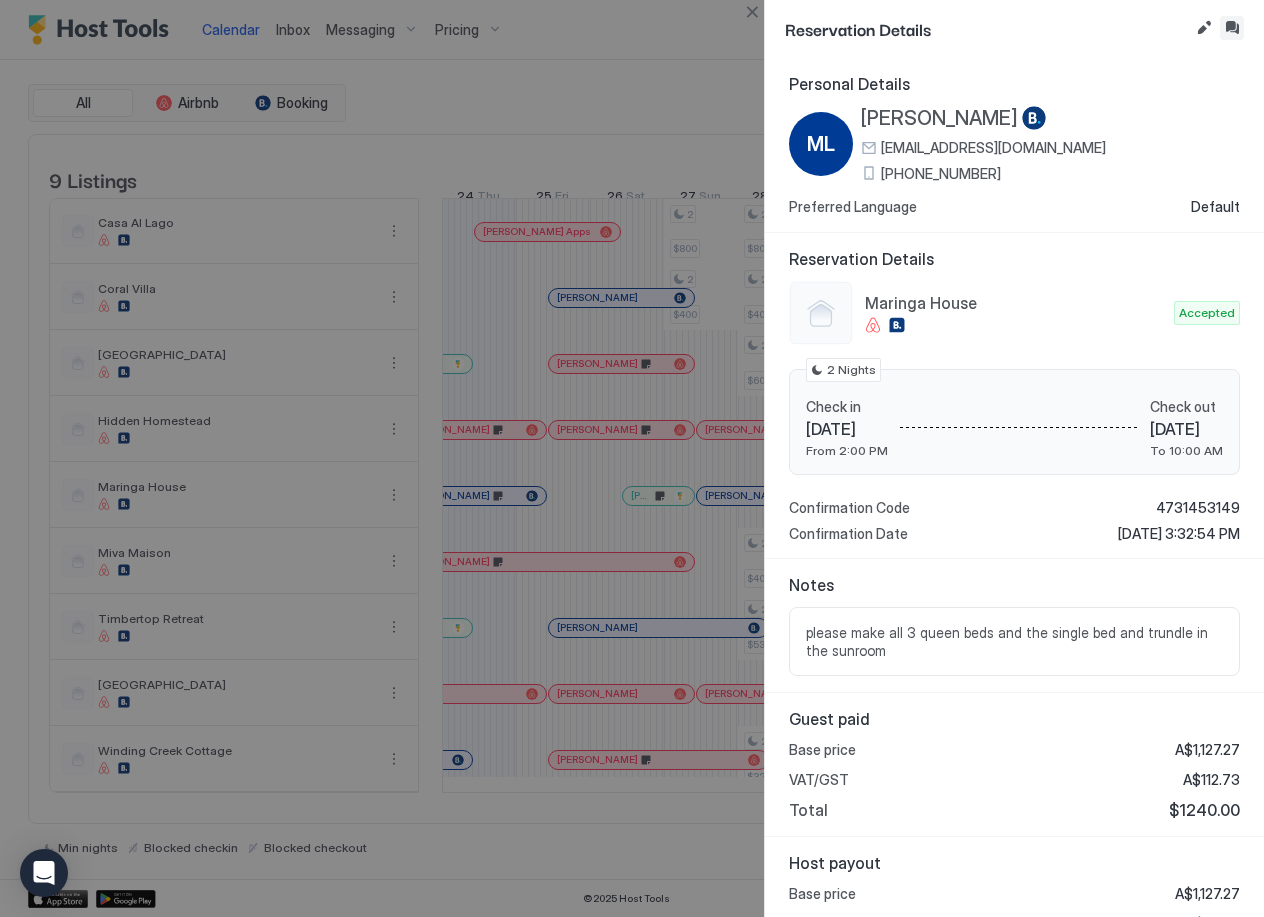 click at bounding box center [1232, 28] 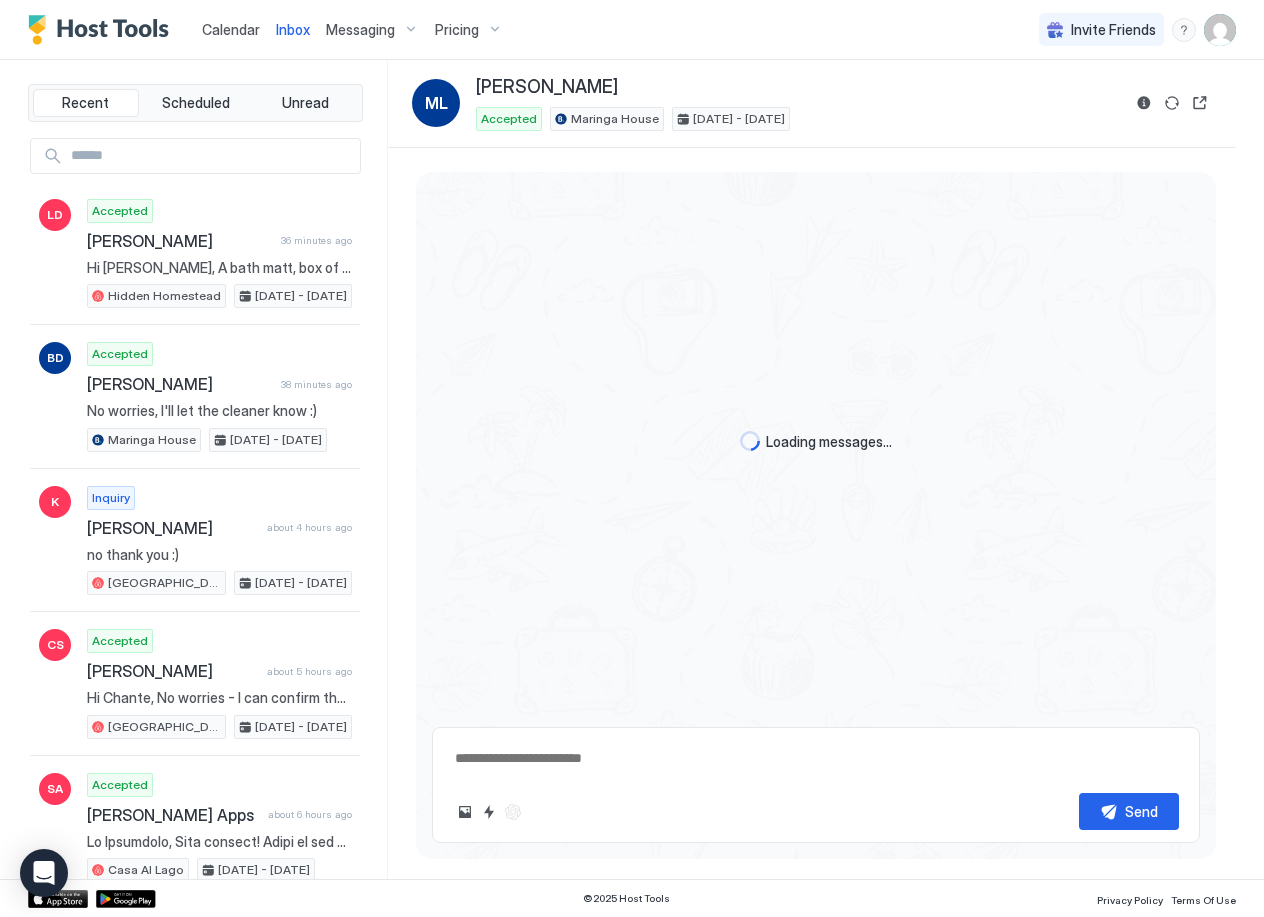 scroll, scrollTop: 2510, scrollLeft: 0, axis: vertical 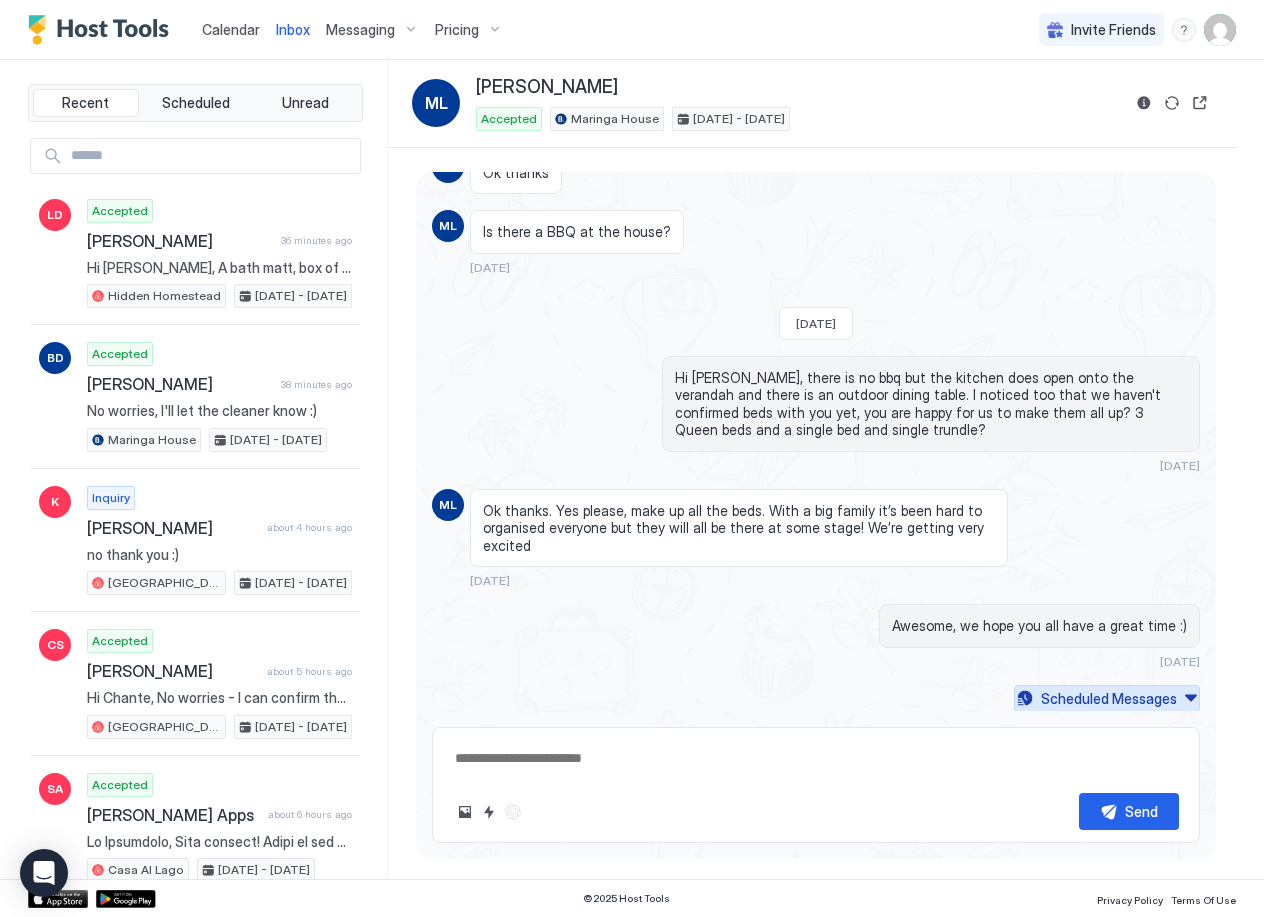 click on "Scheduled Messages" at bounding box center (1107, 698) 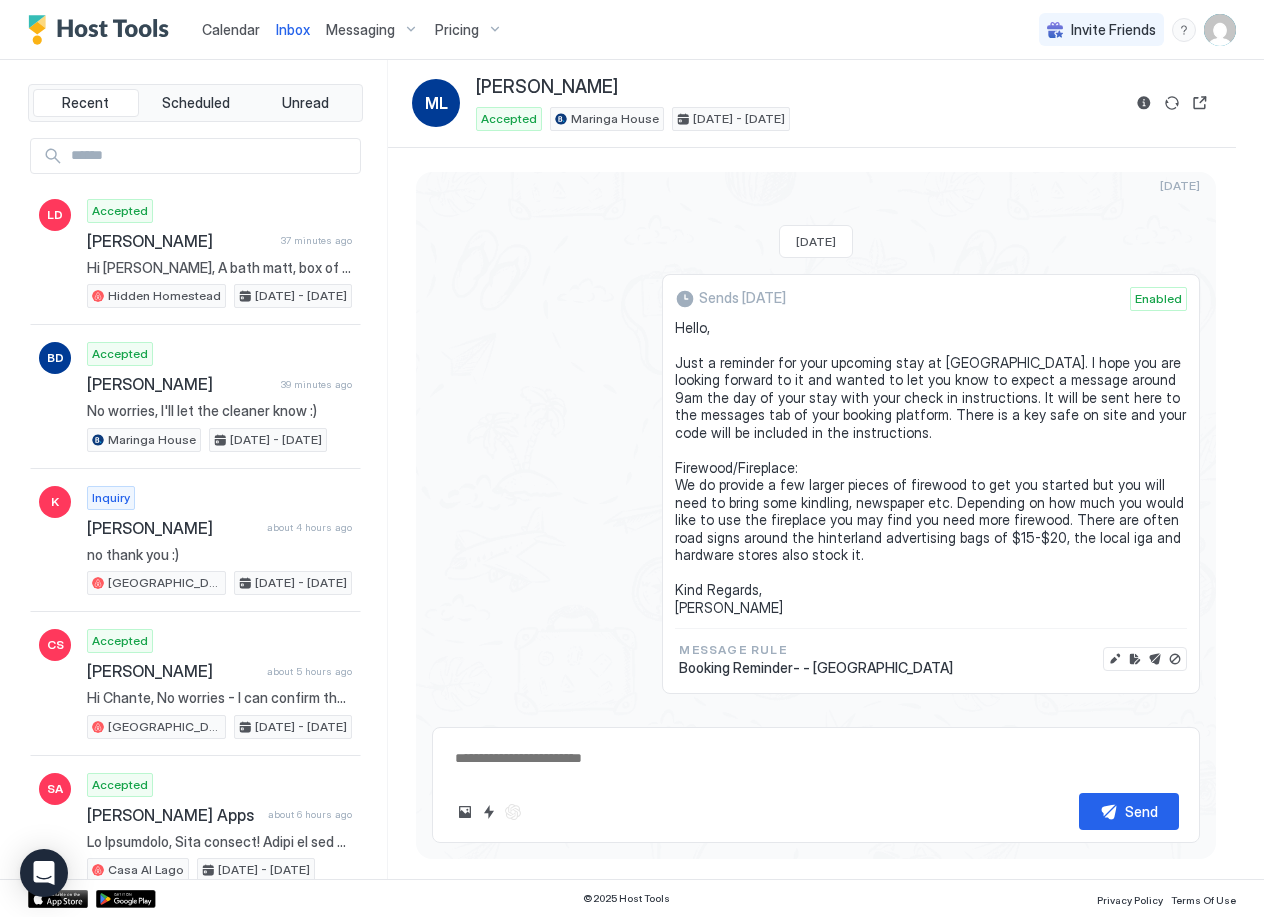 scroll, scrollTop: 2987, scrollLeft: 0, axis: vertical 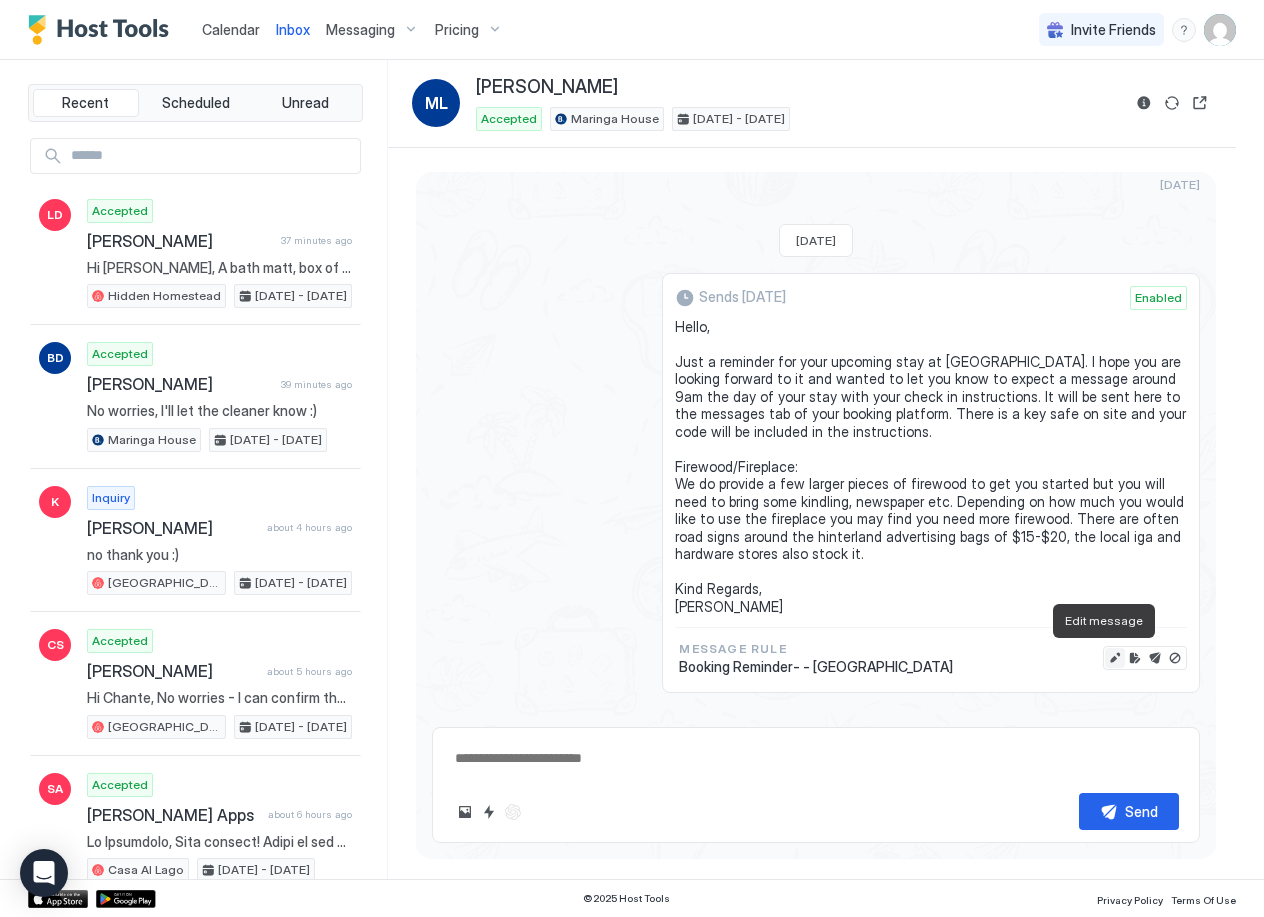 click at bounding box center [1115, 658] 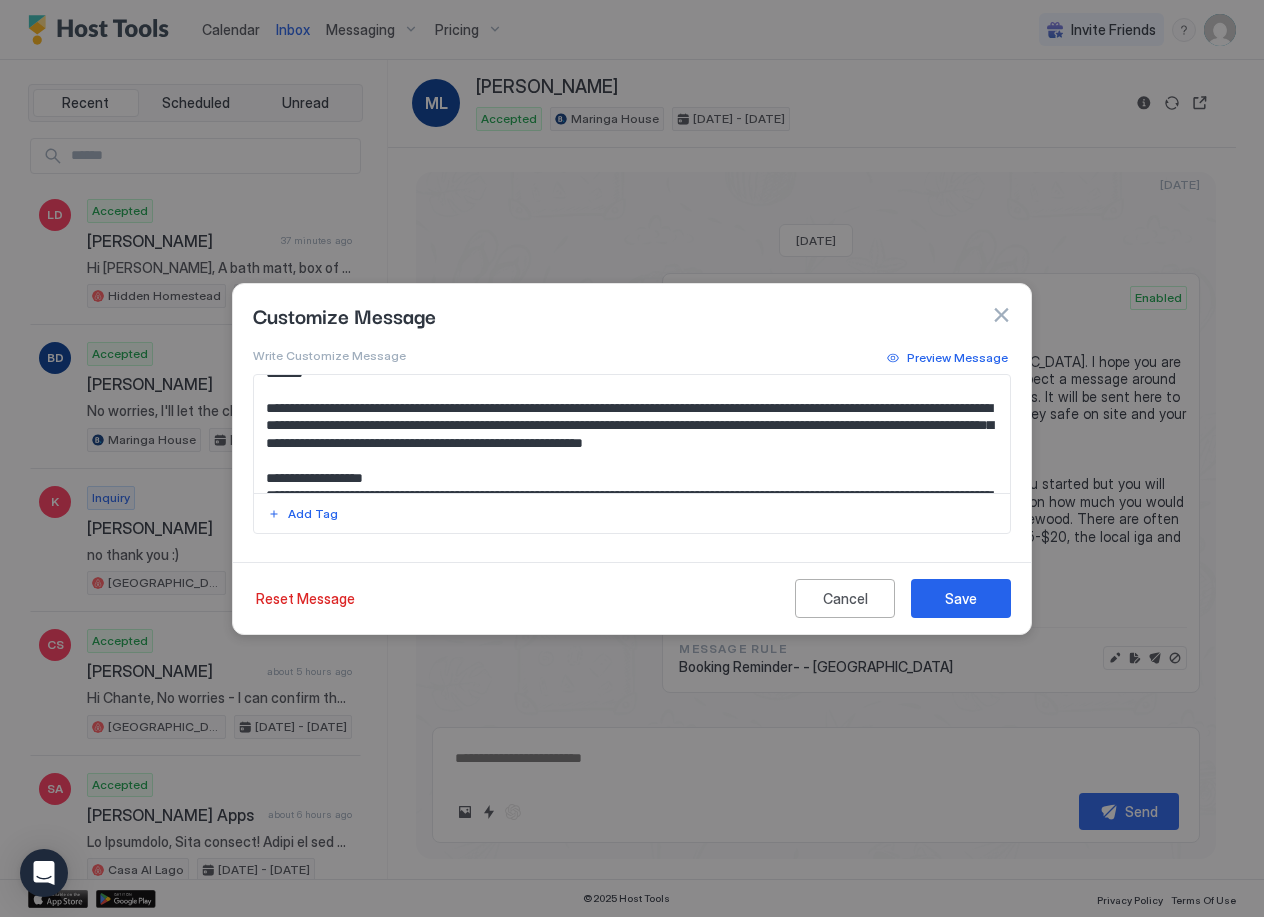 scroll, scrollTop: 0, scrollLeft: 0, axis: both 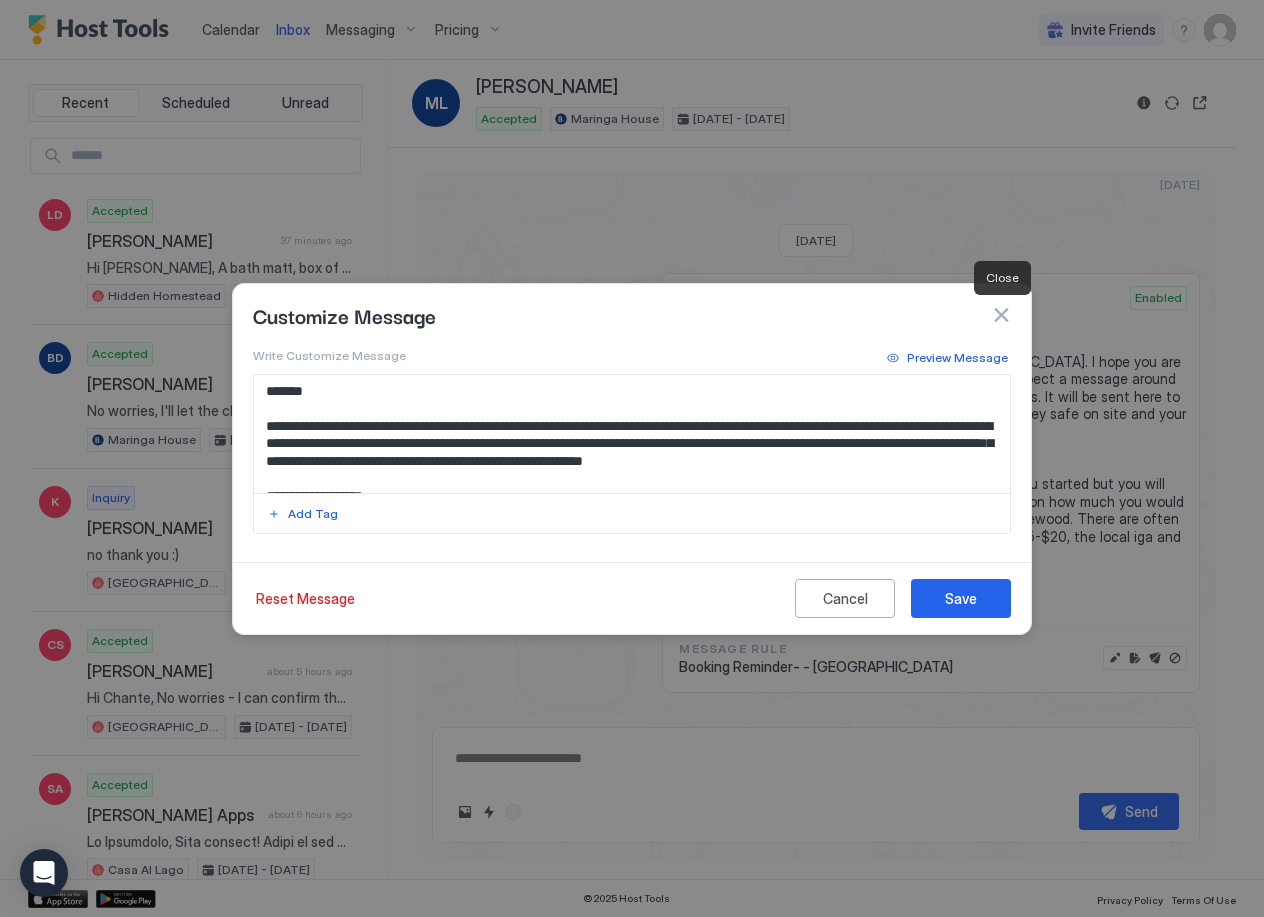 click at bounding box center (1001, 315) 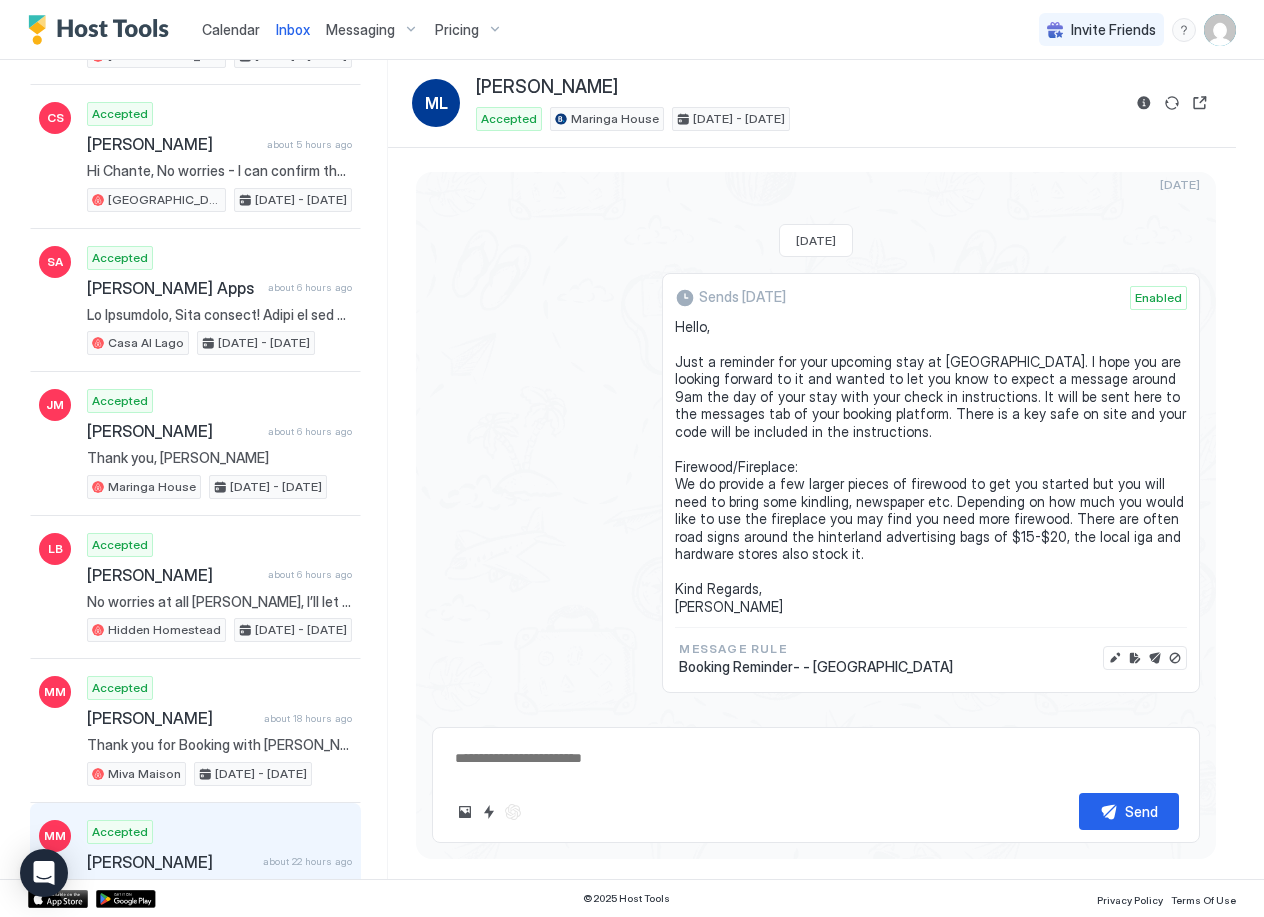 click on "Accepted [PERSON_NAME] about 22 hours ago 😊🙏✨ thank you, have a great stay [PERSON_NAME] [DATE] - [DATE]" at bounding box center [219, 875] 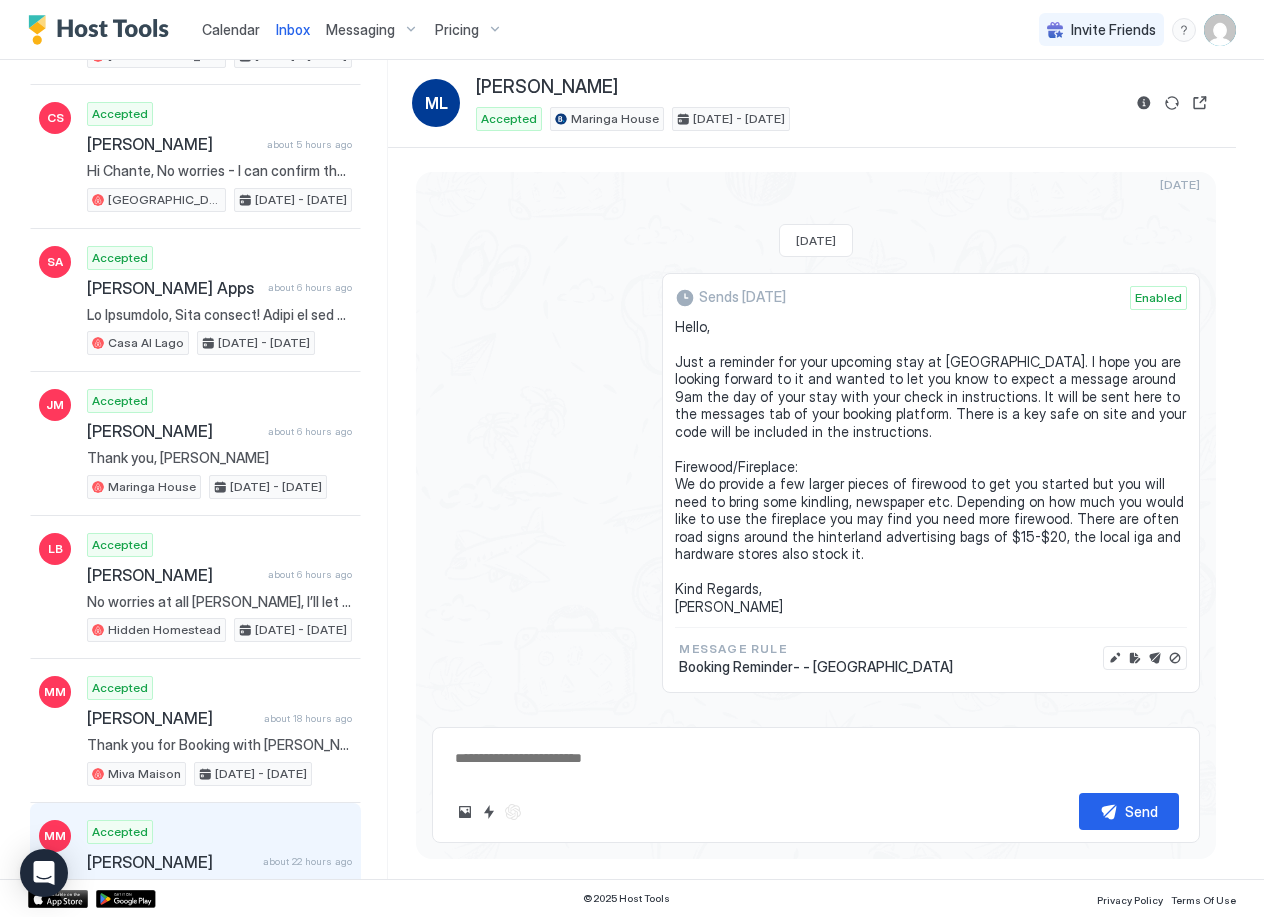 scroll, scrollTop: 530, scrollLeft: 0, axis: vertical 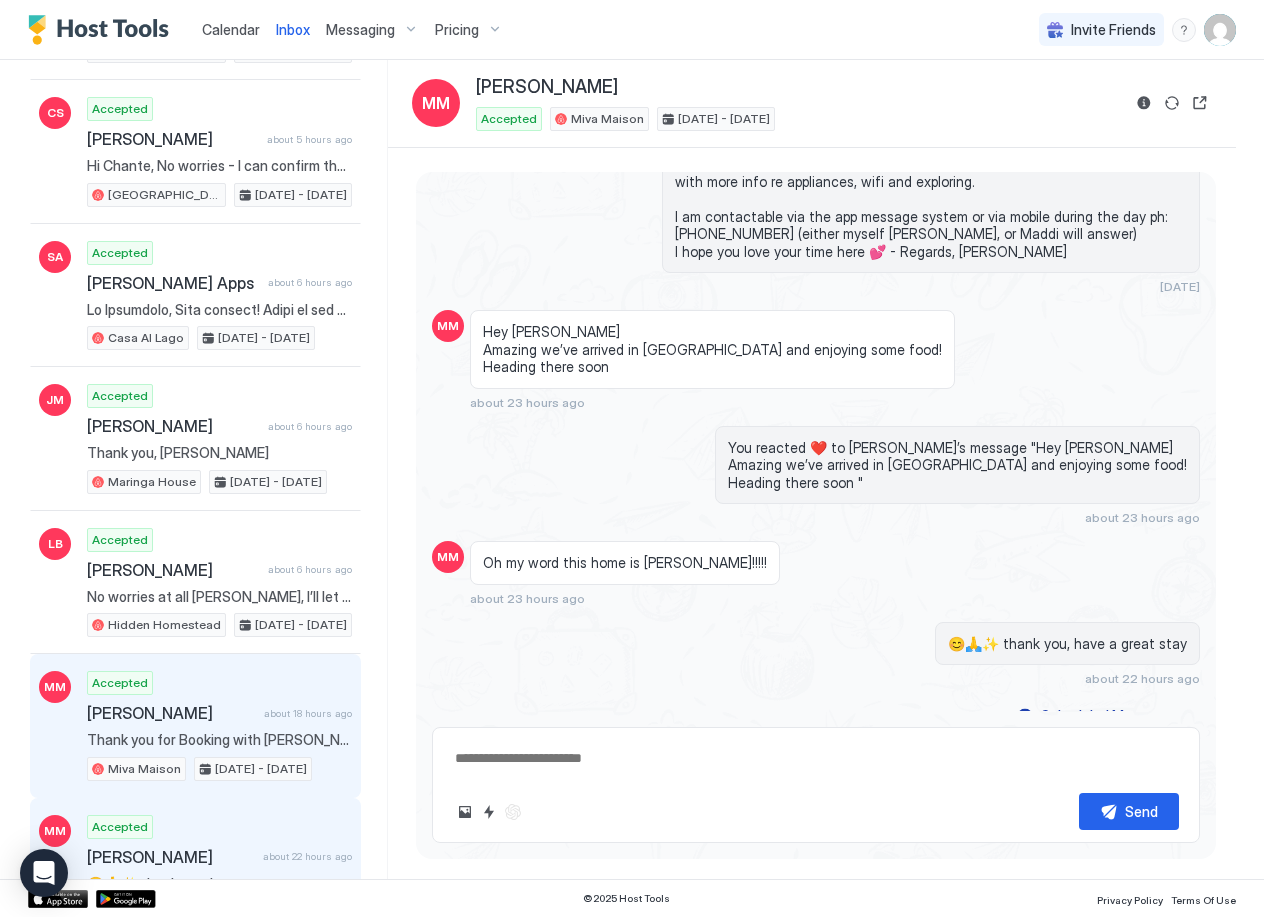 click on "MM Accepted [PERSON_NAME] about 18 hours ago Thank you for Booking with [PERSON_NAME] Maison! We hope you are looking forward to your stay. Please take a look at the bedrooms and let us know what beds you will need made up. Otherwise we will set up the default configuration for the amount of people booked.
You can expect a message around 9am the day of your stay with your check in instructions and key safe code (sent here to this chat).
Firewood:
We do provide a few larger pieces of firewood to get you started but you will need to bring some kindling, newspaper etc. Depending on how much you would like to use the fireplace you may find you need more firewood. There are often road signs around the hinterland advertising bags of $15-$20, the local iga and hardware stores also stock it.
Kind Regards,
[PERSON_NAME] Maison [DATE] - [DATE]" at bounding box center [195, 726] 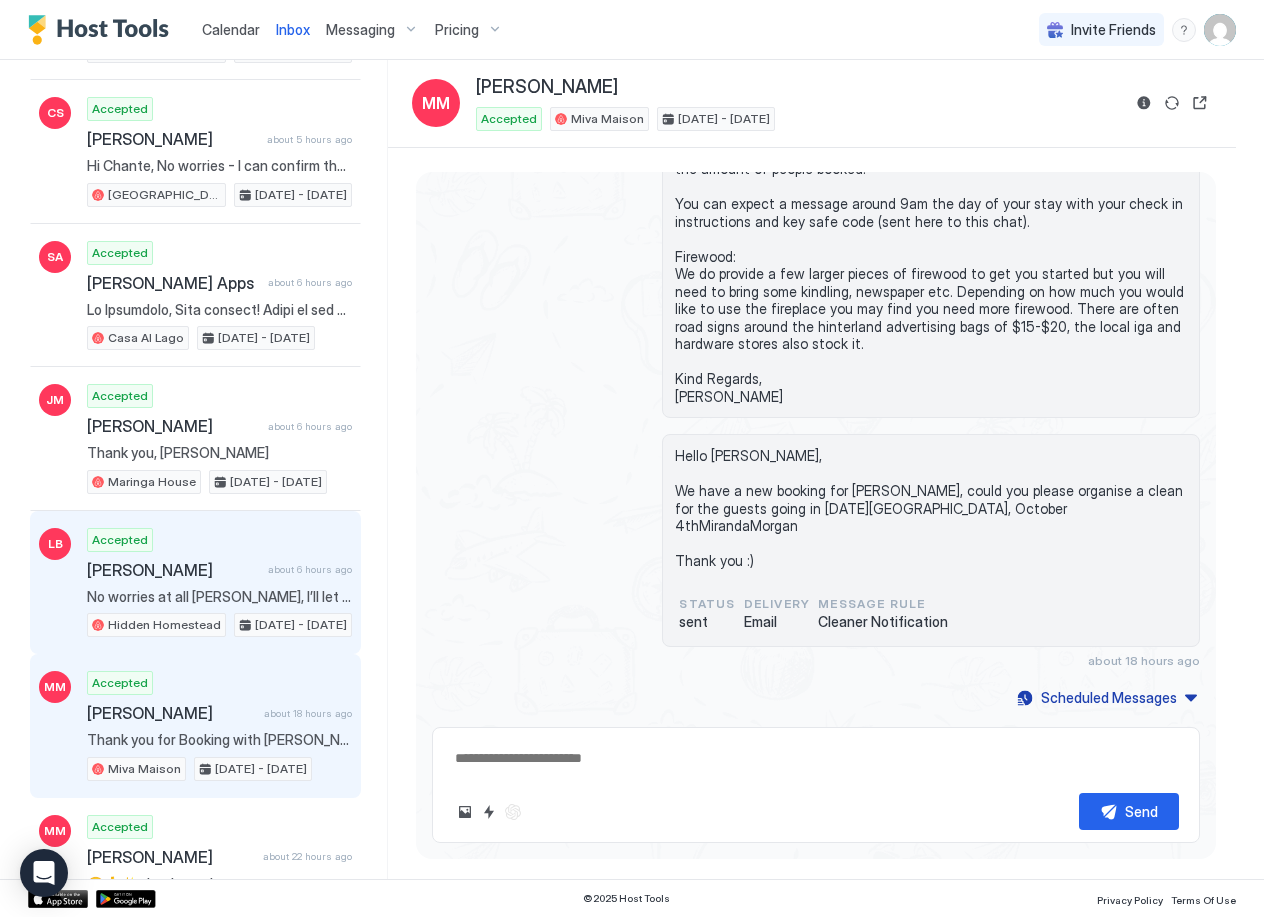 scroll, scrollTop: 124, scrollLeft: 0, axis: vertical 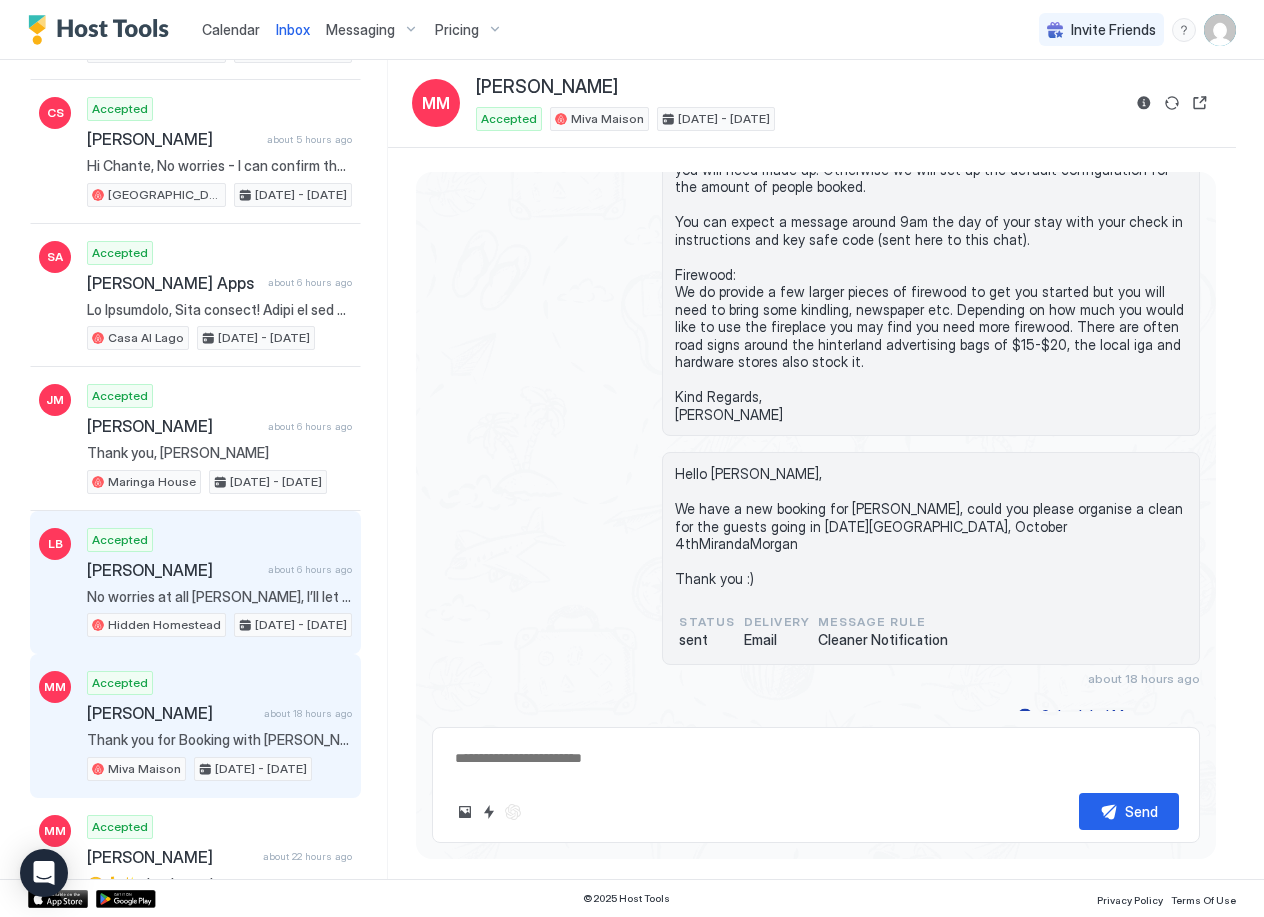 click on "Accepted [PERSON_NAME] about 6 hours ago No worries at all [PERSON_NAME], I’ll let the cleaner know re beds and we hope you will have a great time 😊✨ Hidden Homestead [DATE] - [DATE]" at bounding box center (219, 583) 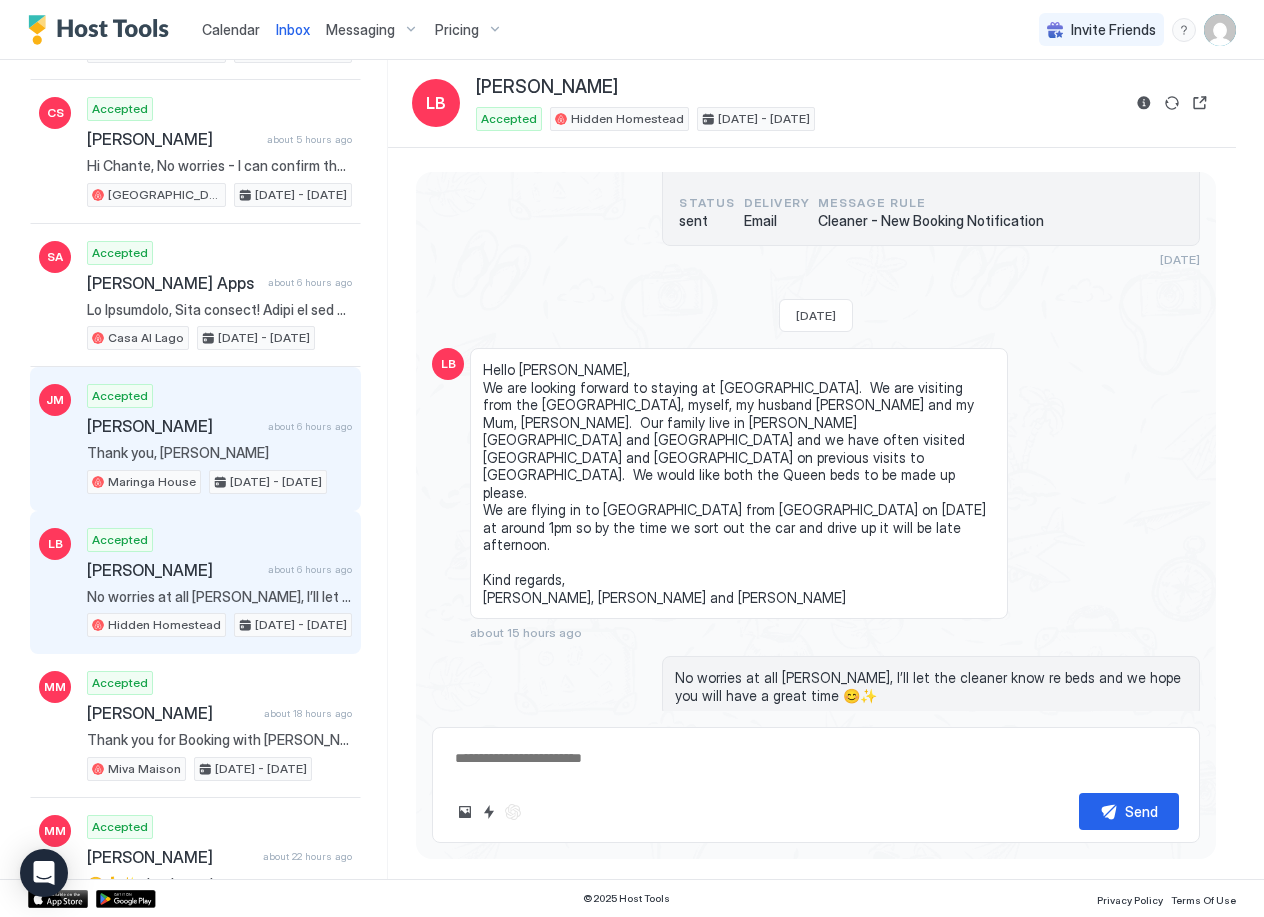scroll, scrollTop: 298, scrollLeft: 0, axis: vertical 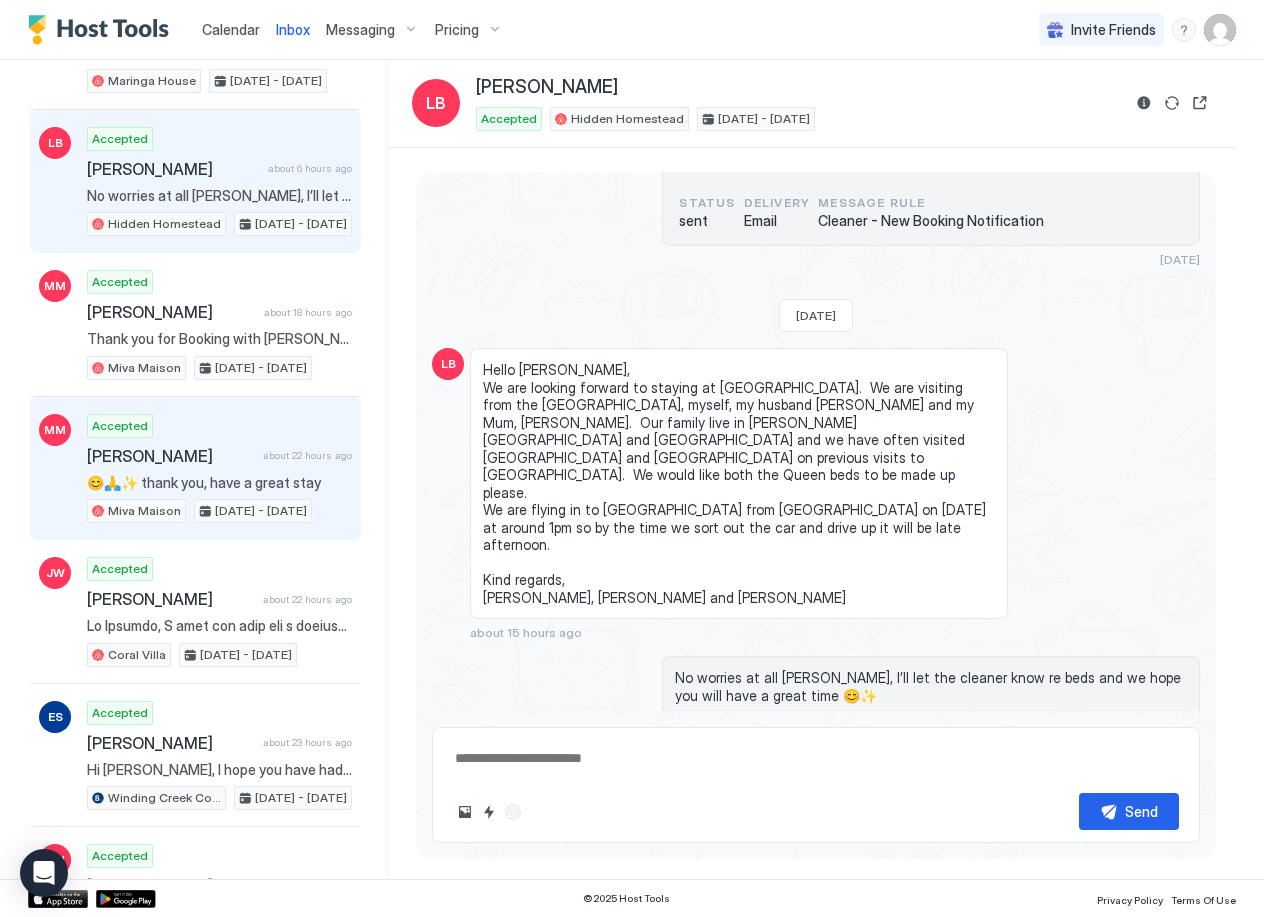 click on "😊🙏✨ thank you, have a great stay" at bounding box center [219, 483] 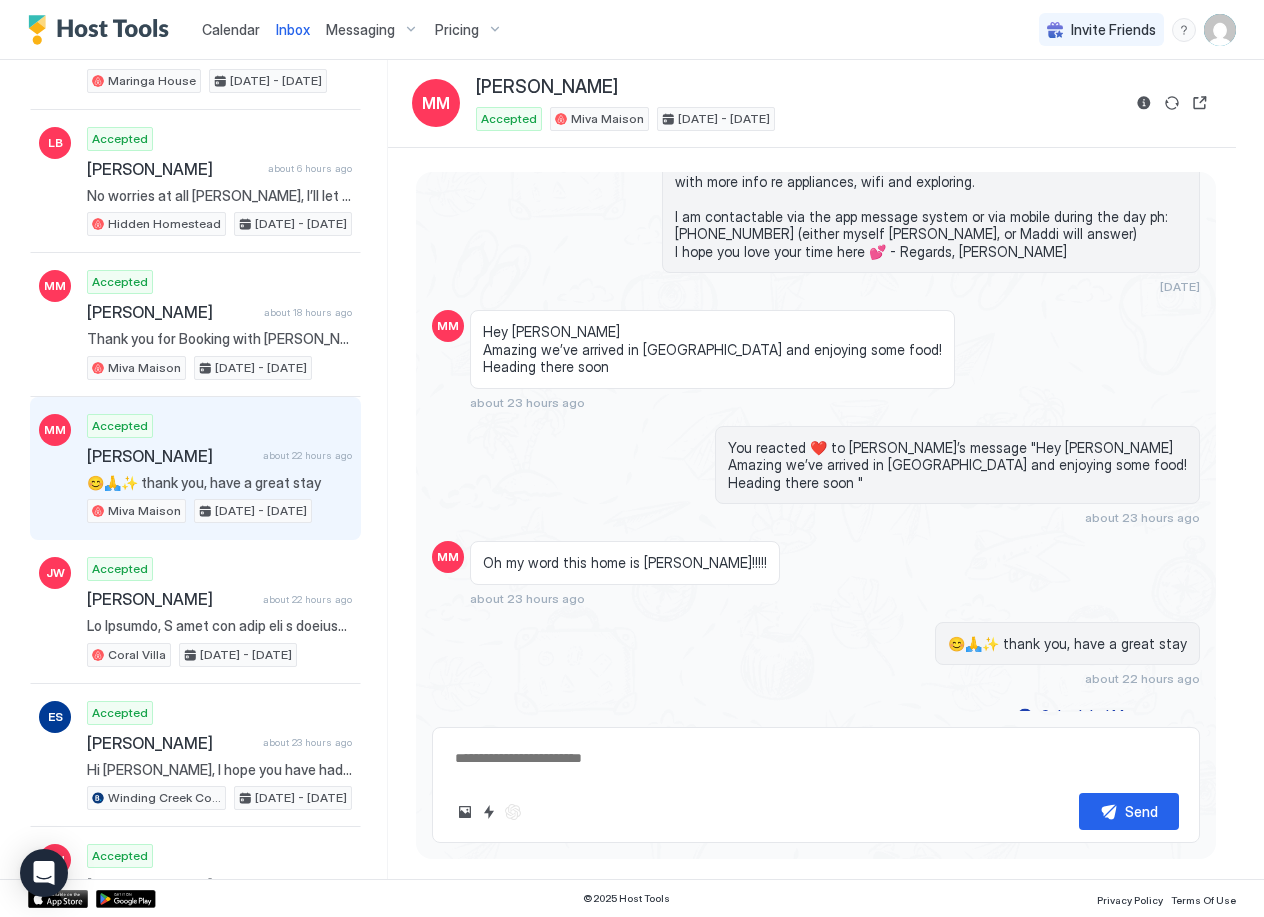 scroll, scrollTop: 1766, scrollLeft: 0, axis: vertical 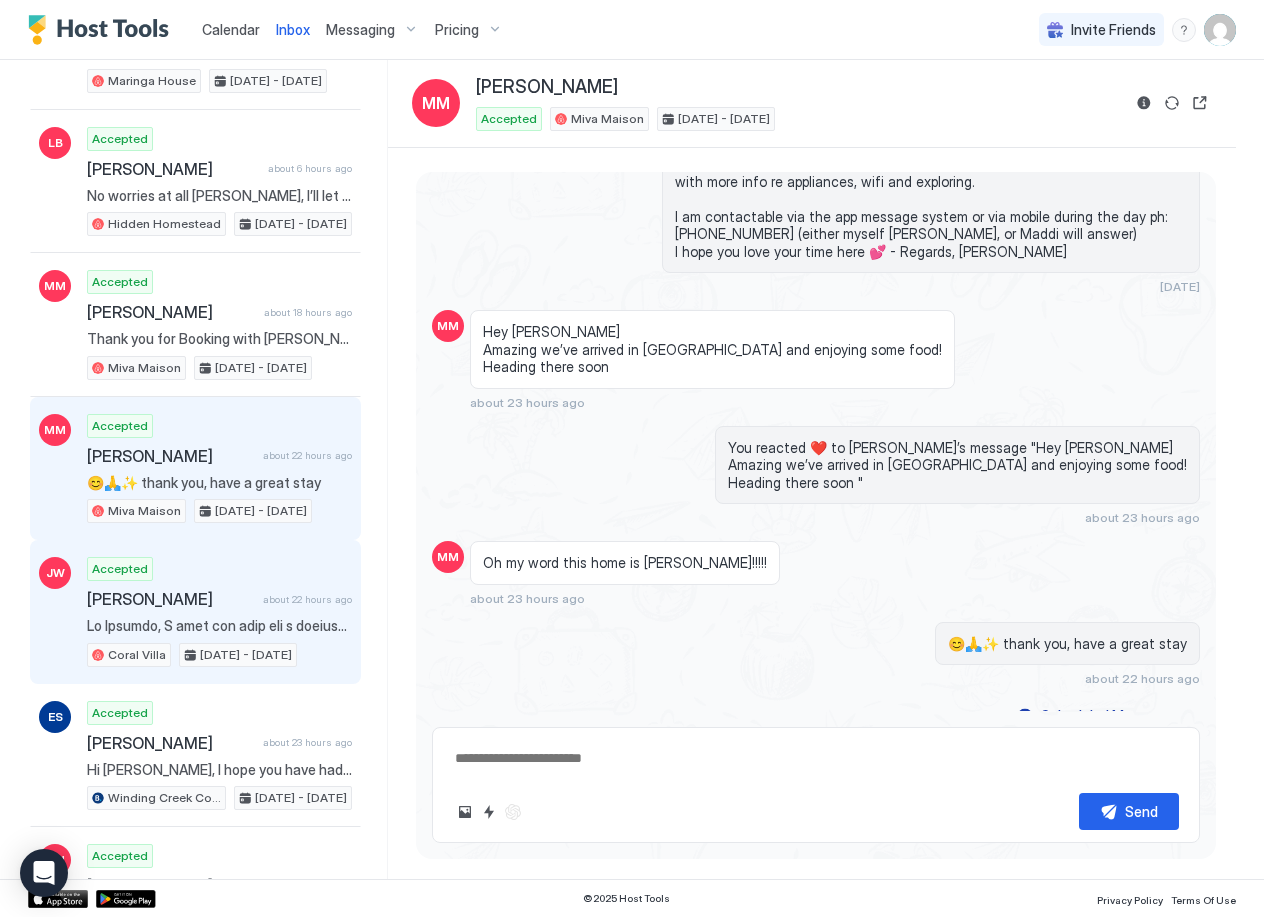 click on "[PERSON_NAME]" at bounding box center (171, 599) 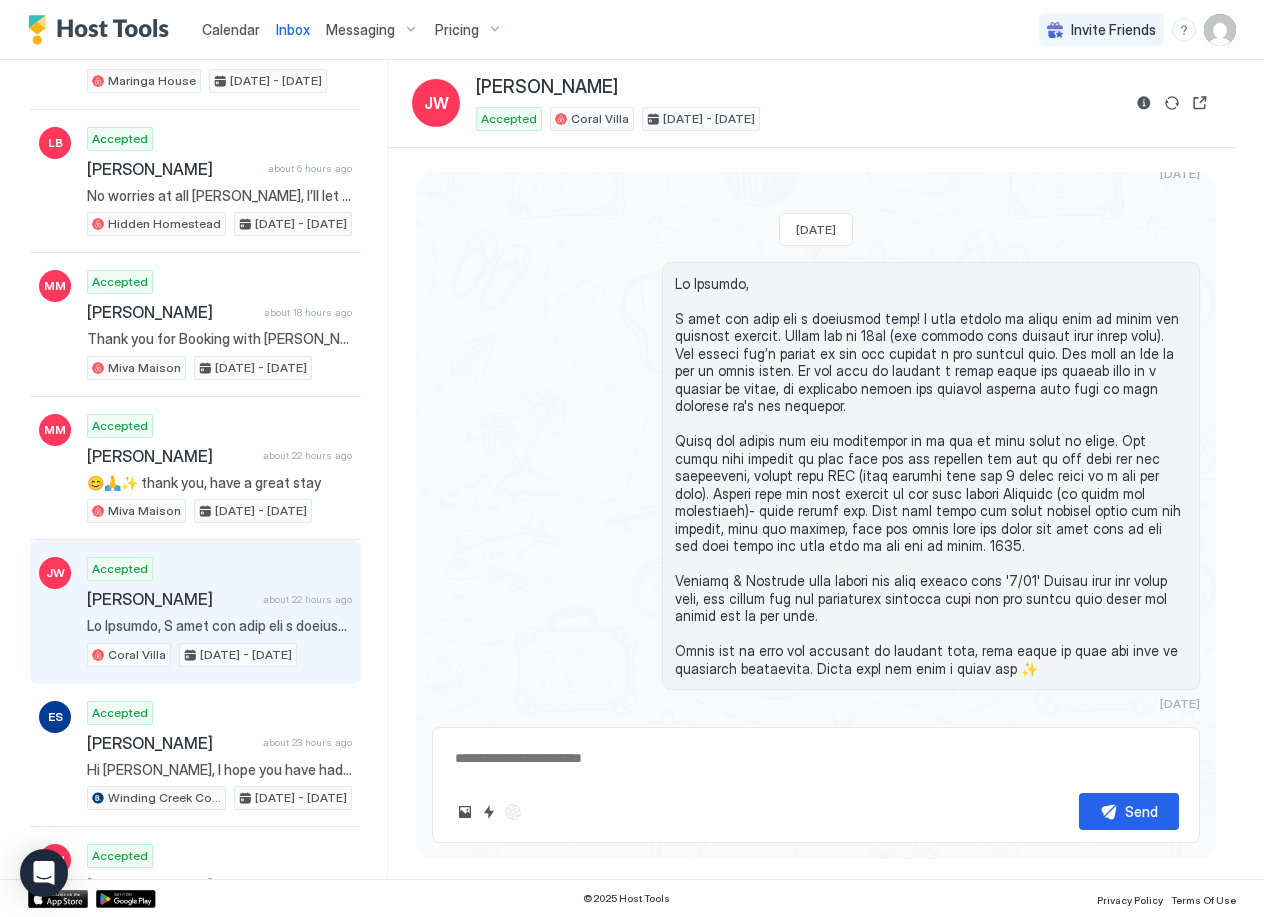 scroll, scrollTop: 1526, scrollLeft: 0, axis: vertical 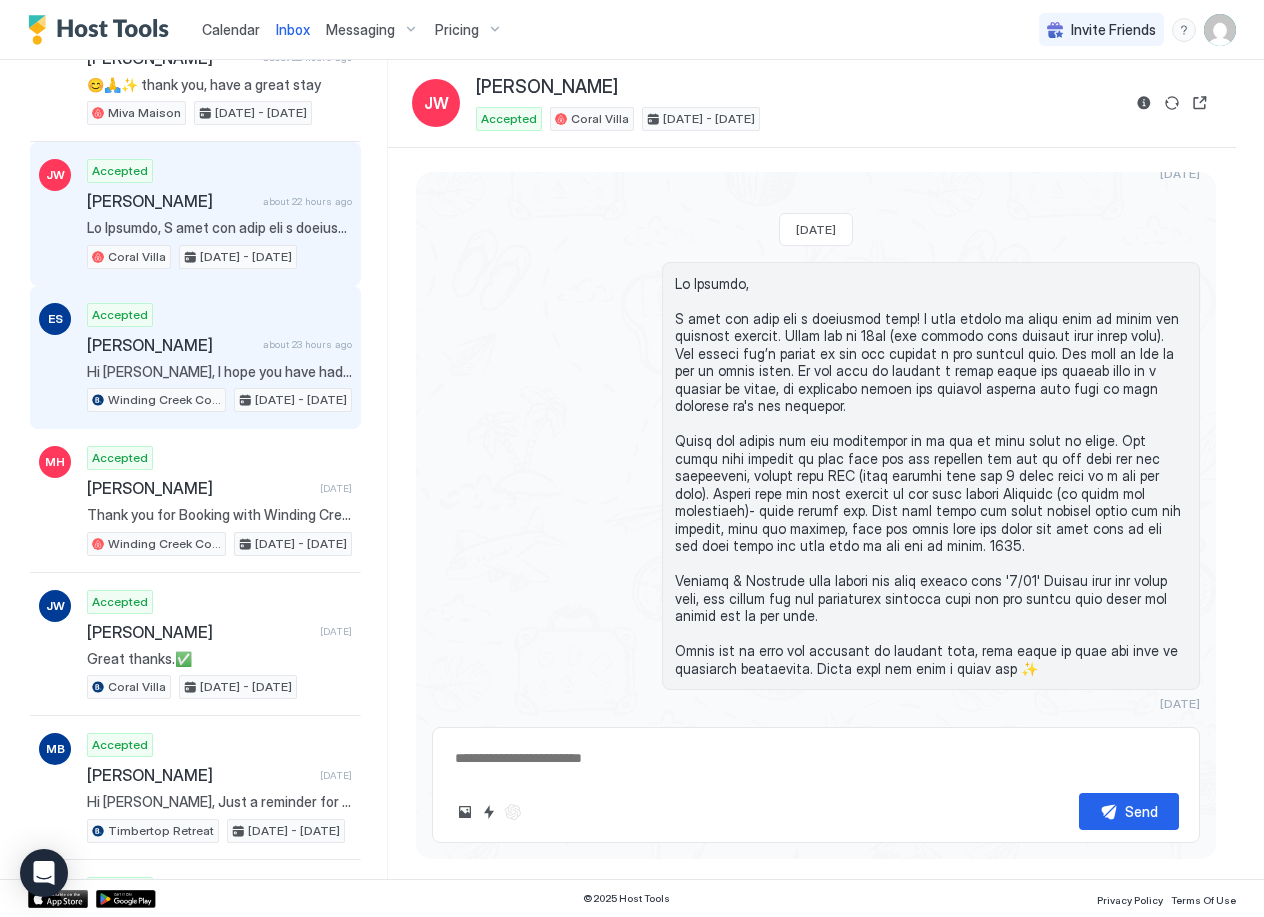 click on "Accepted [PERSON_NAME] about 23 hours ago [GEOGRAPHIC_DATA] [DATE] - [DATE]" at bounding box center (219, 358) 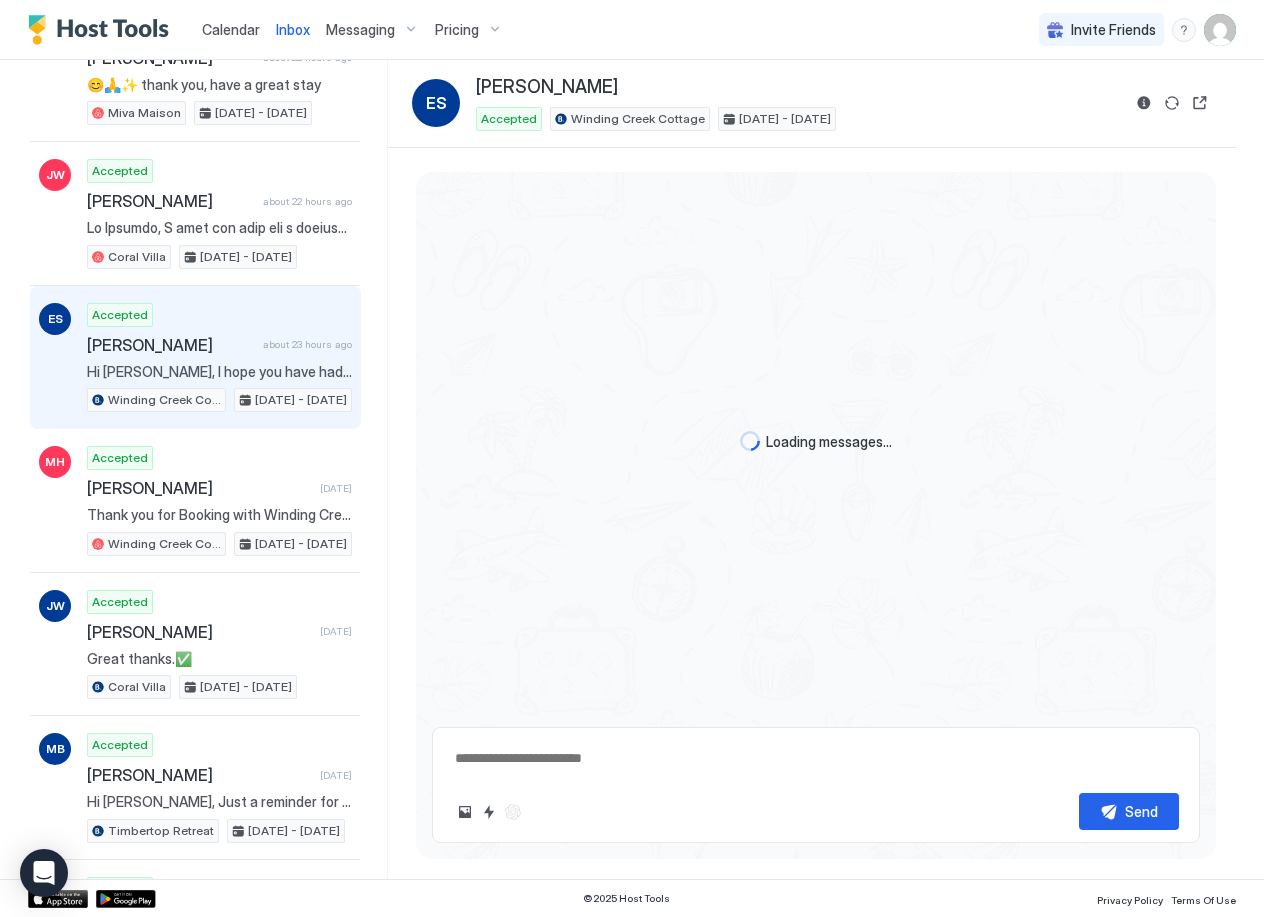 scroll, scrollTop: 2210, scrollLeft: 0, axis: vertical 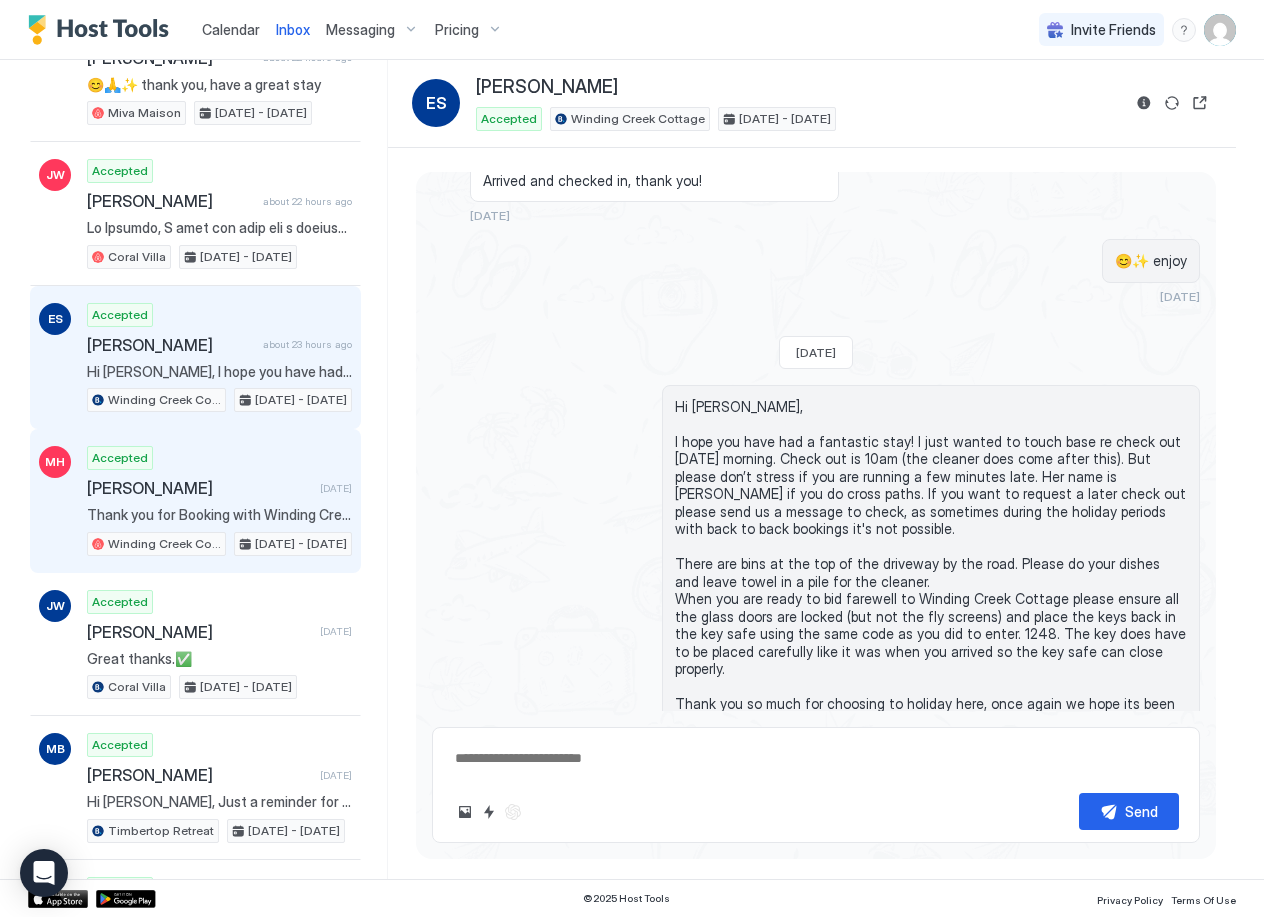 click on "[PERSON_NAME]" at bounding box center [199, 488] 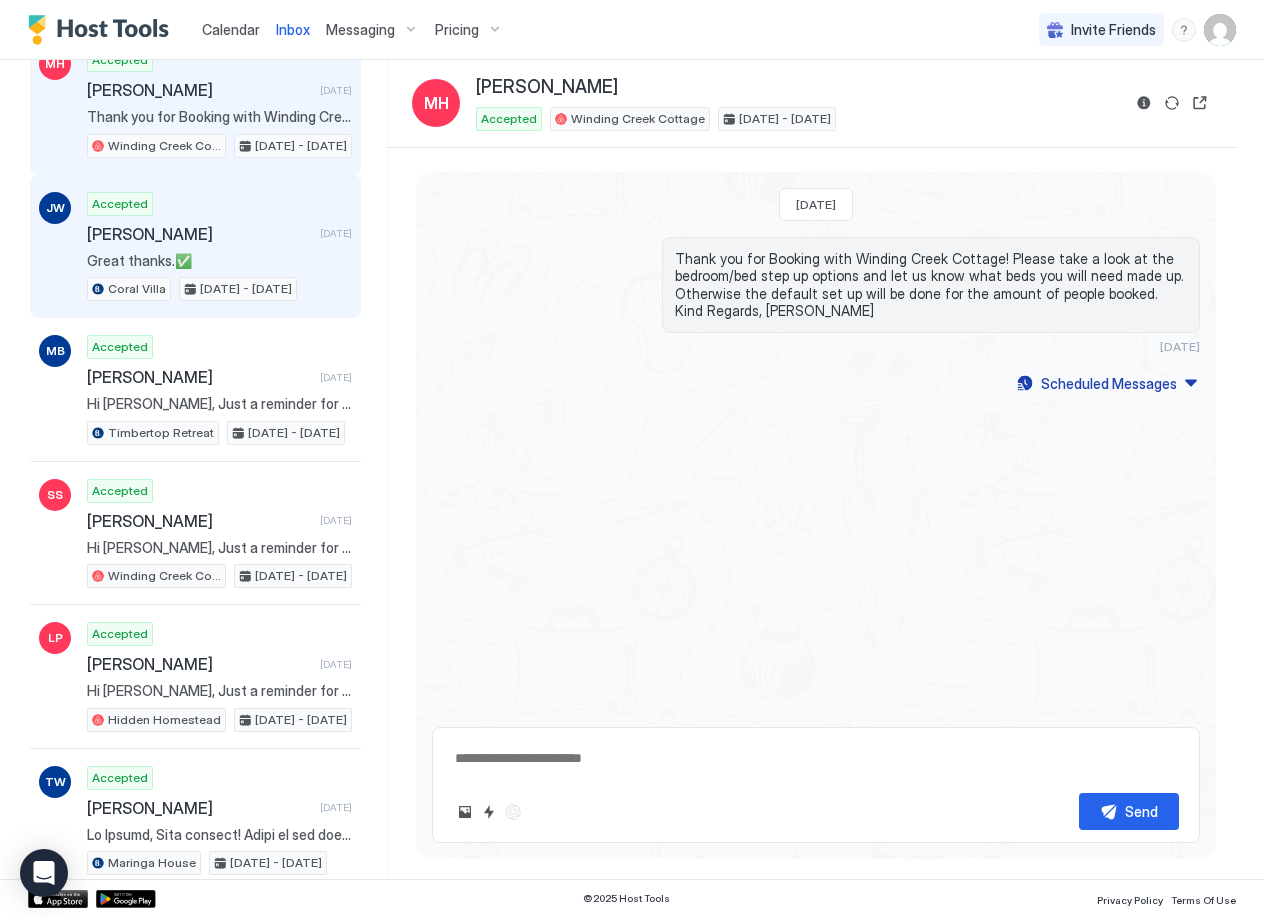 scroll, scrollTop: 1730, scrollLeft: 0, axis: vertical 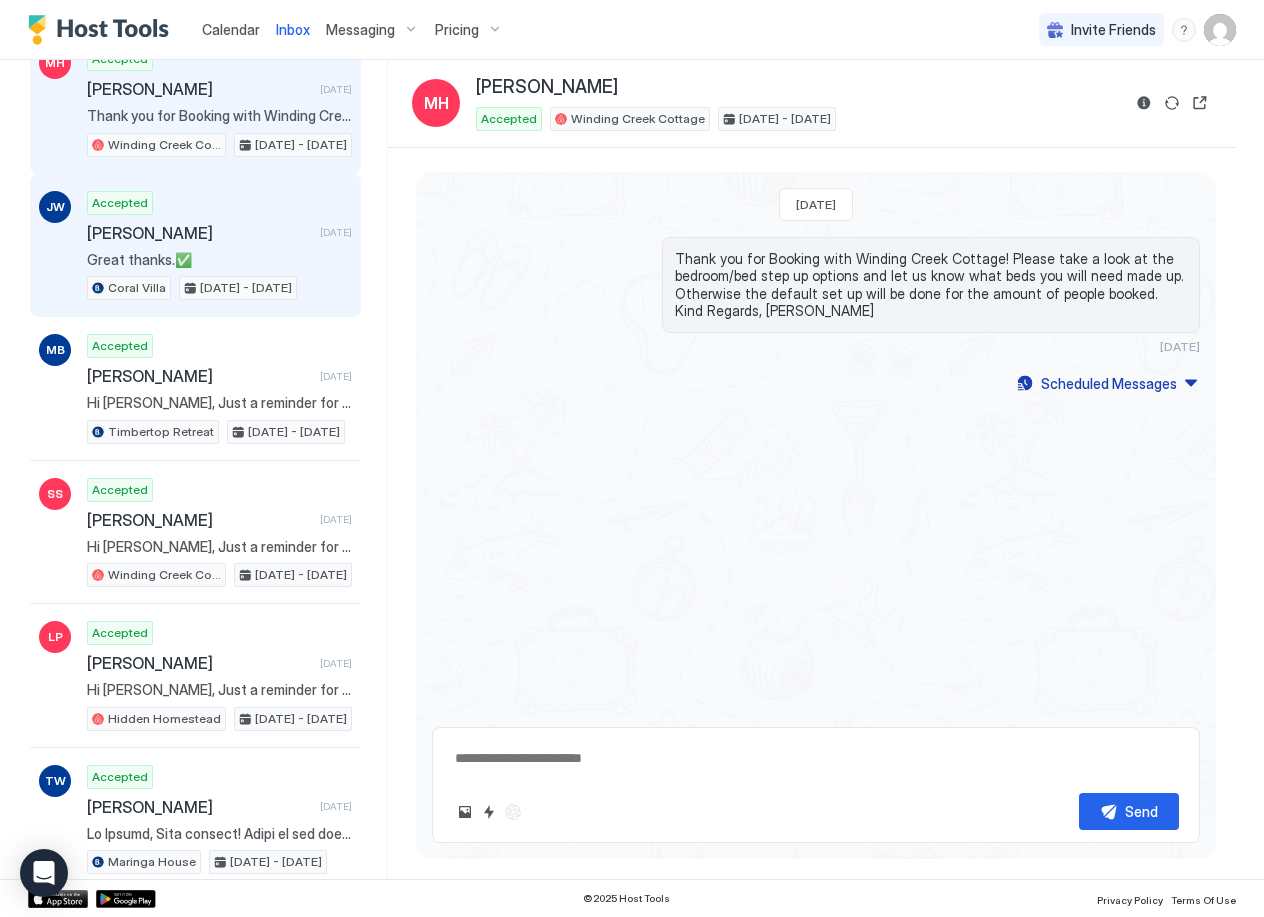 click on "[PERSON_NAME]" at bounding box center [199, 233] 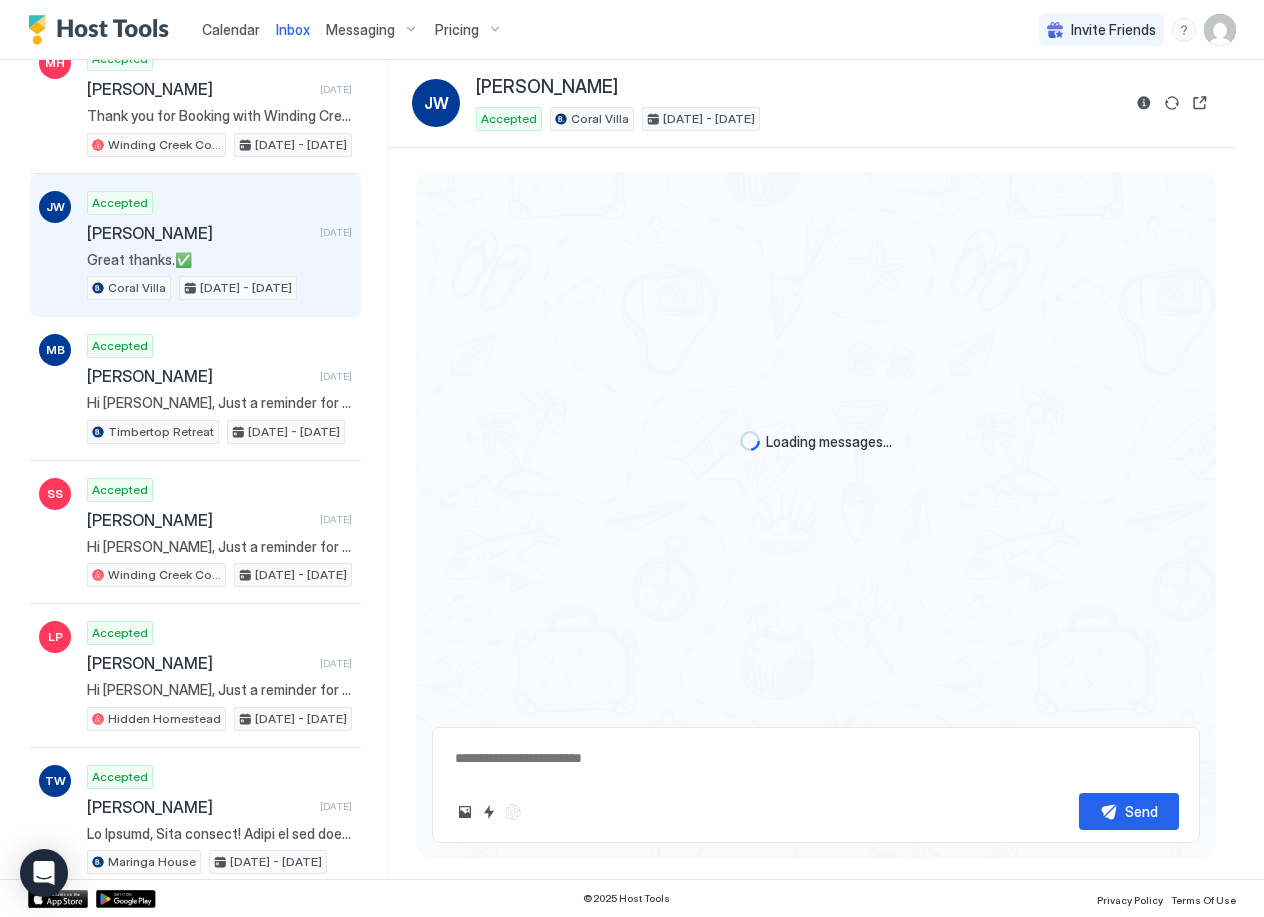scroll, scrollTop: 713, scrollLeft: 0, axis: vertical 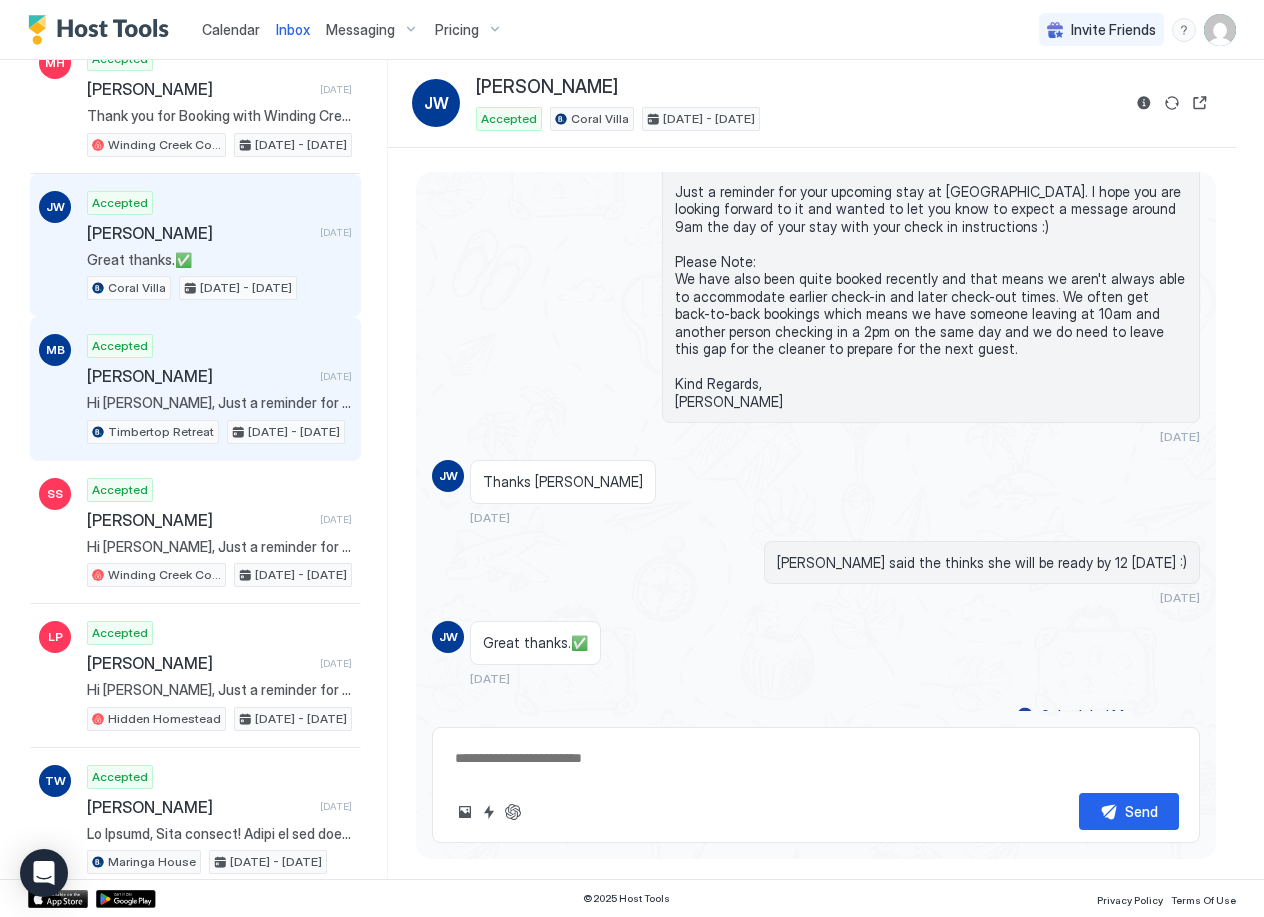 click on "[PERSON_NAME]" at bounding box center (199, 376) 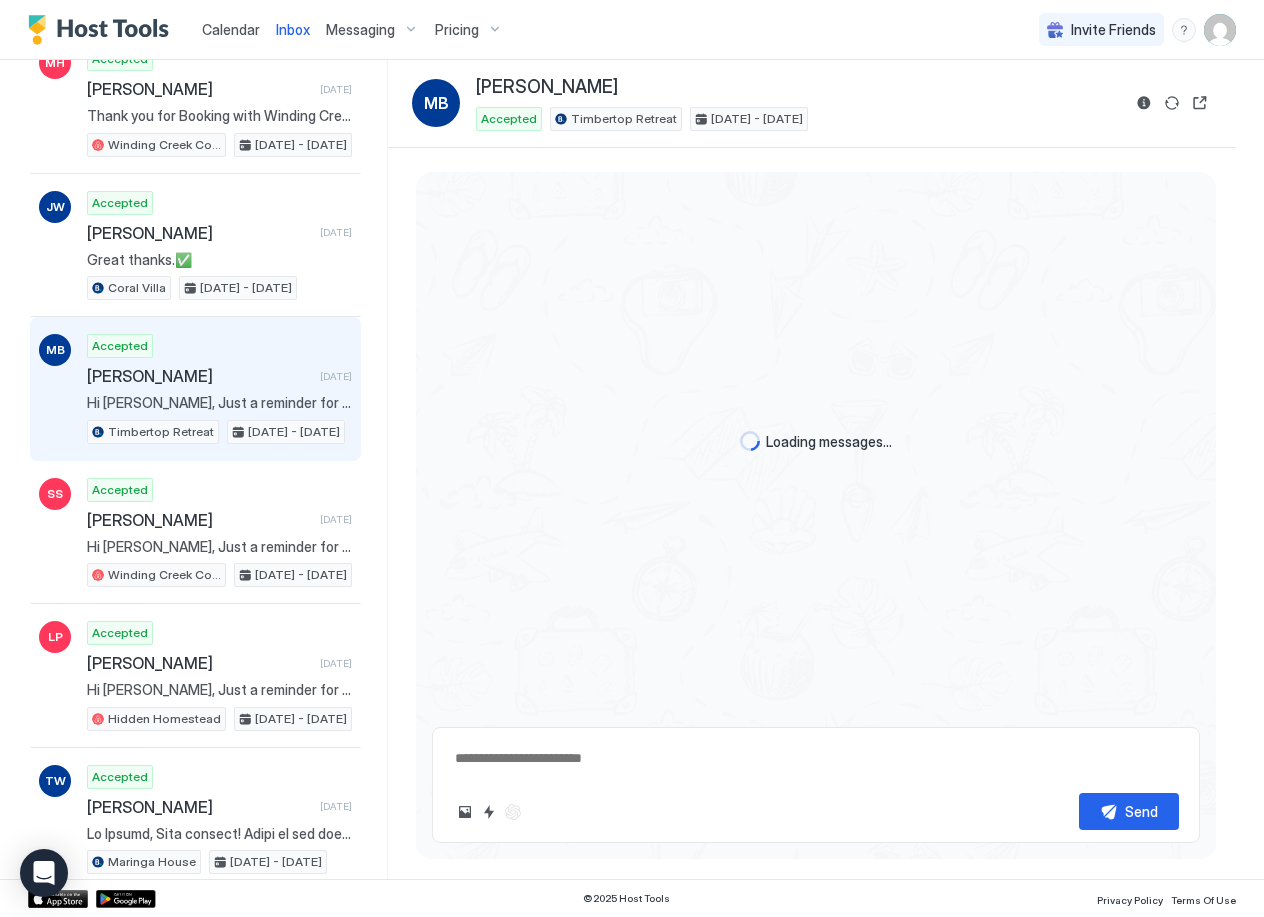 scroll, scrollTop: 0, scrollLeft: 0, axis: both 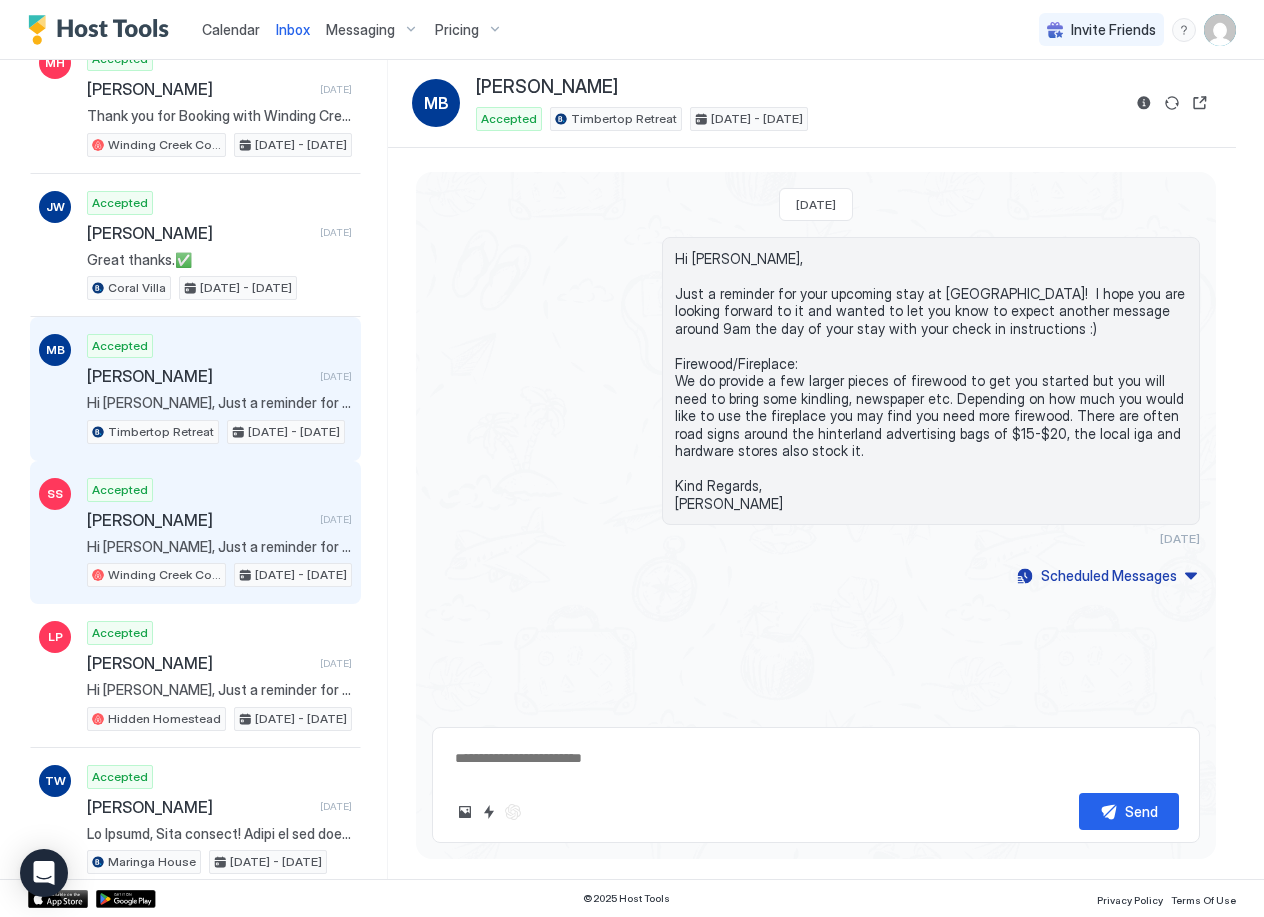 click on "[PERSON_NAME]" at bounding box center (199, 520) 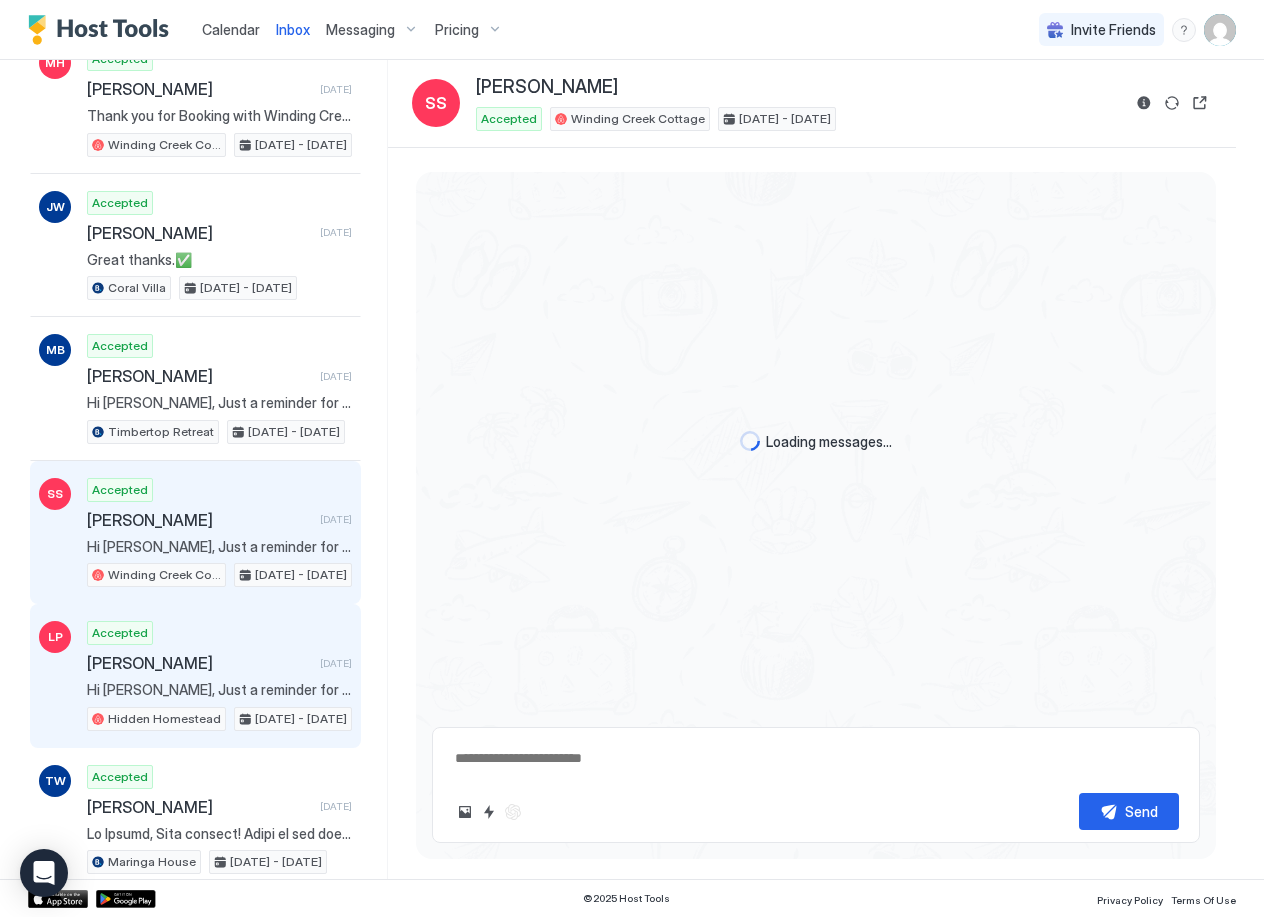 scroll, scrollTop: 244, scrollLeft: 0, axis: vertical 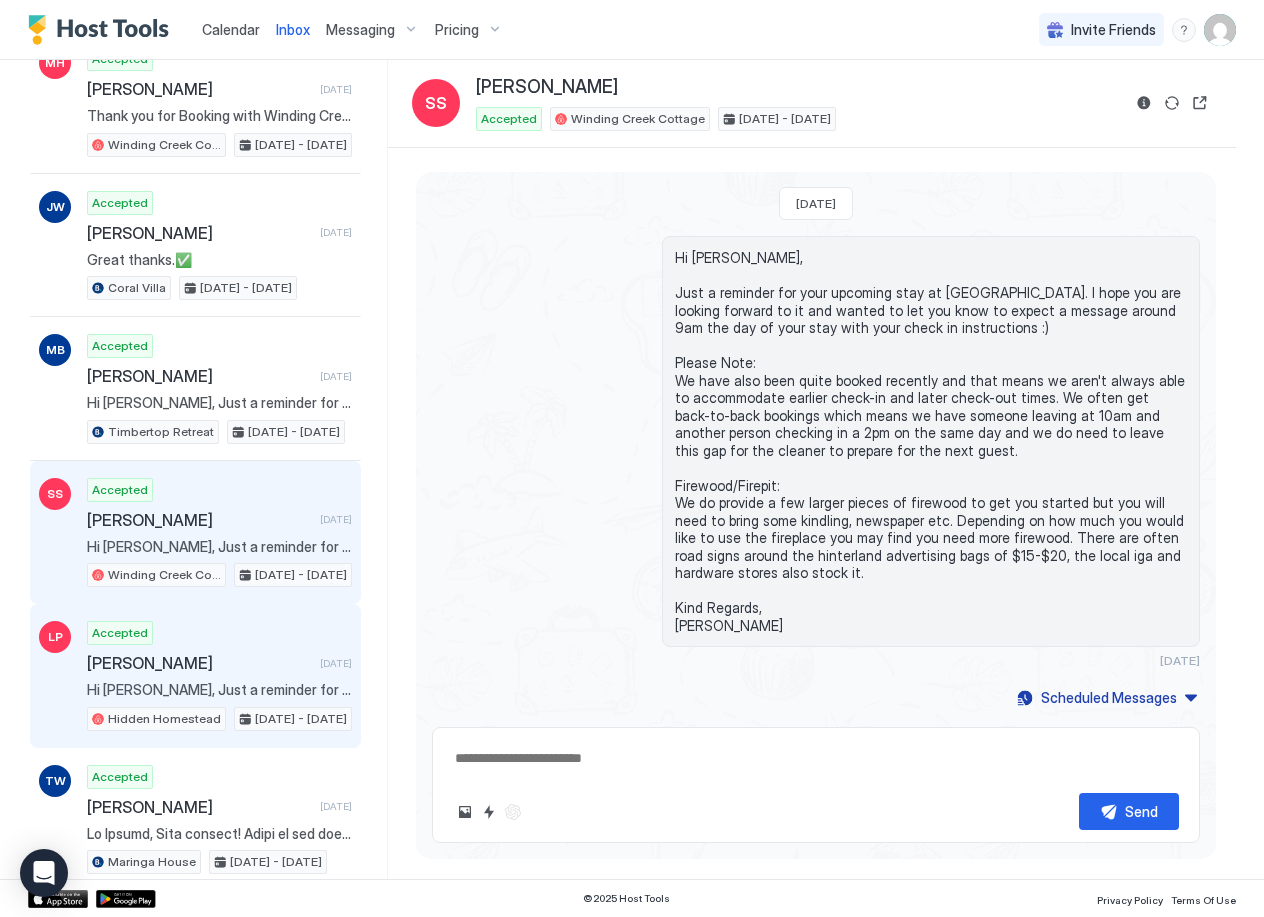 click on "[PERSON_NAME]" at bounding box center [199, 663] 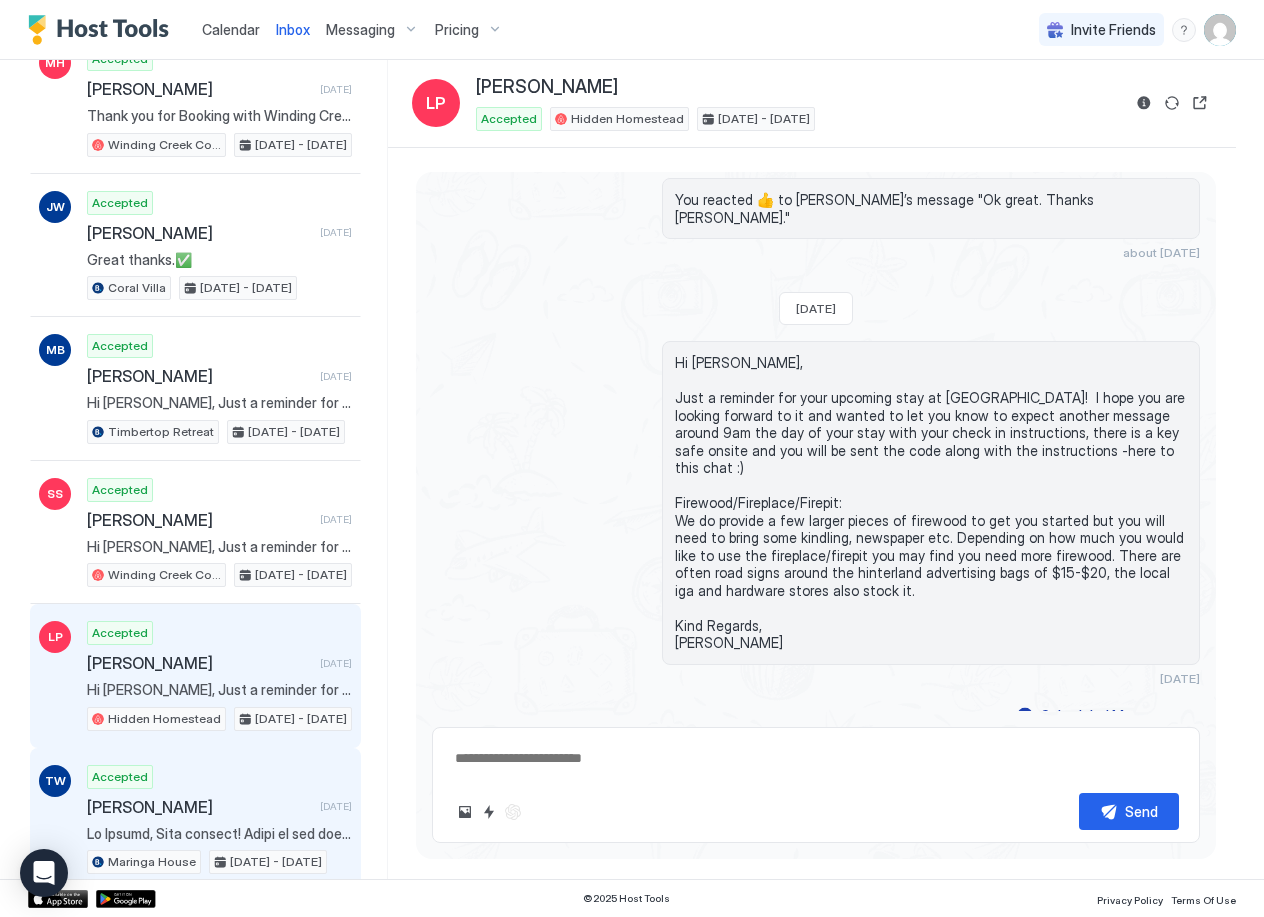 scroll, scrollTop: 862, scrollLeft: 0, axis: vertical 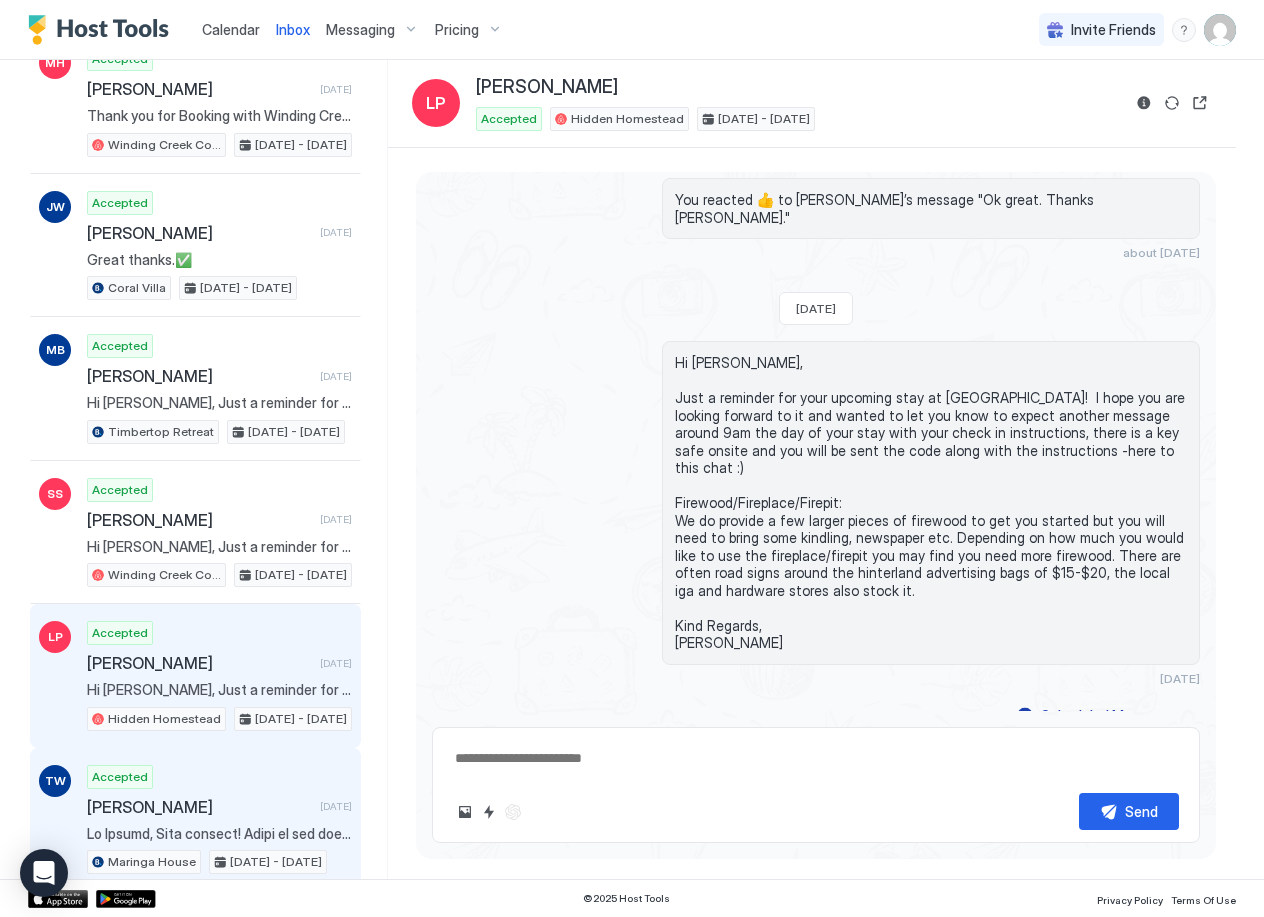 click on "Accepted [PERSON_NAME] [DATE] Maringa House [DATE] - [DATE]" at bounding box center [219, 820] 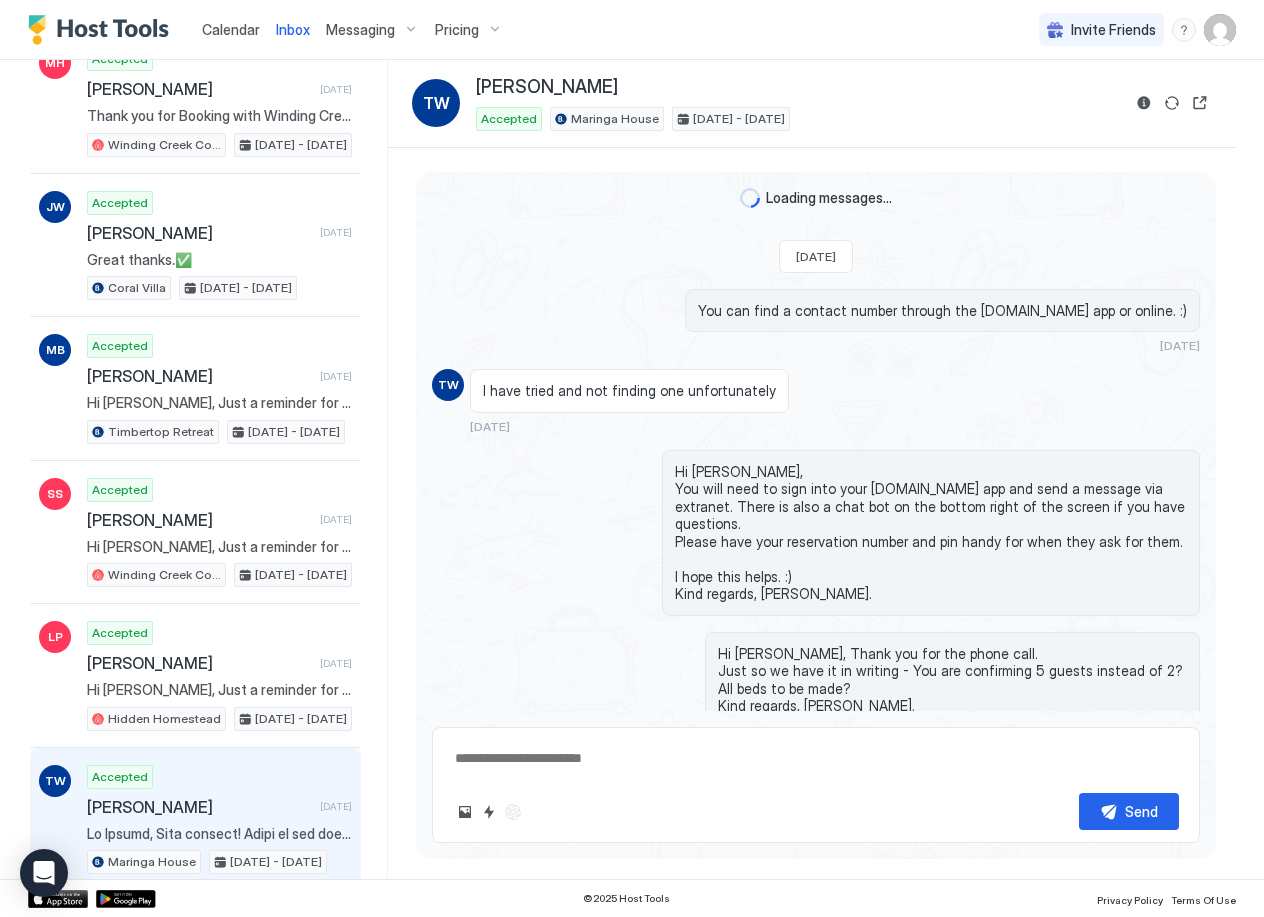 scroll, scrollTop: 3154, scrollLeft: 0, axis: vertical 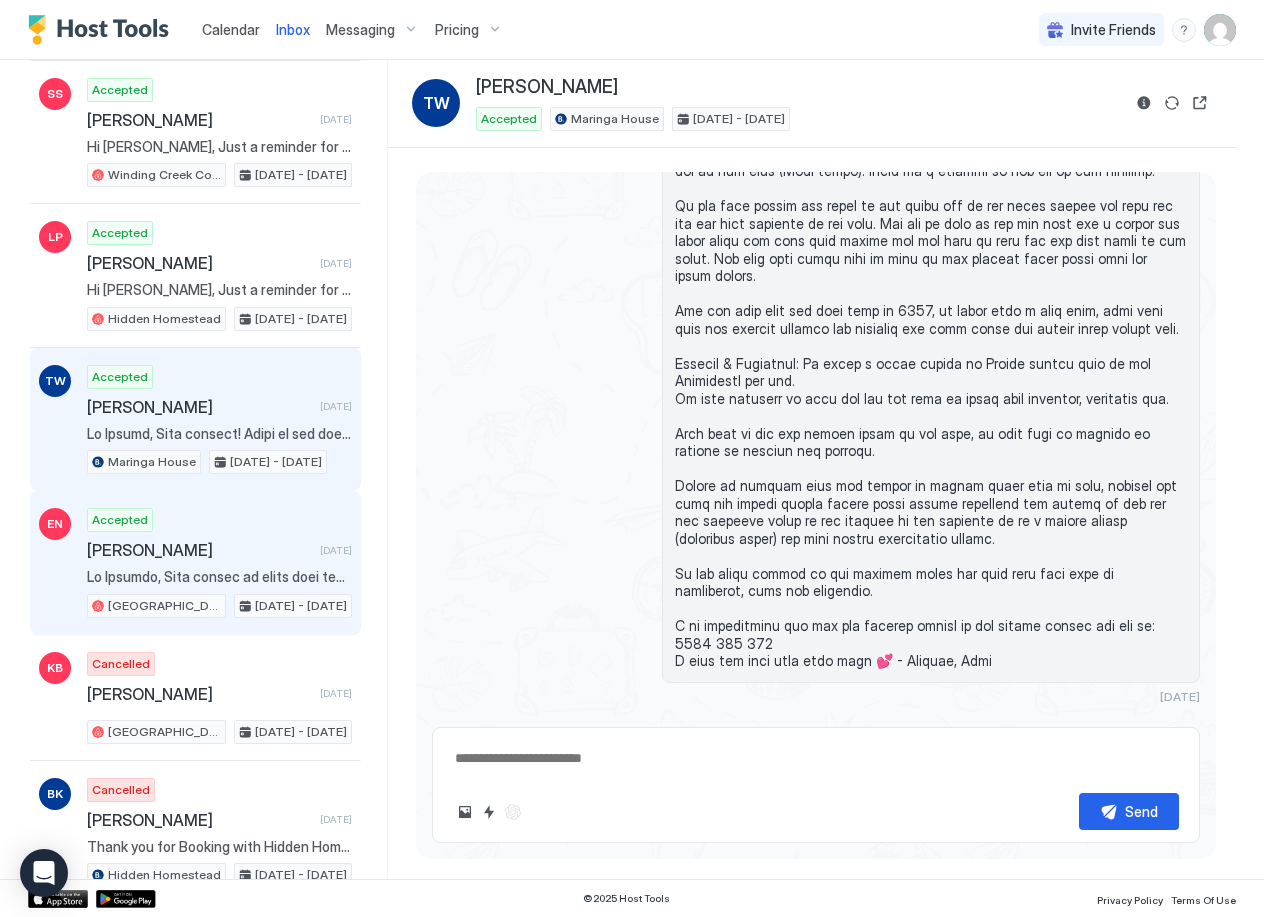 click on "[PERSON_NAME]" at bounding box center [199, 550] 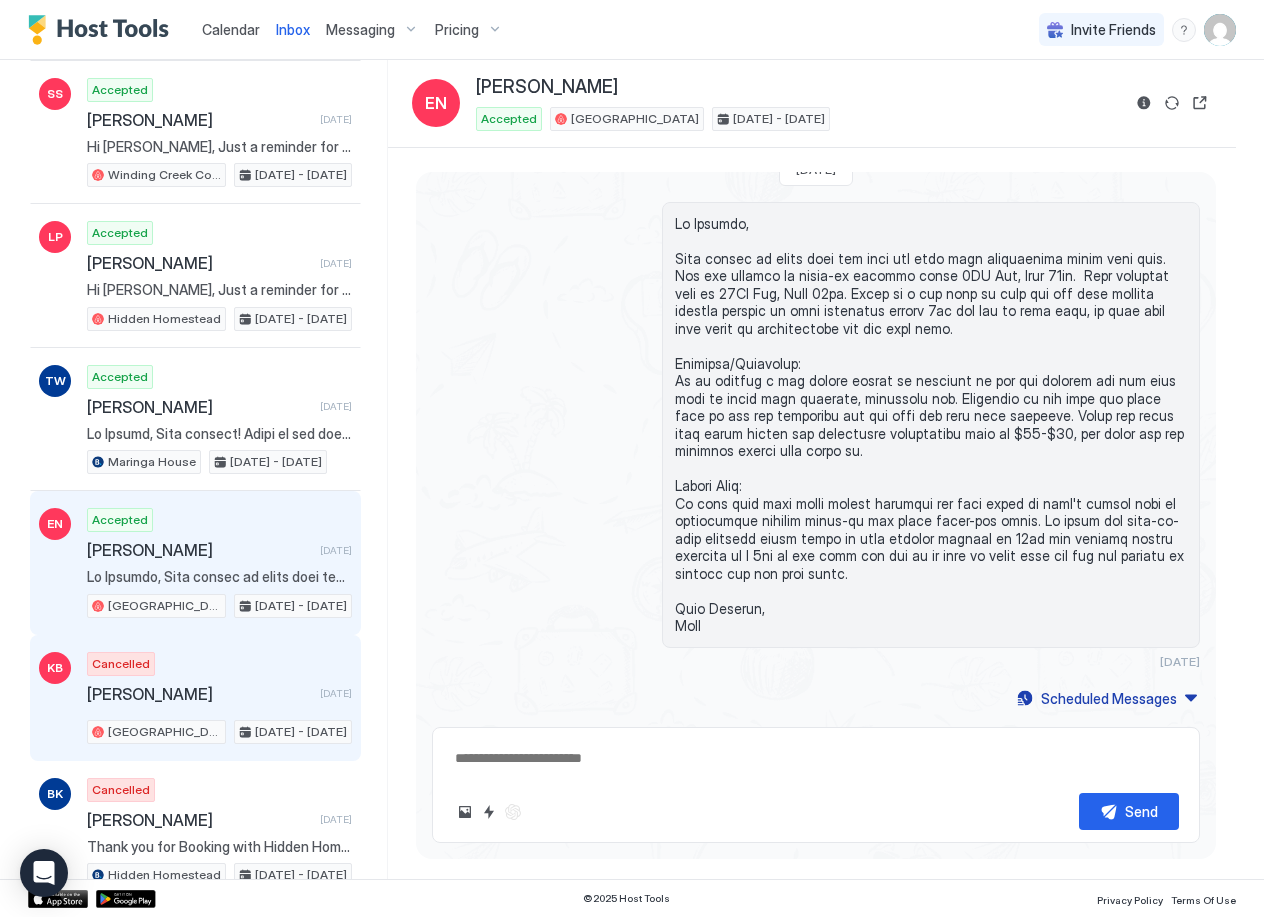 scroll, scrollTop: 35, scrollLeft: 0, axis: vertical 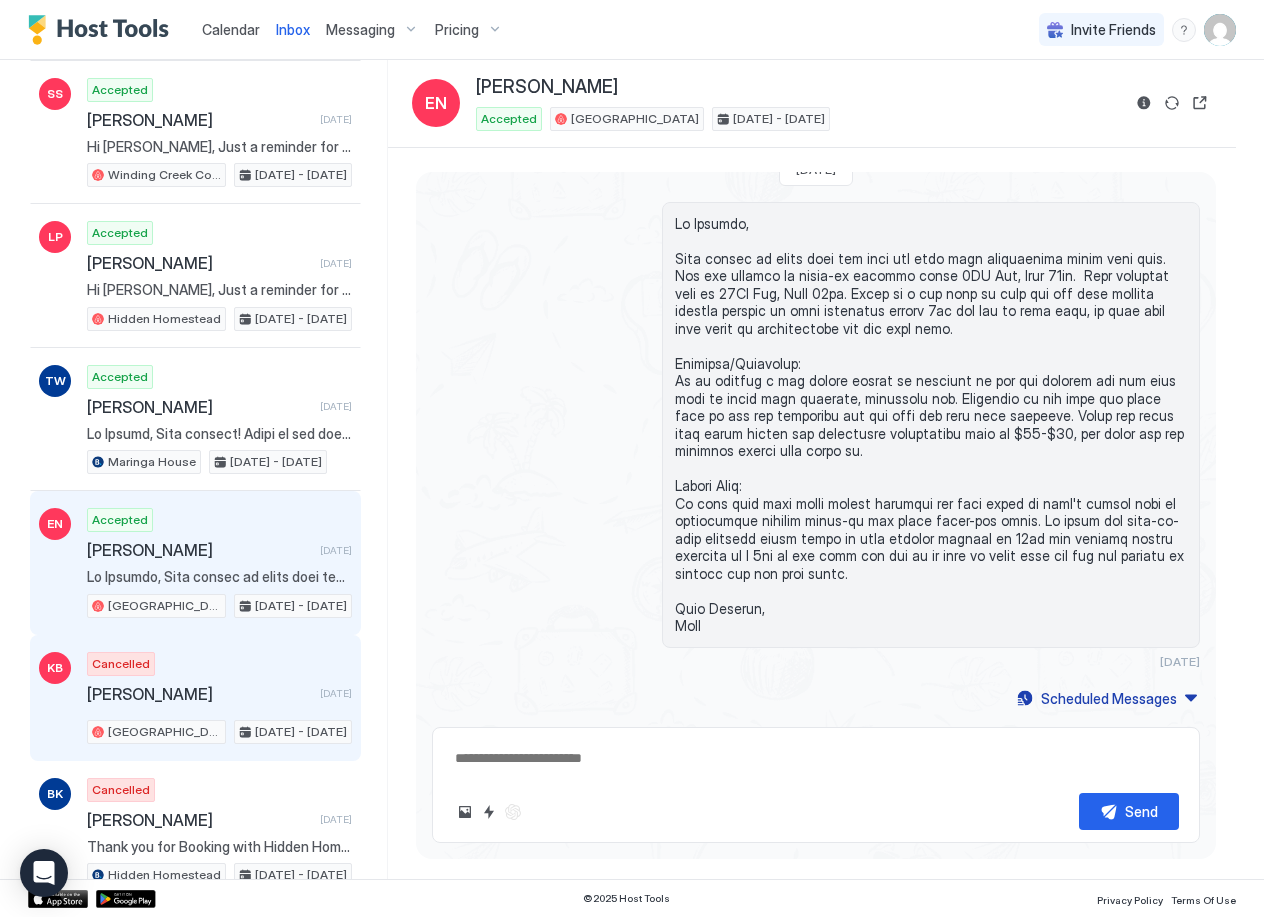 click on "[PERSON_NAME]" at bounding box center [199, 694] 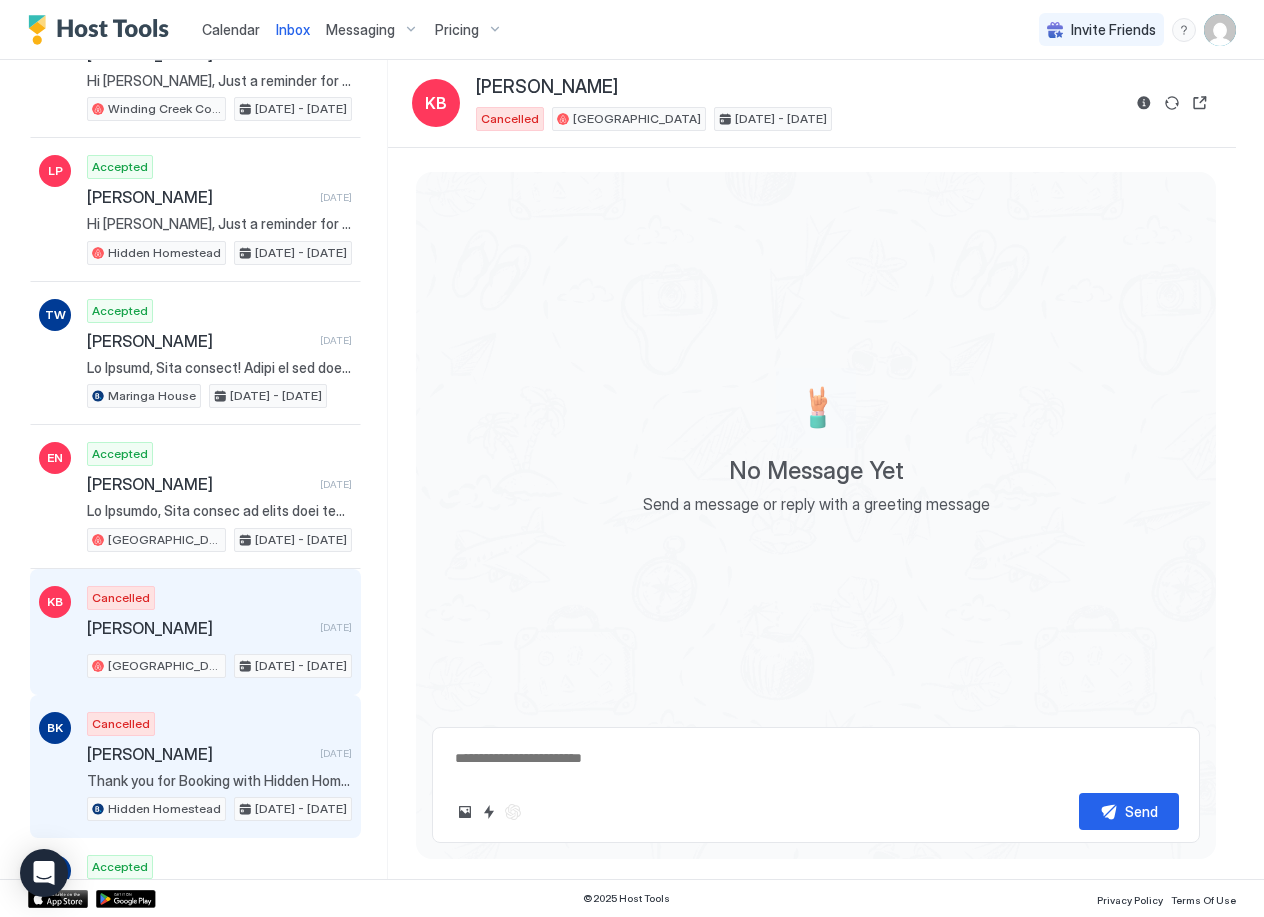 click on "Cancelled [PERSON_NAME] [DATE] Thank you for Booking with Hidden Homestead! Please take a look at the bedroom/bed step up options and let us know what beds you will need made up. Otherwise the default set up will be done for the amount of people booked. Kind Regards, [PERSON_NAME] Hidden Homestead [DATE] - [DATE]" at bounding box center (219, 767) 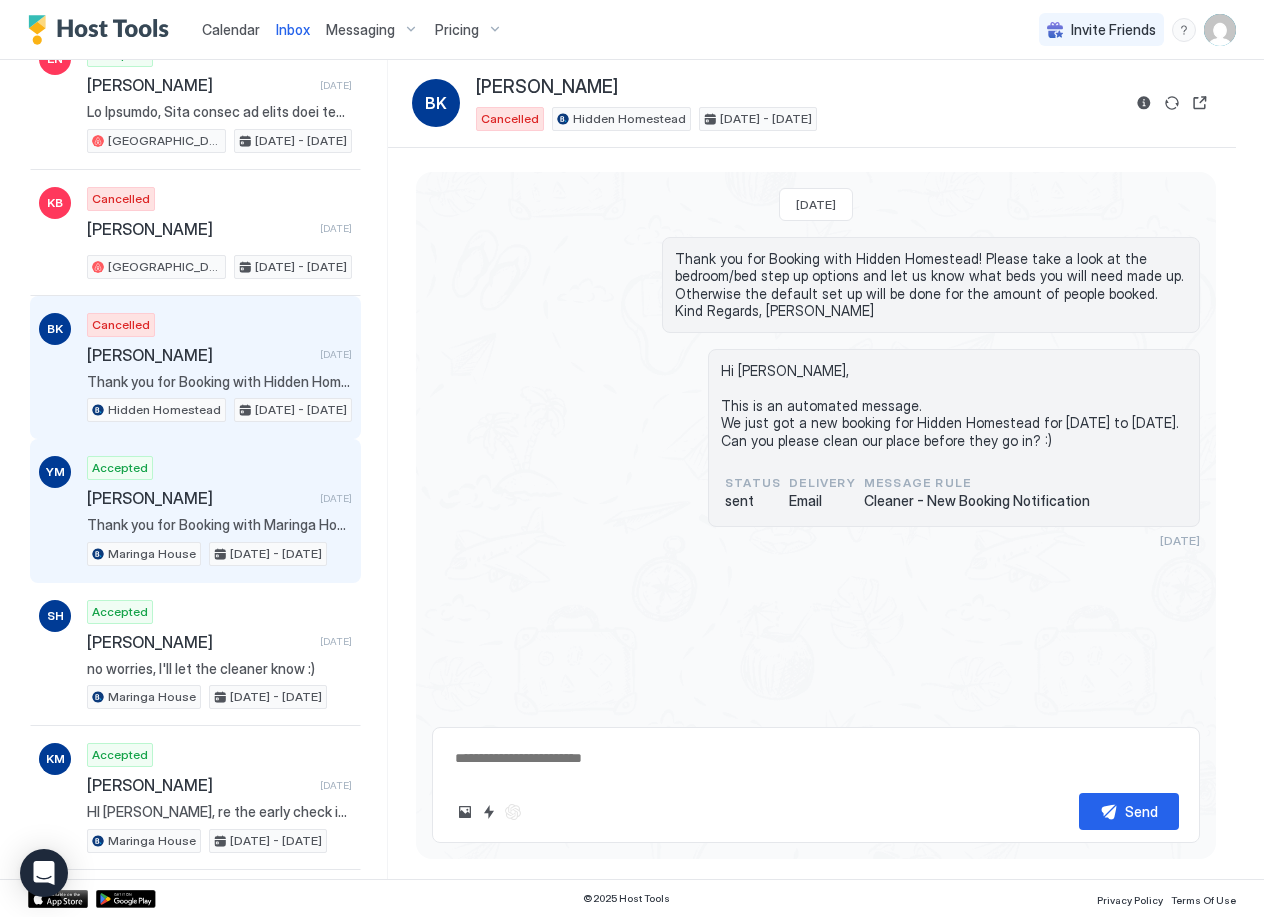 click on "[PERSON_NAME]" at bounding box center [199, 498] 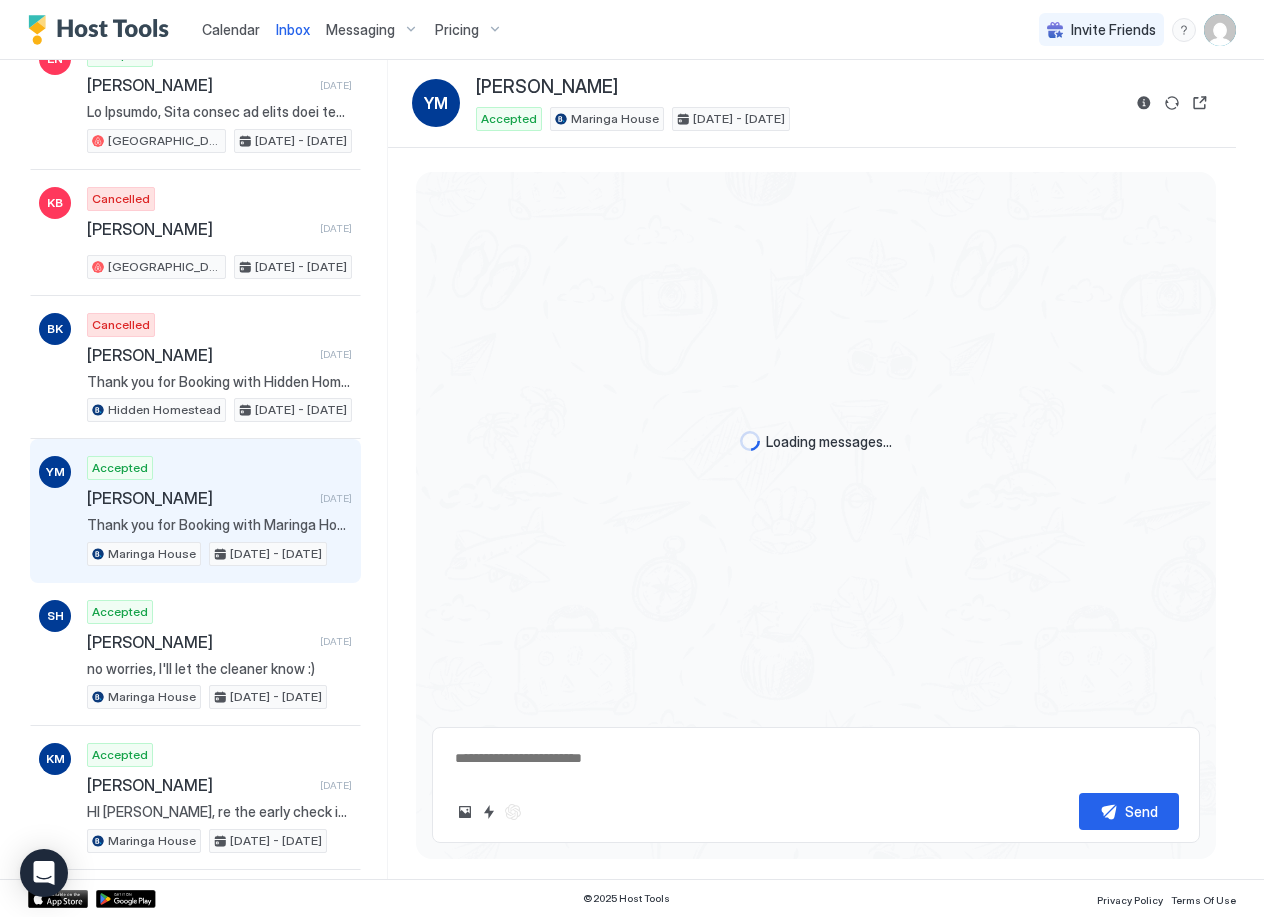 scroll, scrollTop: 2596, scrollLeft: 0, axis: vertical 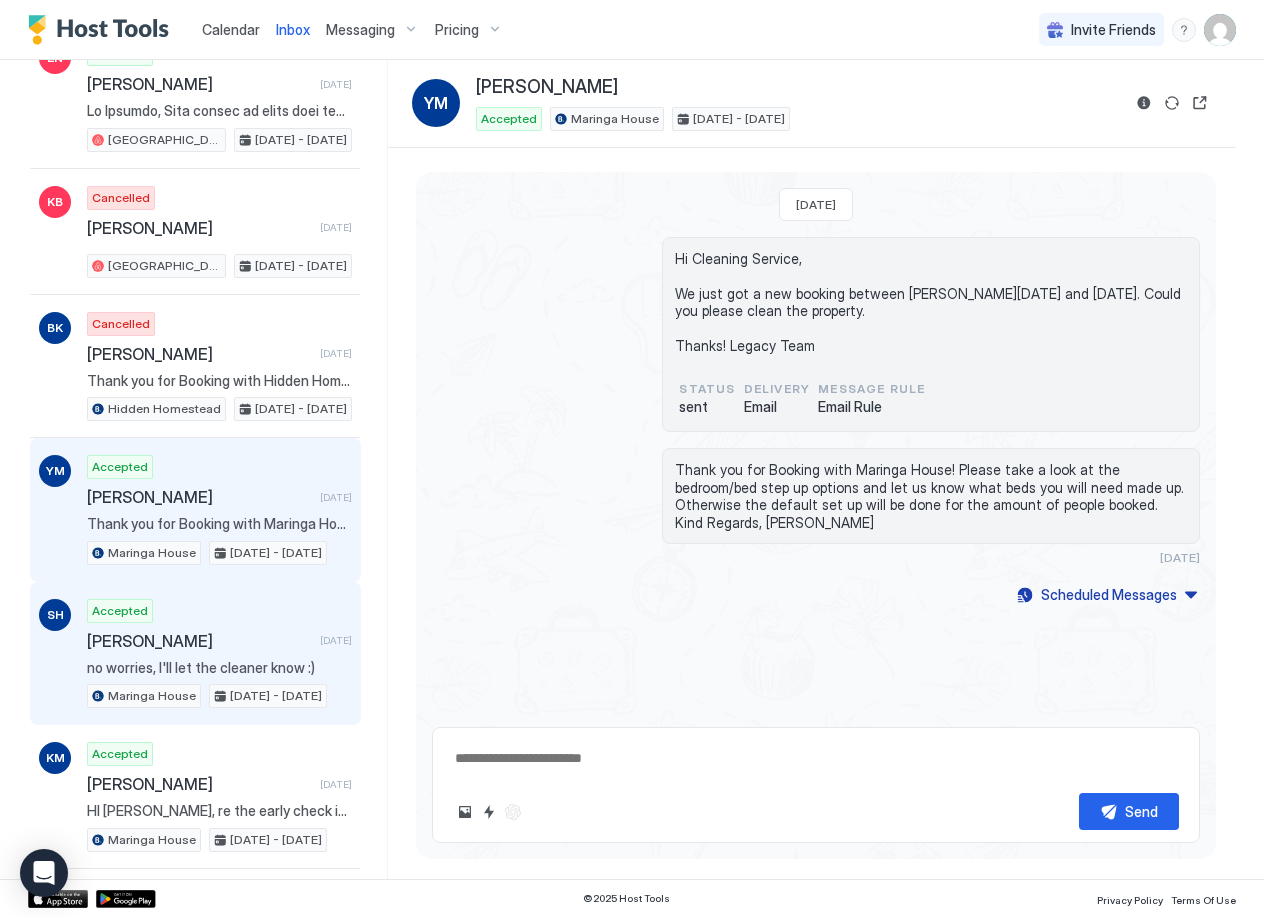 click on "[PERSON_NAME]" at bounding box center (199, 641) 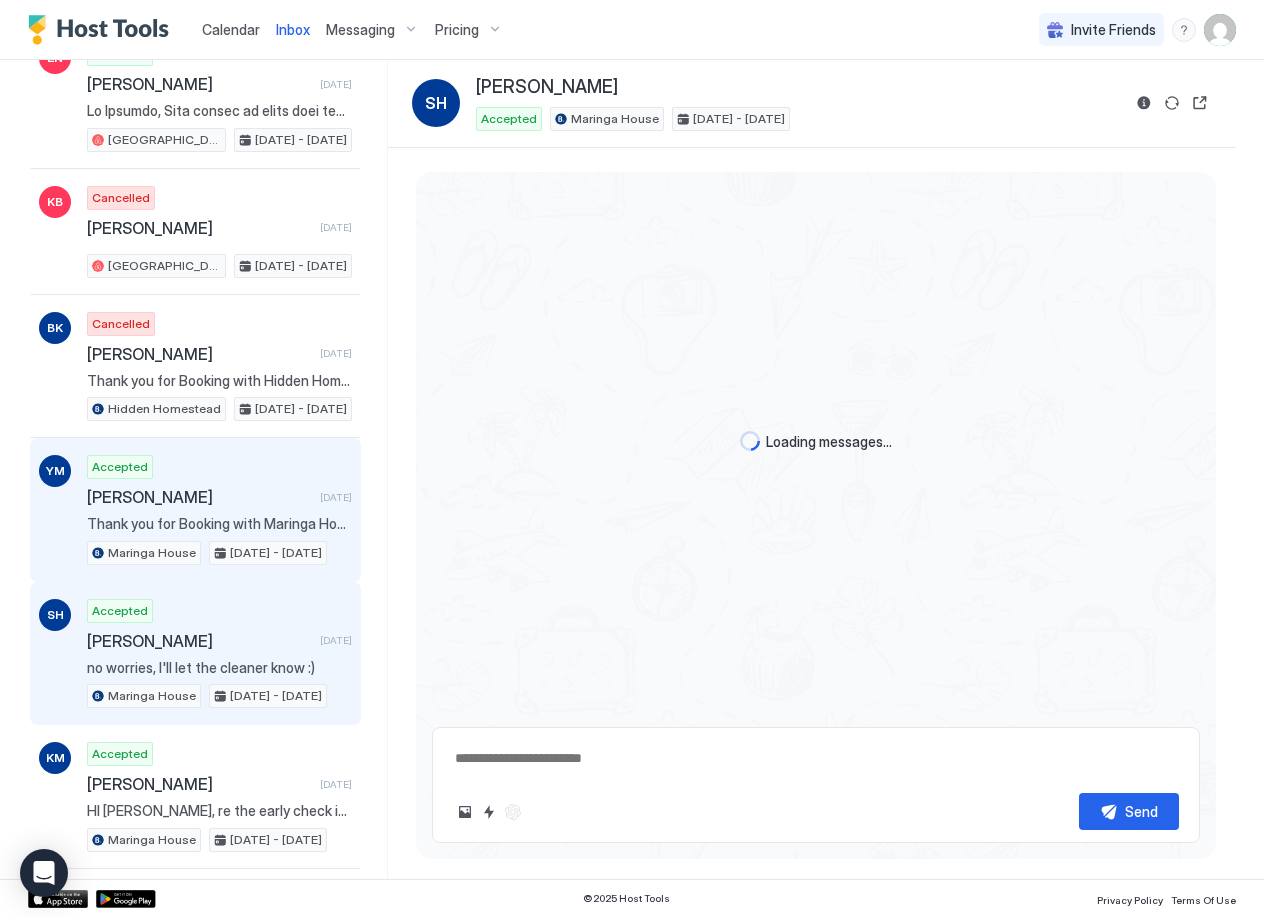 scroll, scrollTop: 174, scrollLeft: 0, axis: vertical 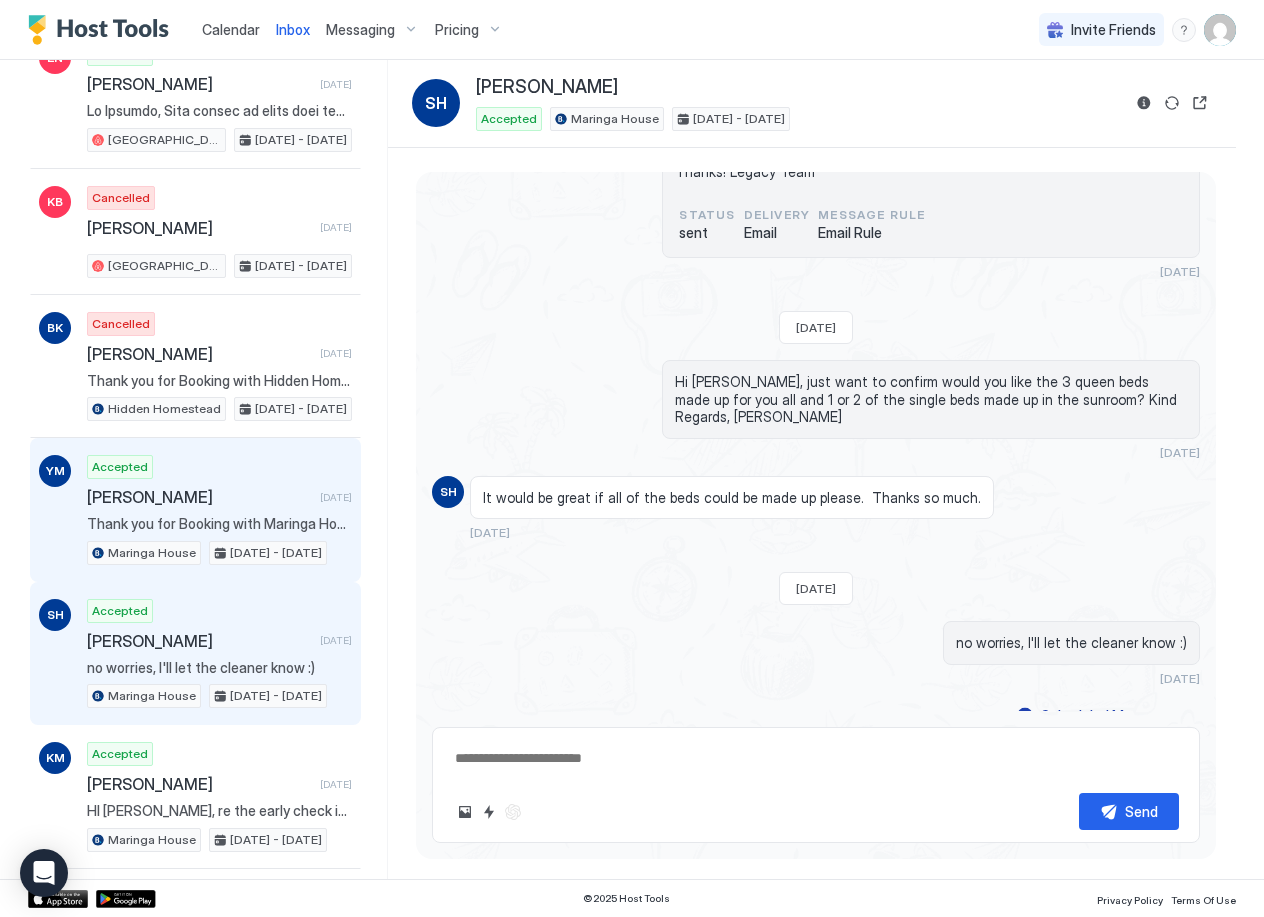 click on "[PERSON_NAME]" at bounding box center (199, 497) 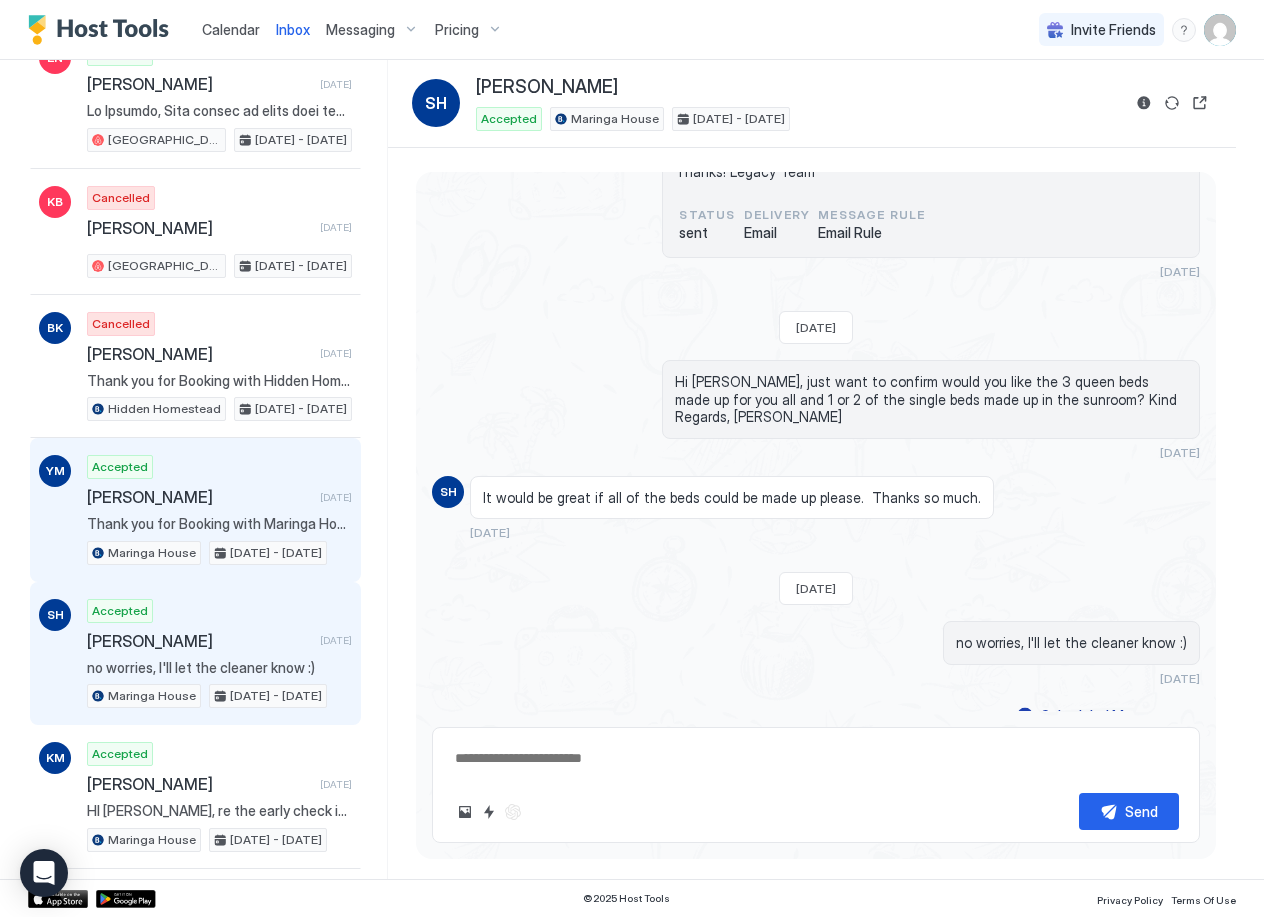 scroll, scrollTop: 0, scrollLeft: 0, axis: both 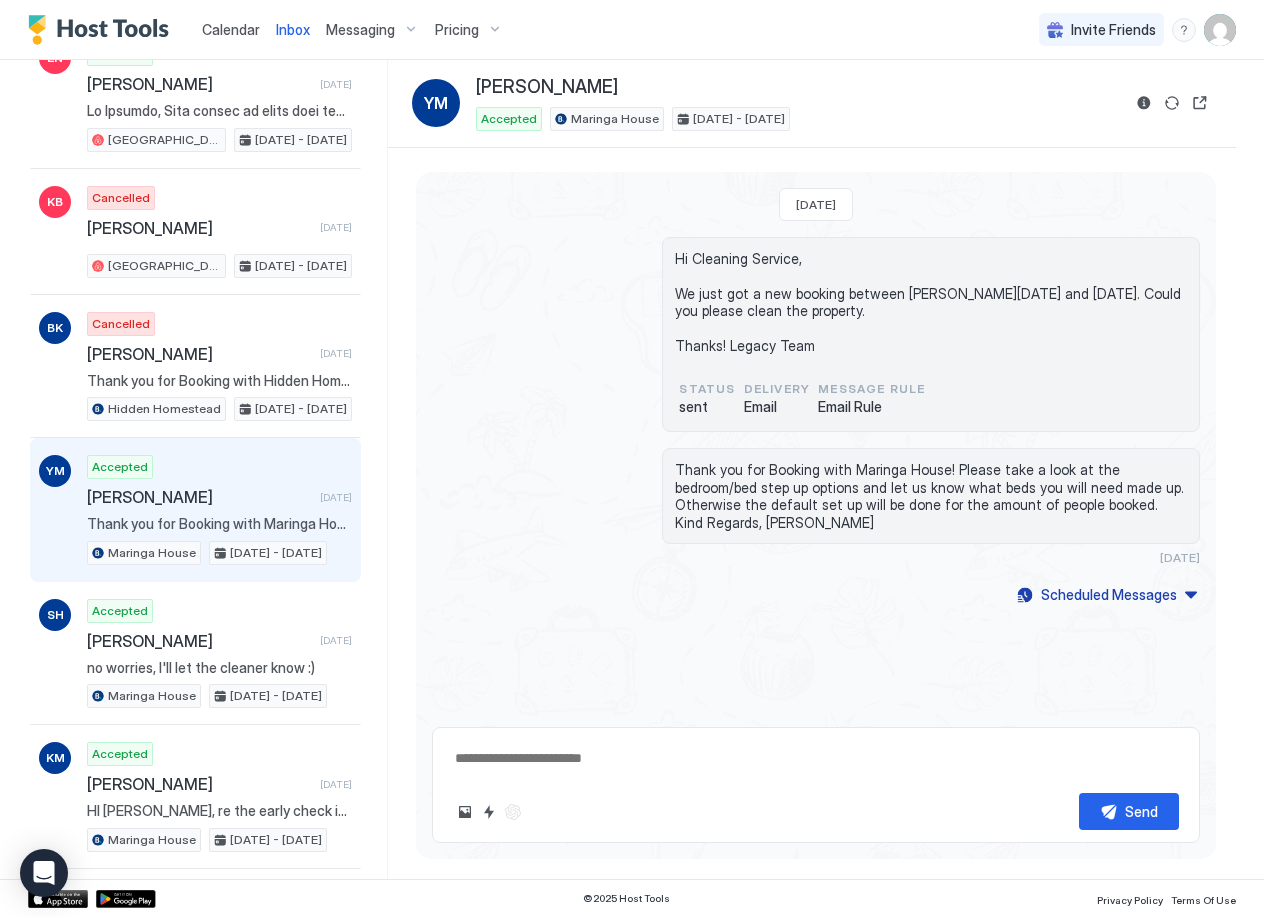 click on "[PERSON_NAME]" at bounding box center [199, 497] 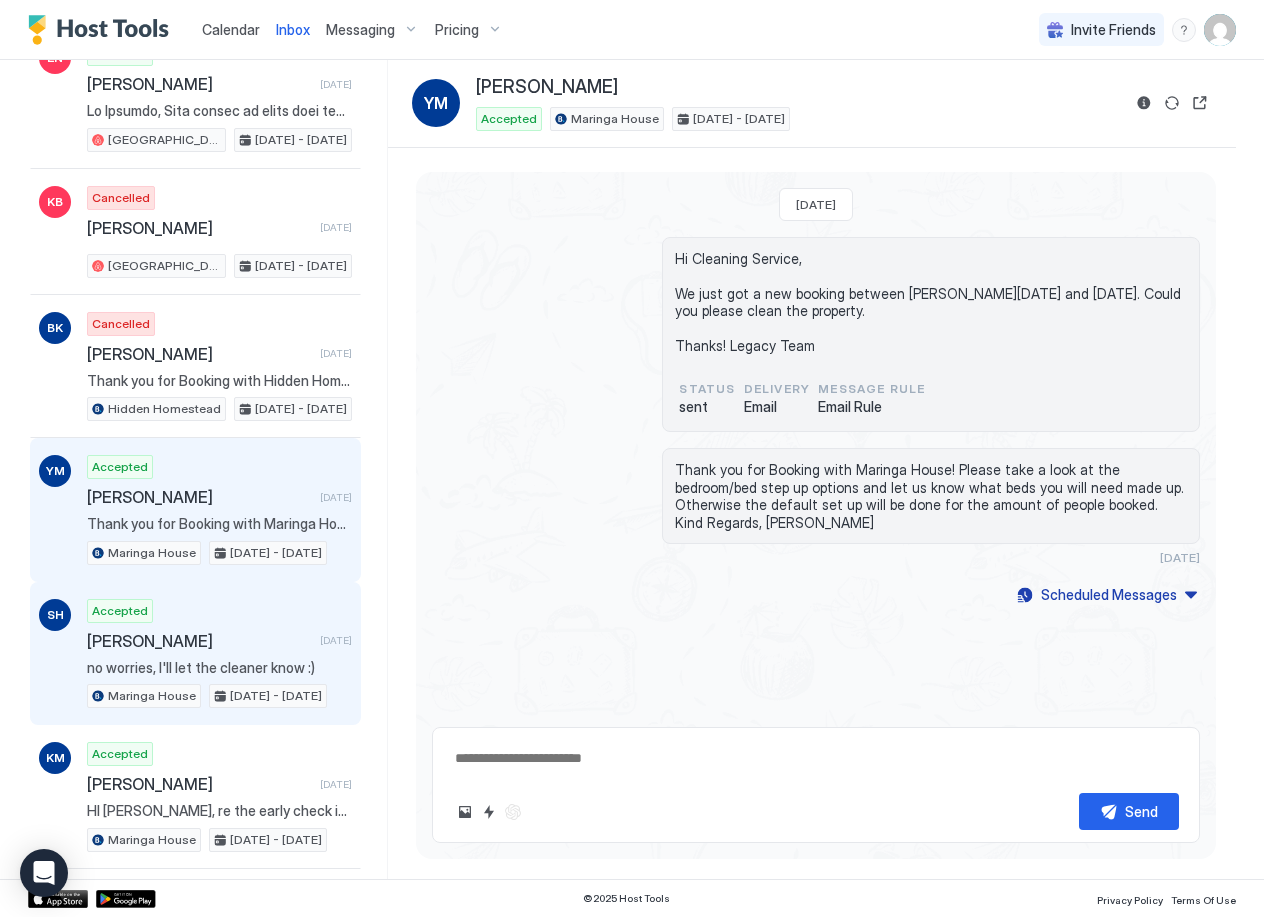 click on "[PERSON_NAME]" at bounding box center [199, 641] 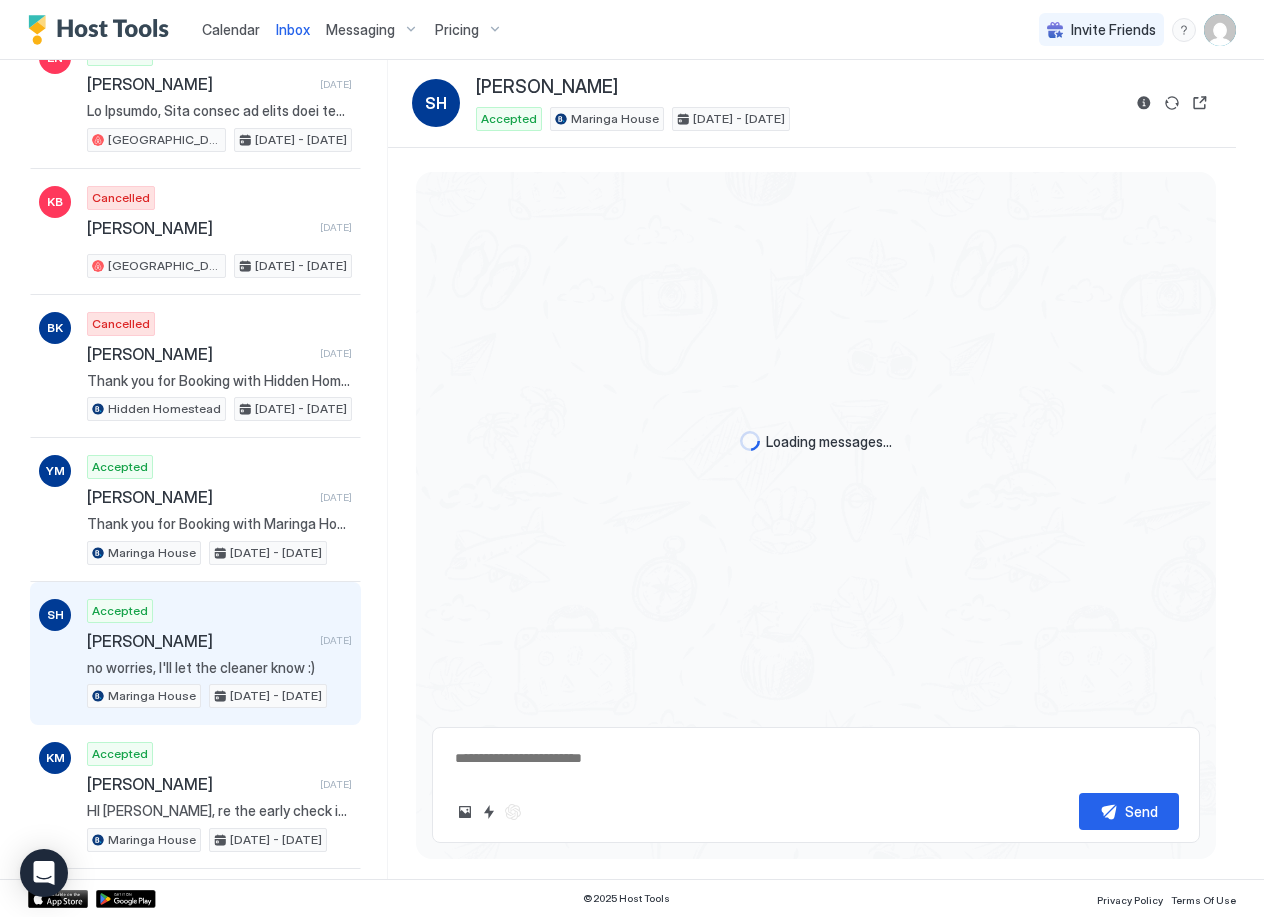 scroll, scrollTop: 174, scrollLeft: 0, axis: vertical 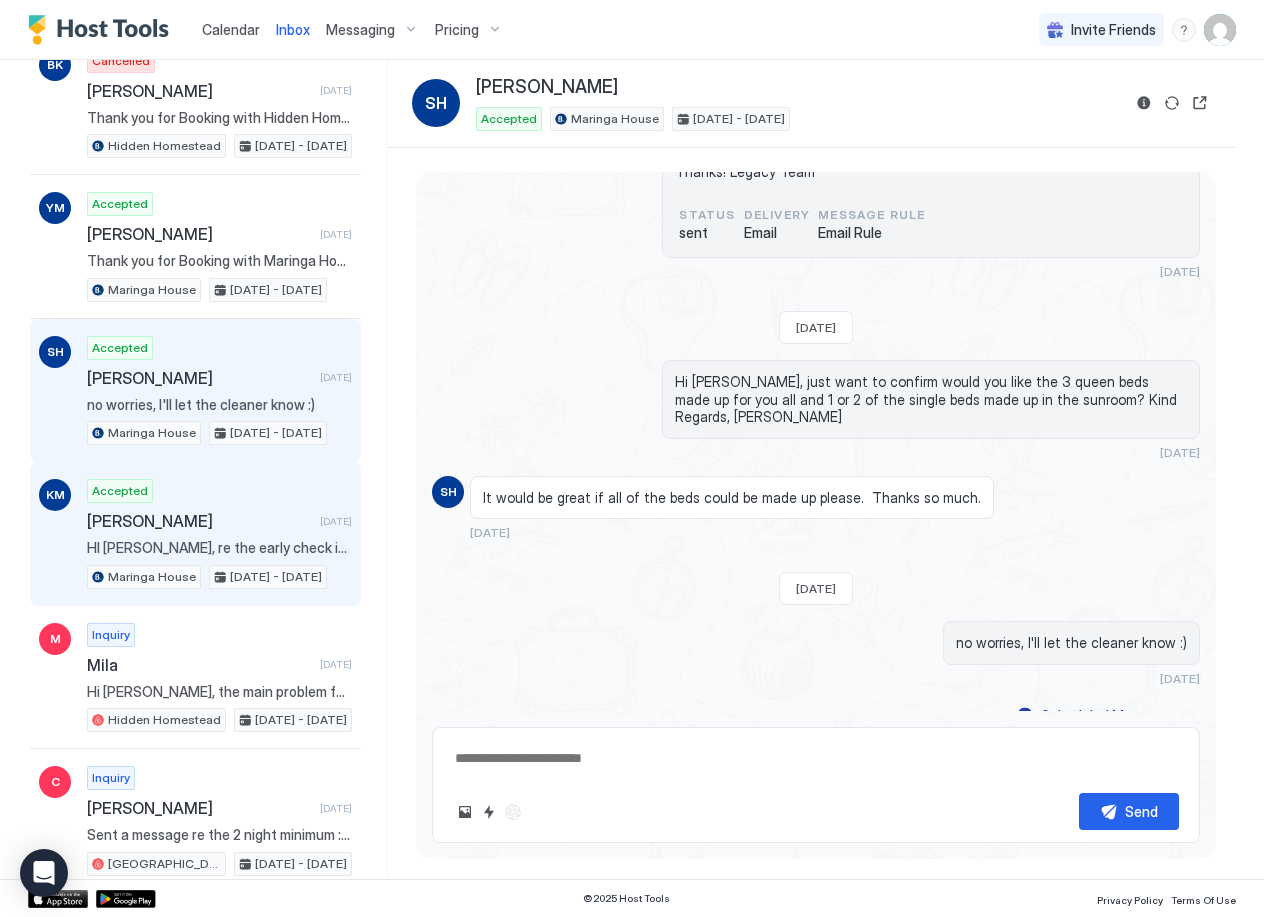click on "Accepted [PERSON_NAME] [DATE] HI [PERSON_NAME], re the early check in unfortunately it depends on the cleaners schedule and the bookings which we will know closer to the time, so please get back in touch about an early check in the week before your stay and we will see if the cleaner can go in earlier. Kind Regards, [PERSON_NAME][GEOGRAPHIC_DATA] [DATE] - [DATE]" at bounding box center [219, 534] 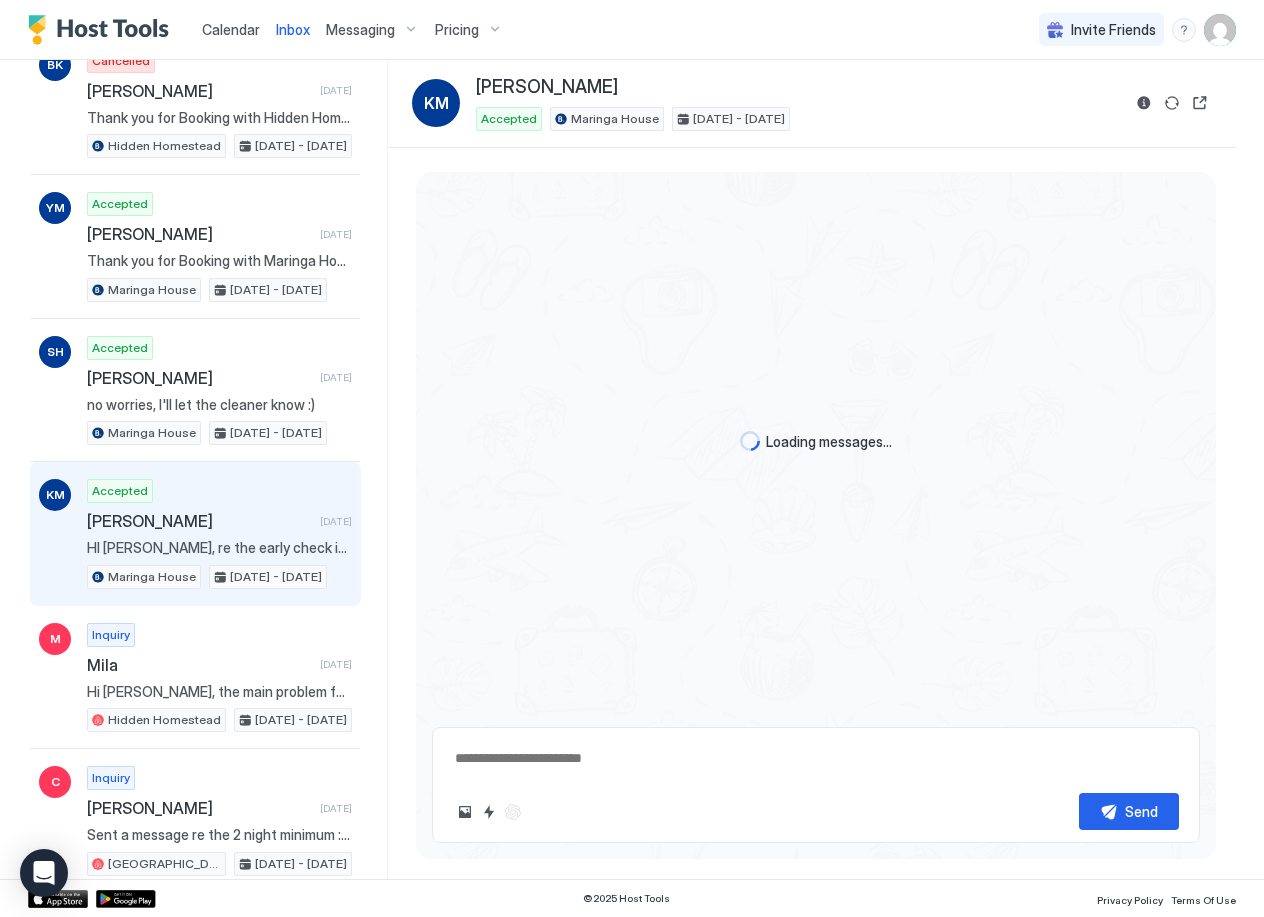 scroll, scrollTop: 2861, scrollLeft: 0, axis: vertical 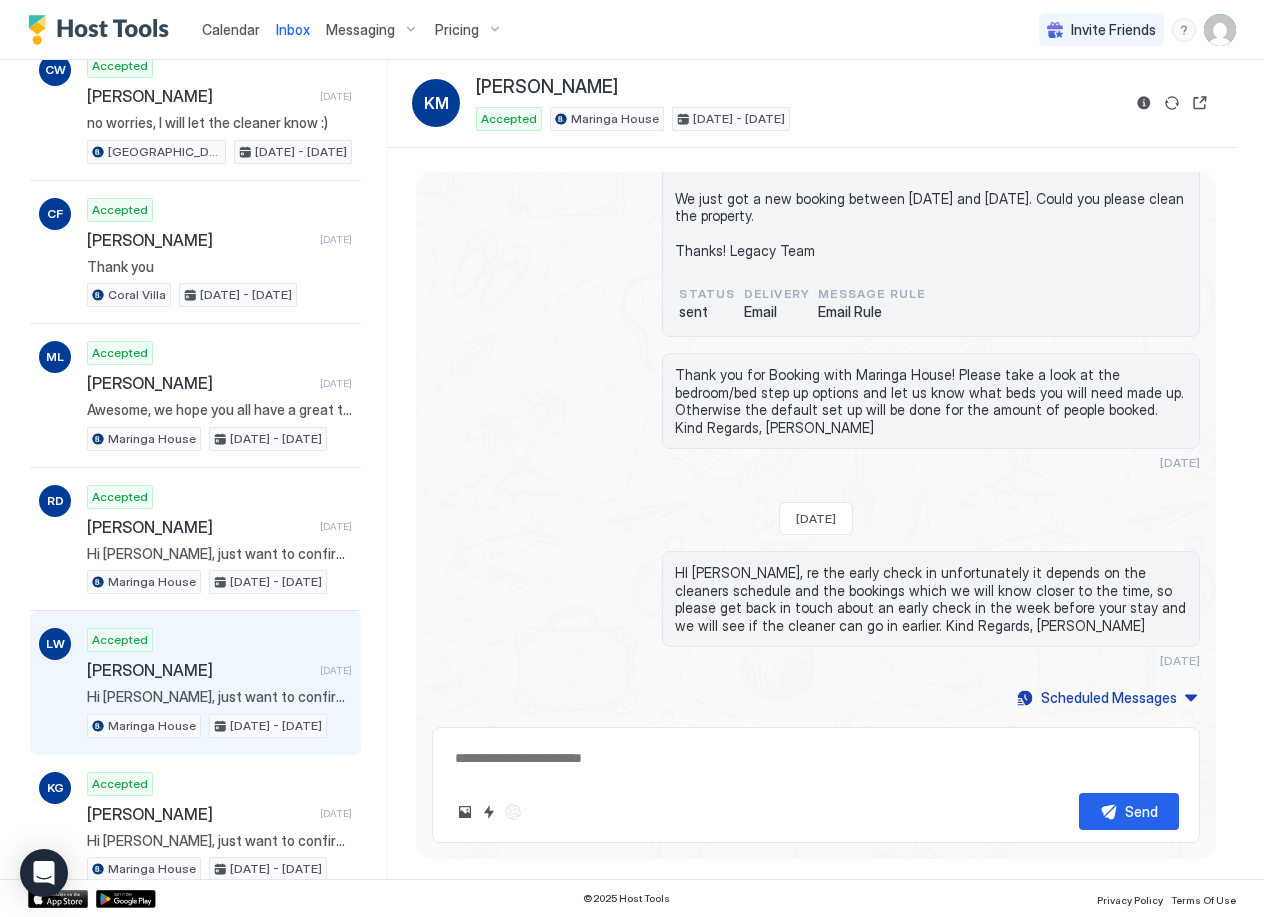 click on "[PERSON_NAME]" at bounding box center [199, 670] 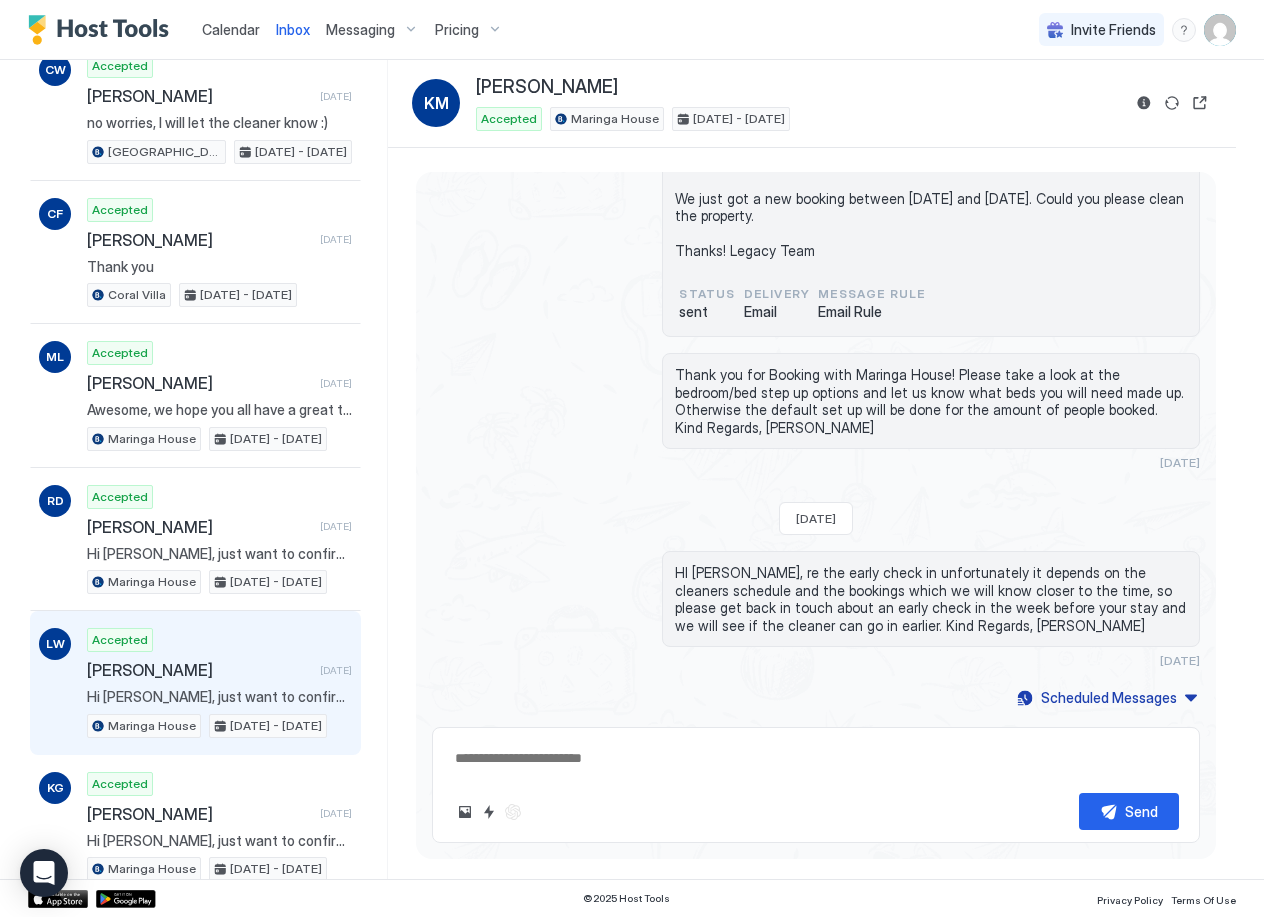 scroll, scrollTop: 4721, scrollLeft: 0, axis: vertical 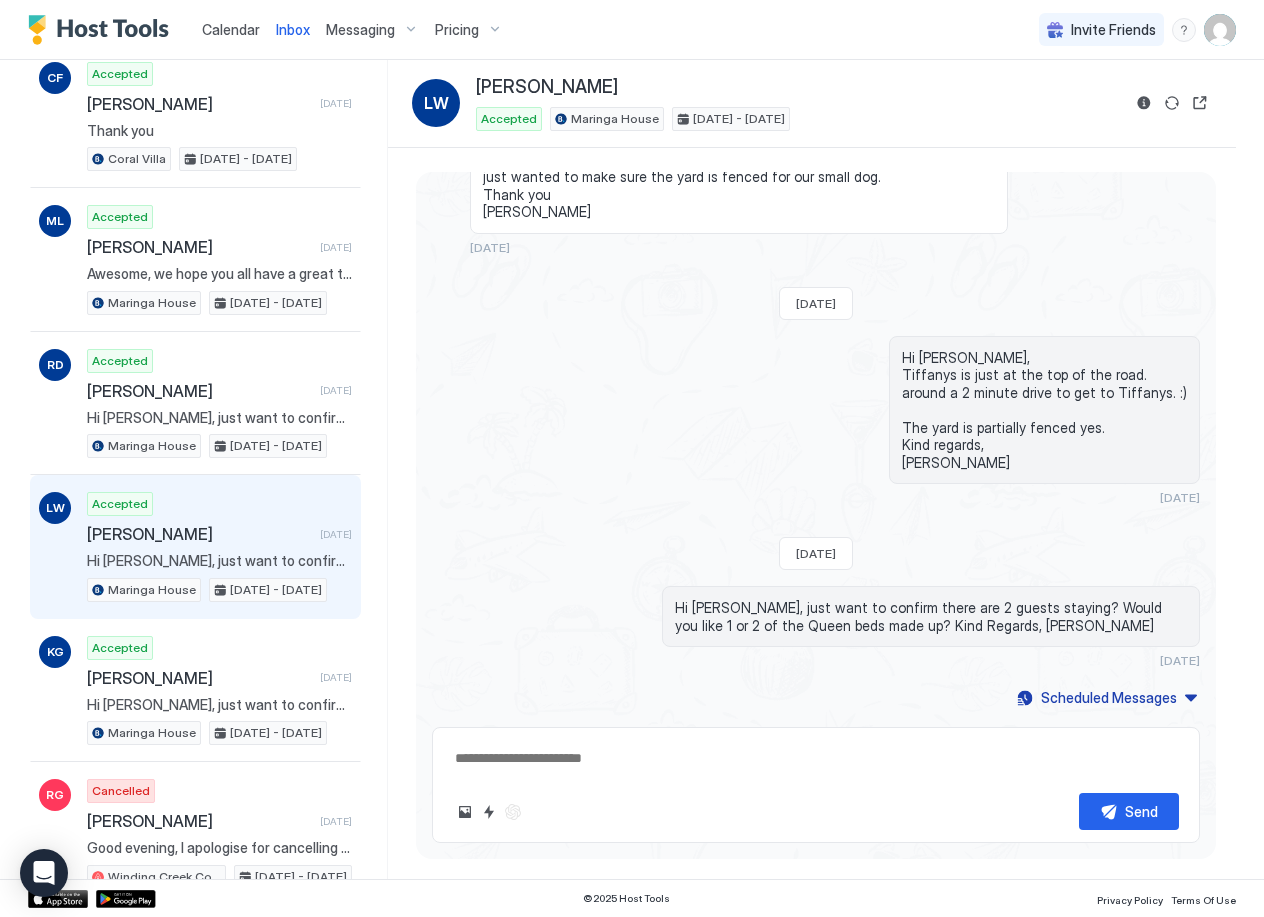 click at bounding box center (103, 30) 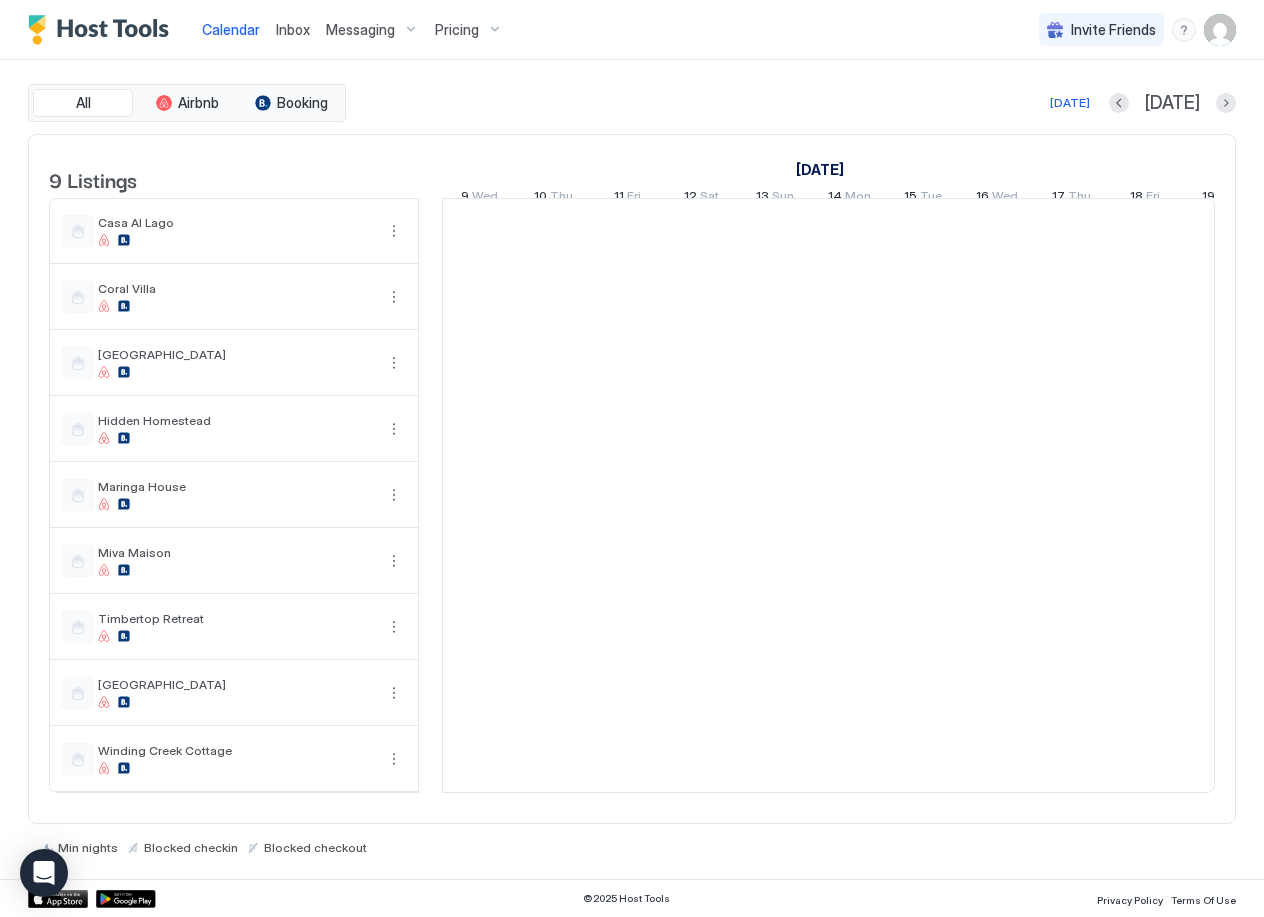 scroll, scrollTop: 0, scrollLeft: 1111, axis: horizontal 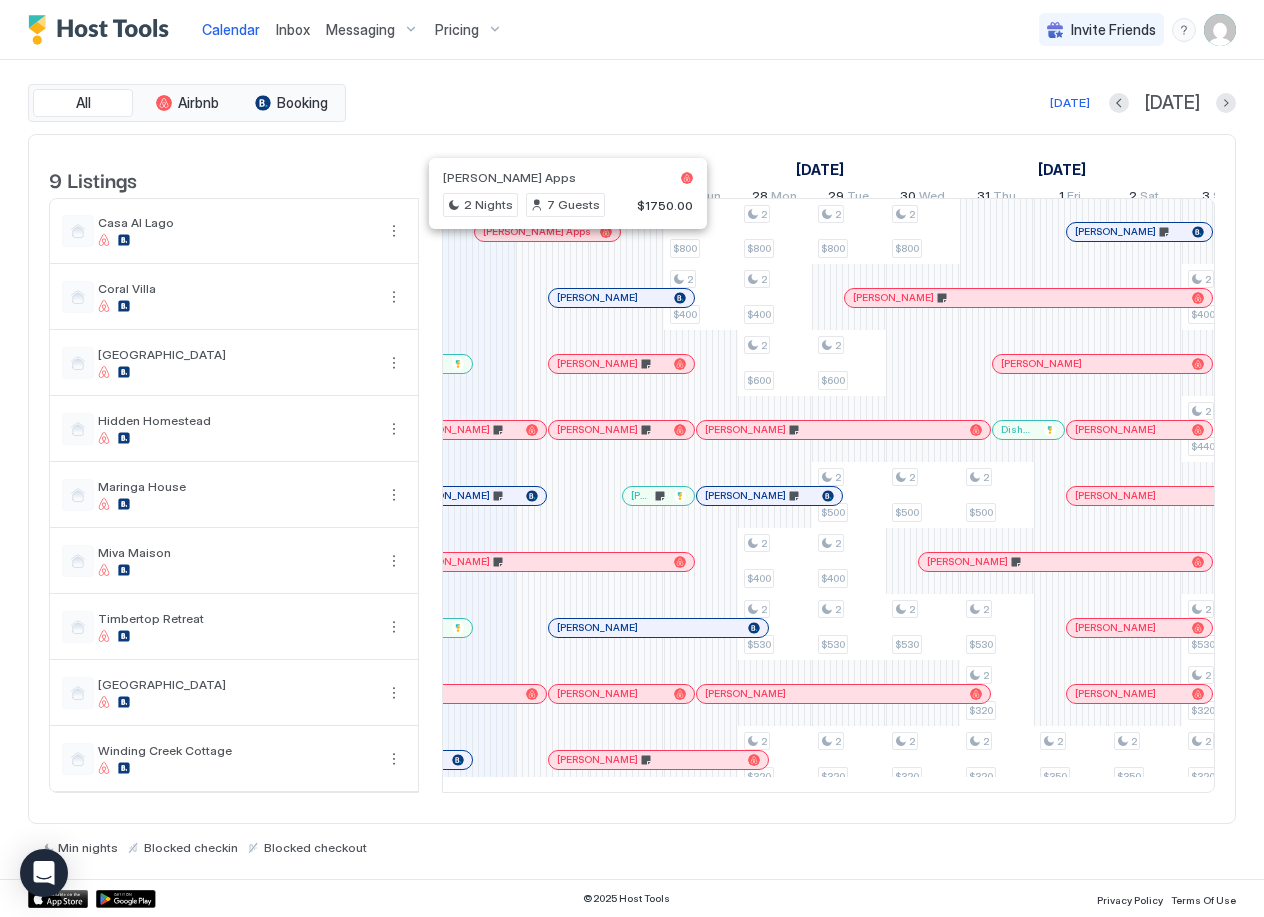 click at bounding box center (560, 232) 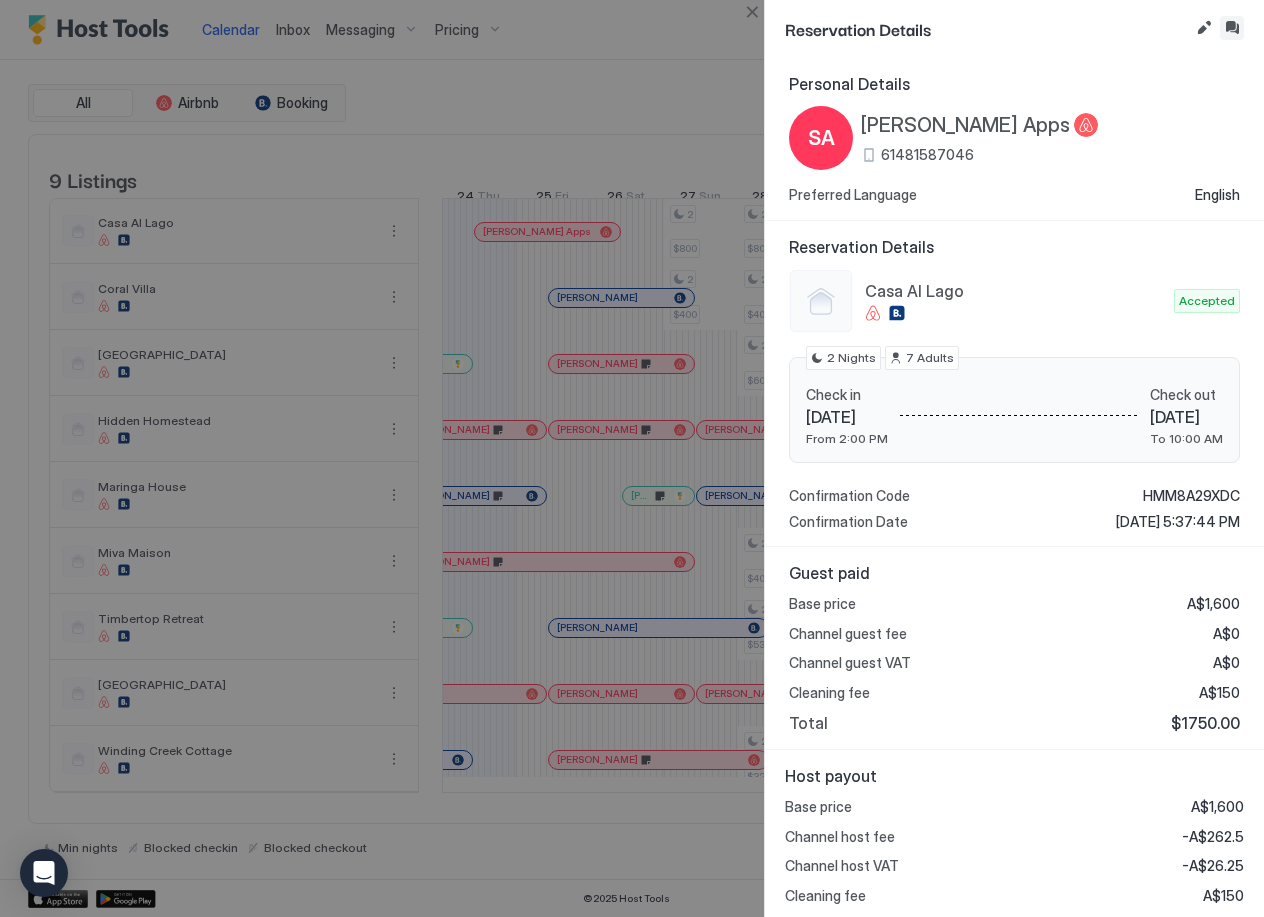 click at bounding box center [1232, 28] 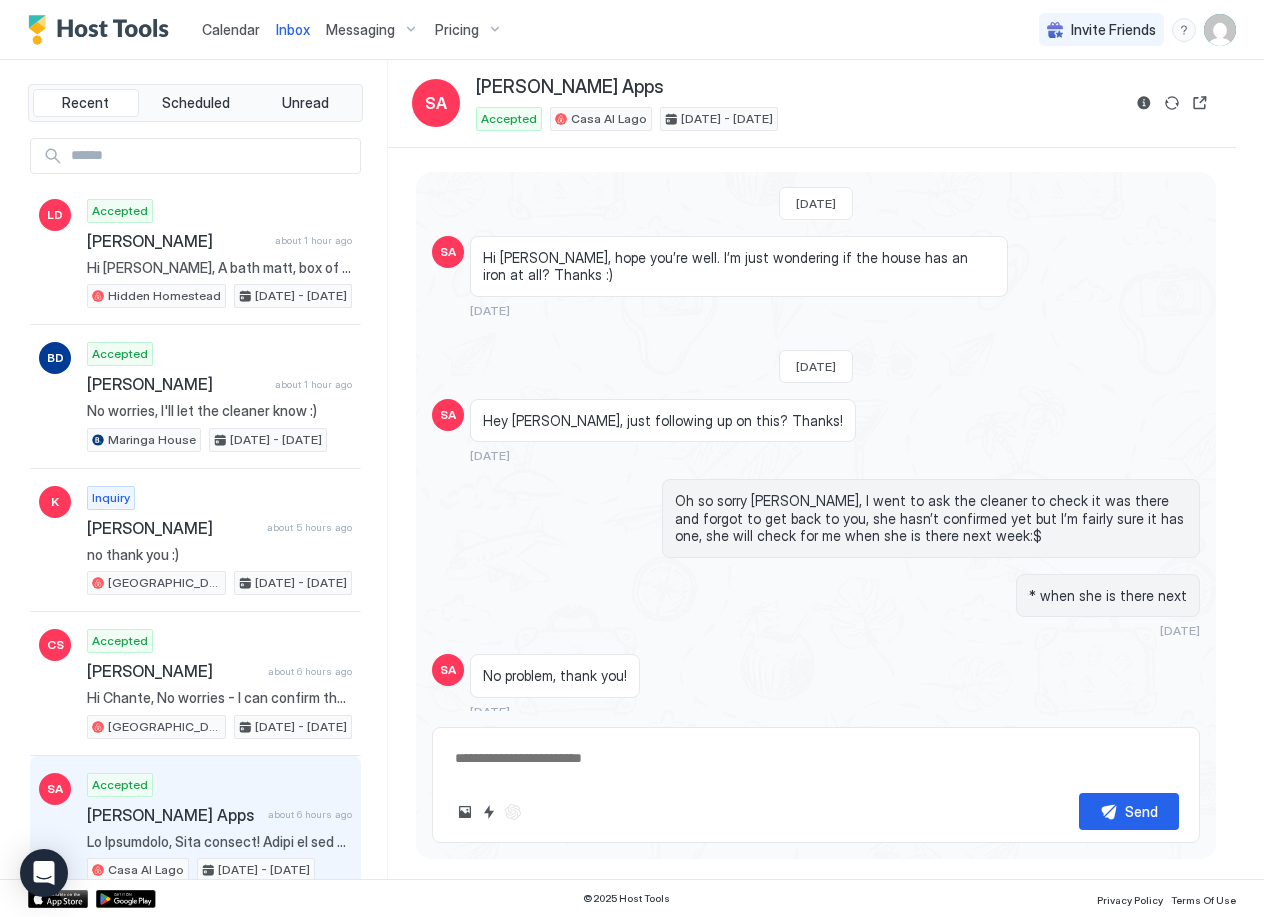 scroll, scrollTop: 0, scrollLeft: 0, axis: both 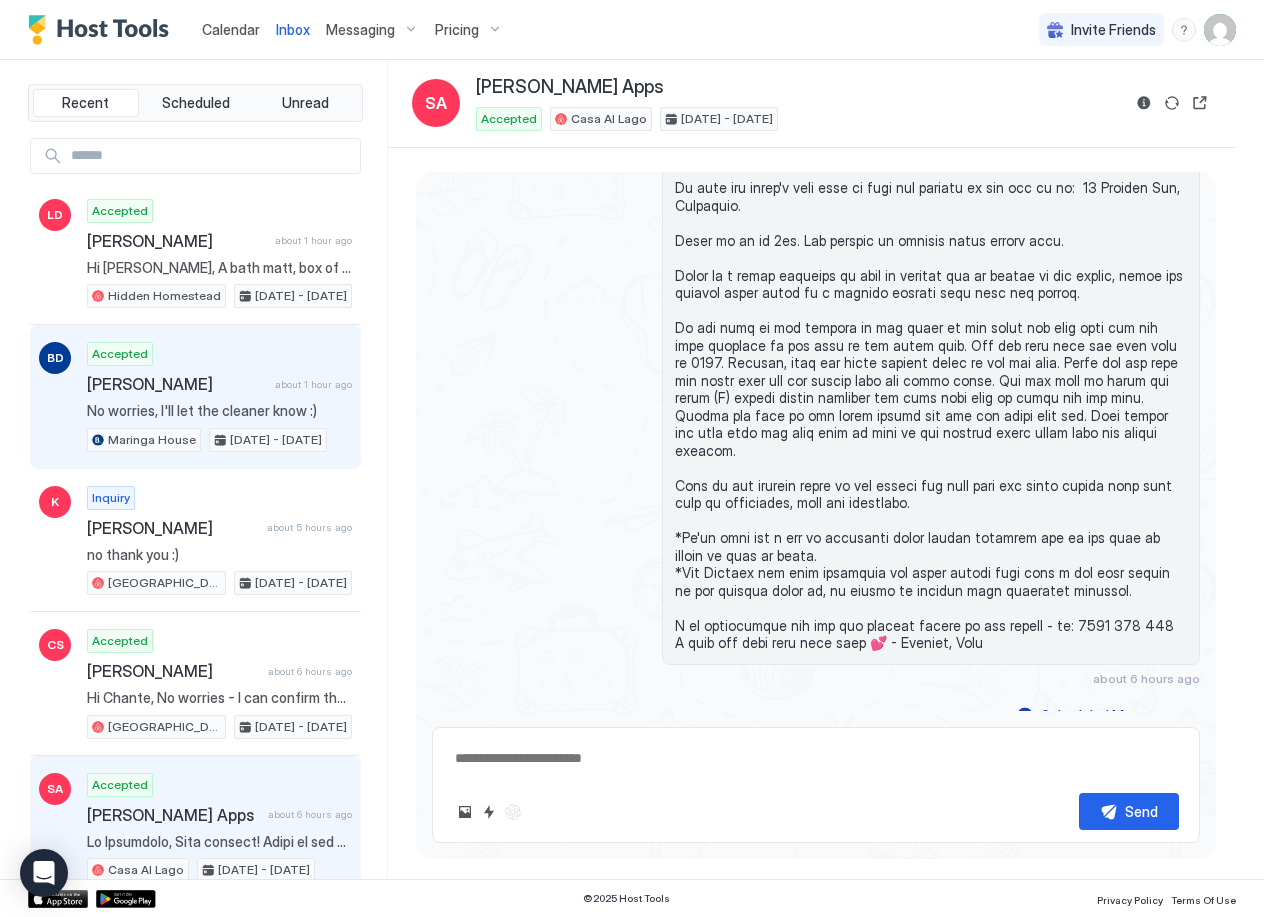click on "[PERSON_NAME]" at bounding box center (177, 384) 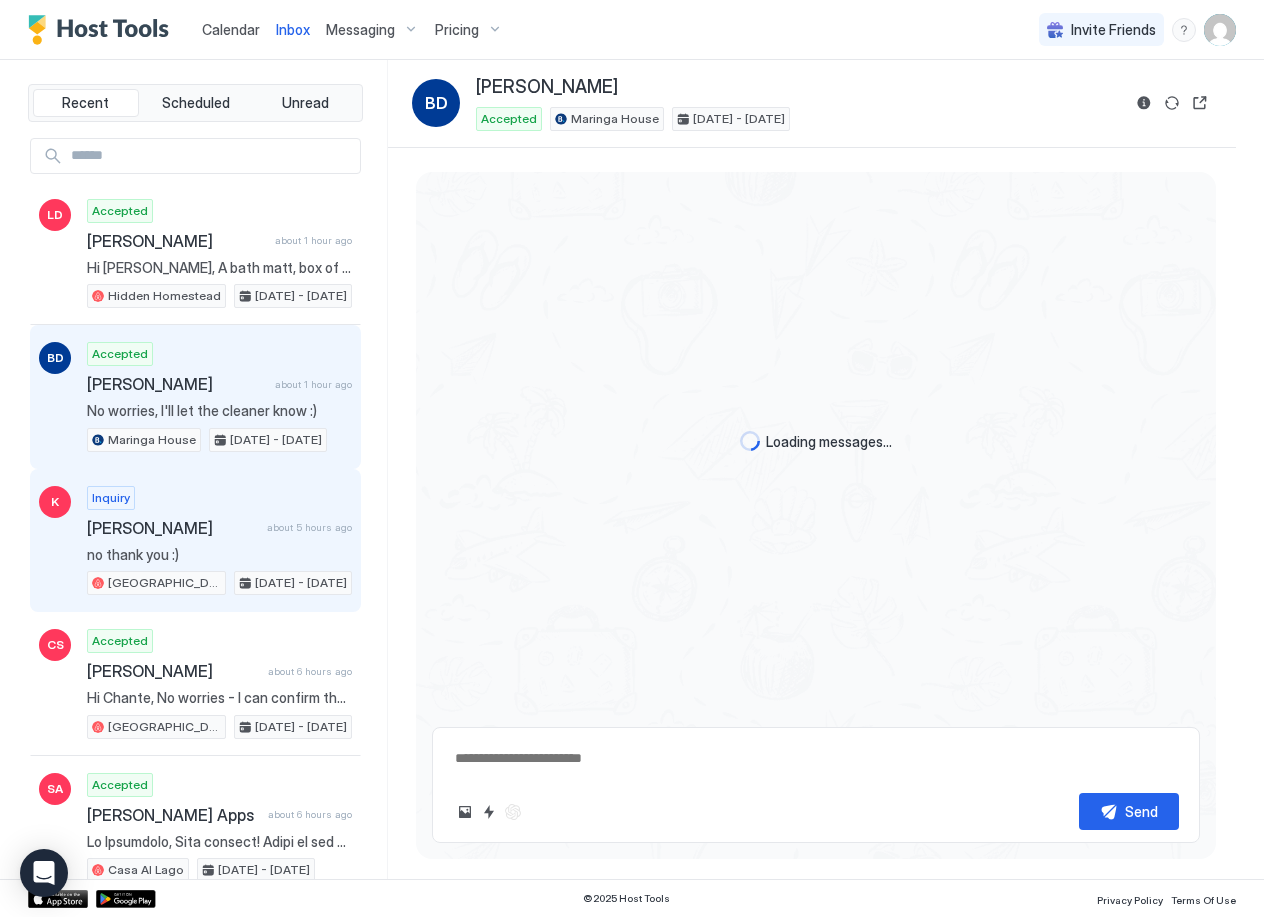 scroll, scrollTop: 209, scrollLeft: 0, axis: vertical 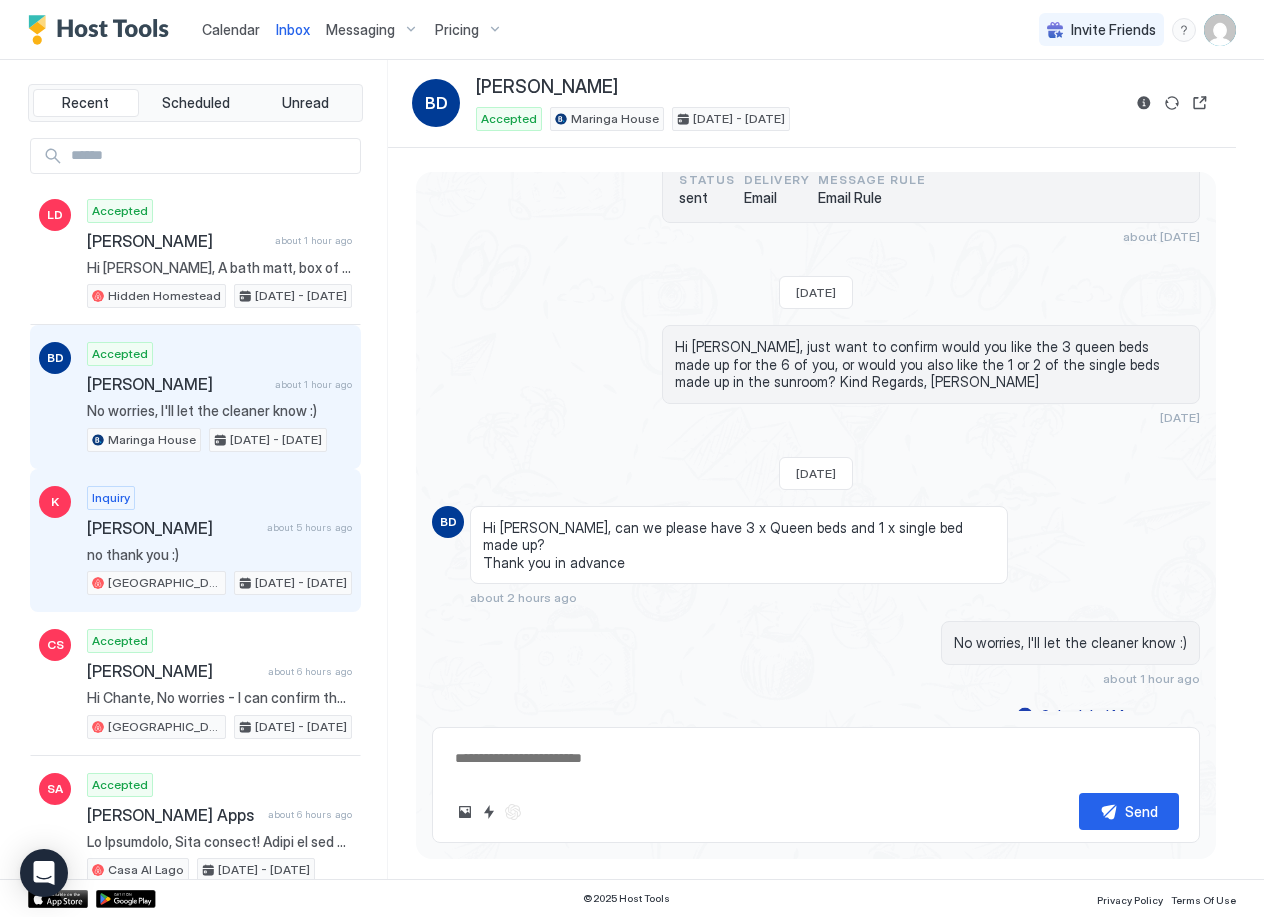 click on "no thank you :)" at bounding box center [219, 555] 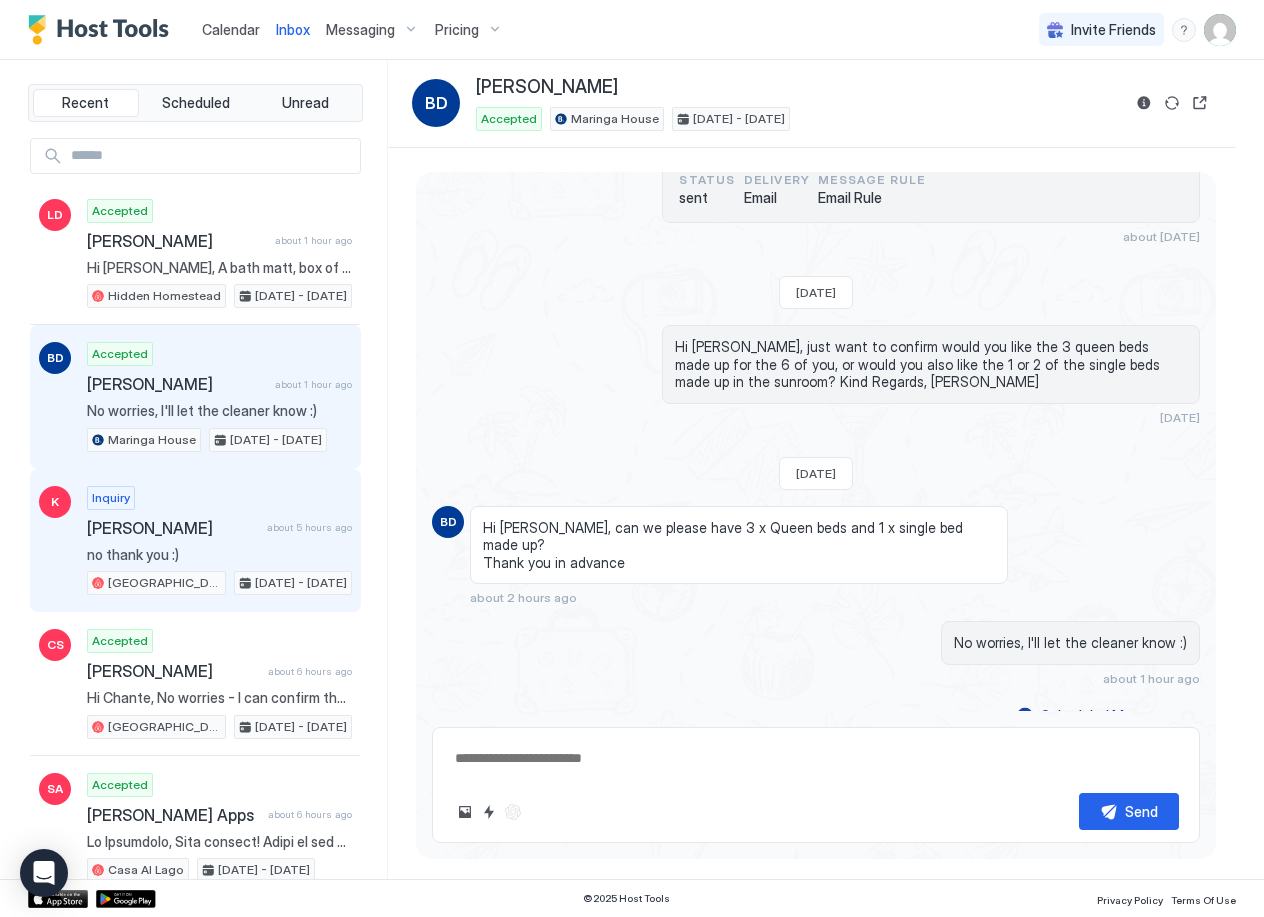 scroll, scrollTop: 0, scrollLeft: 0, axis: both 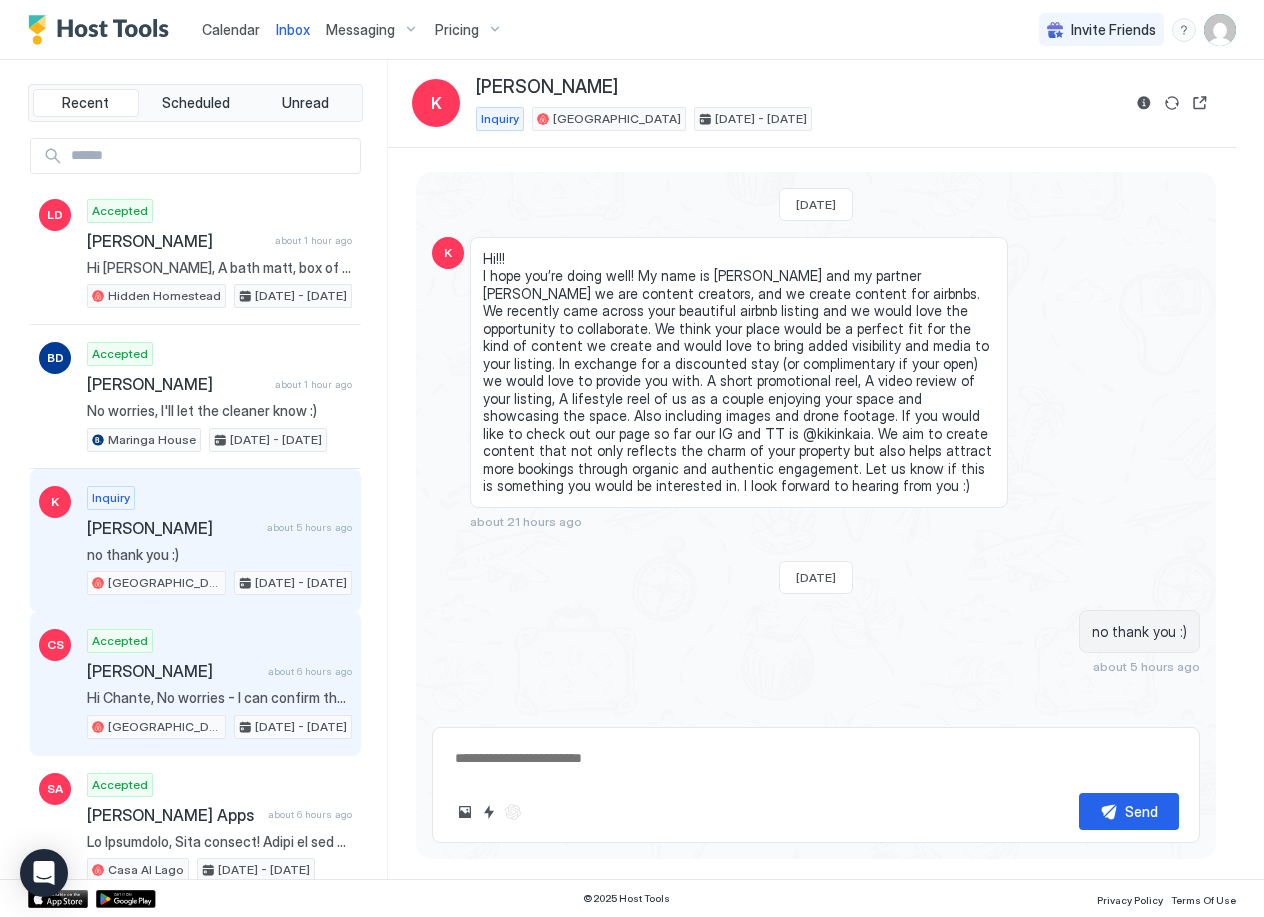 click on "[PERSON_NAME]" at bounding box center (173, 671) 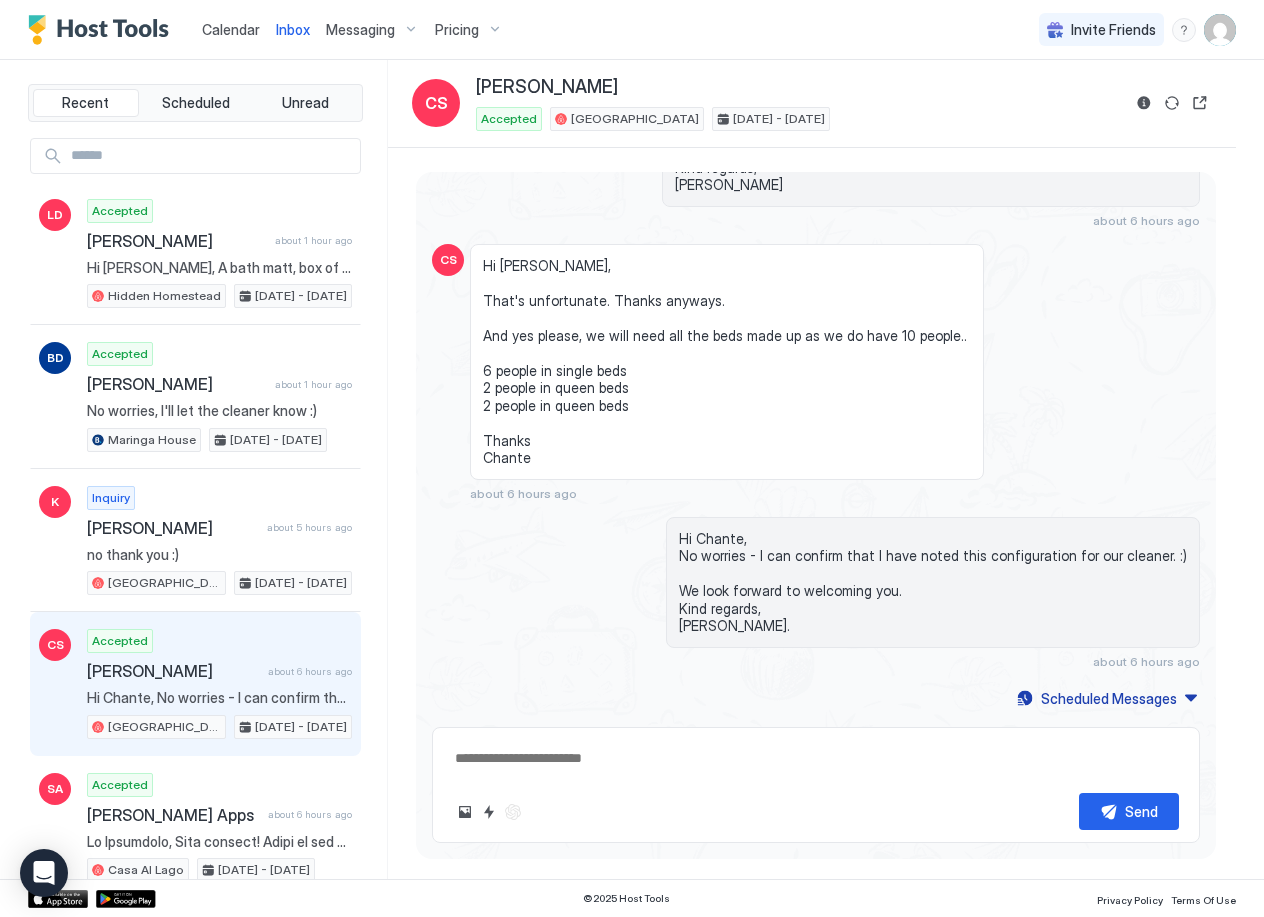 scroll, scrollTop: 1801, scrollLeft: 0, axis: vertical 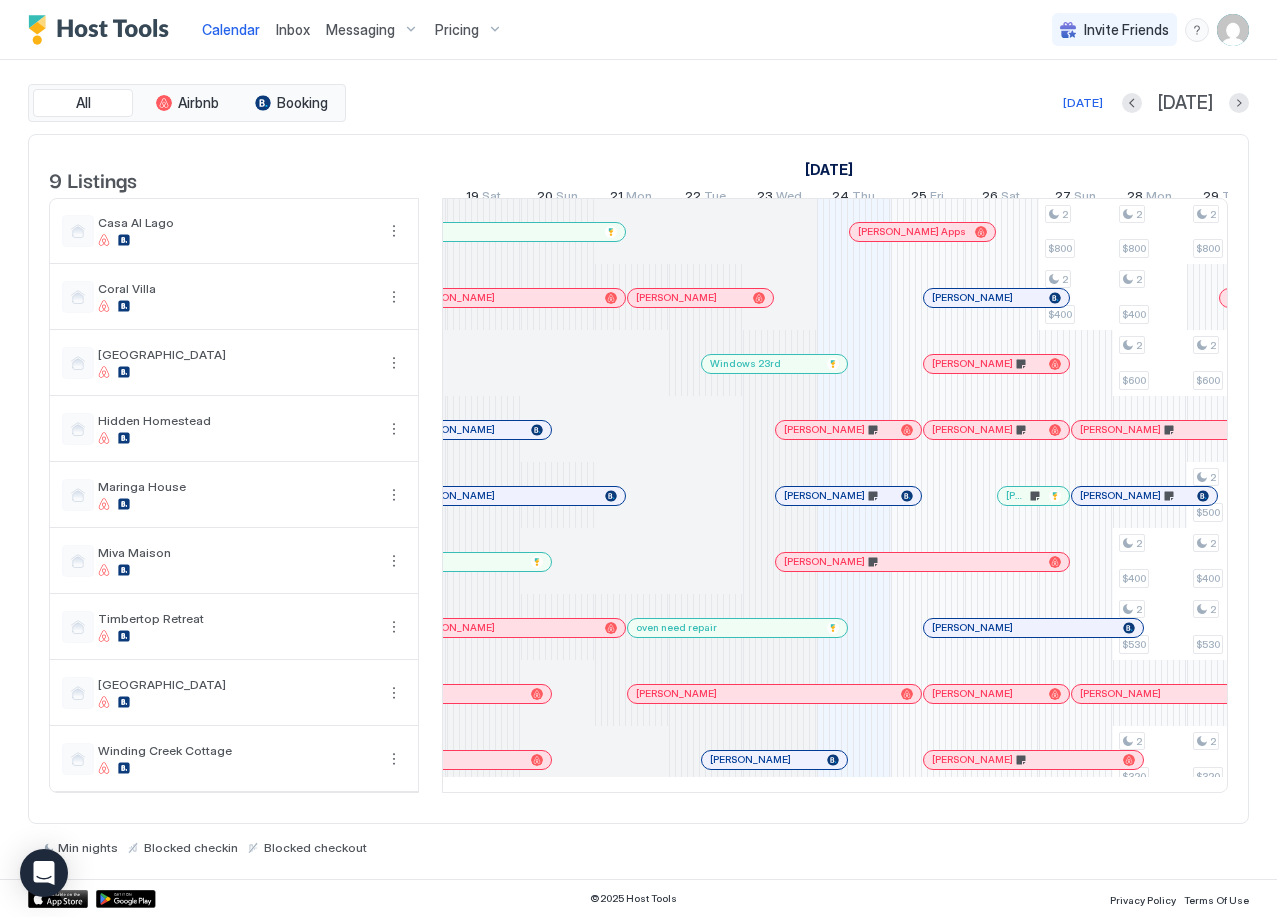 click at bounding box center [709, 298] 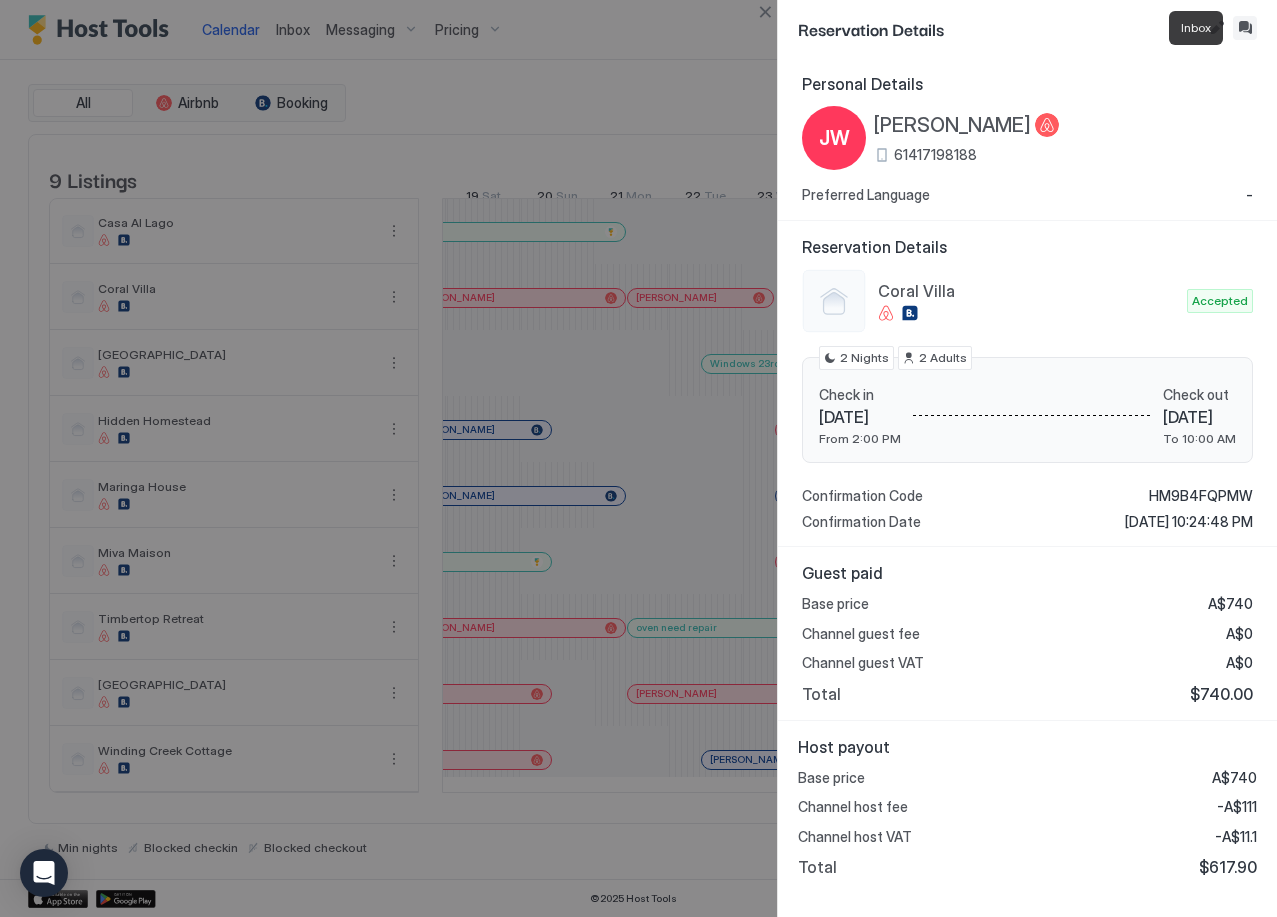 click at bounding box center [1245, 28] 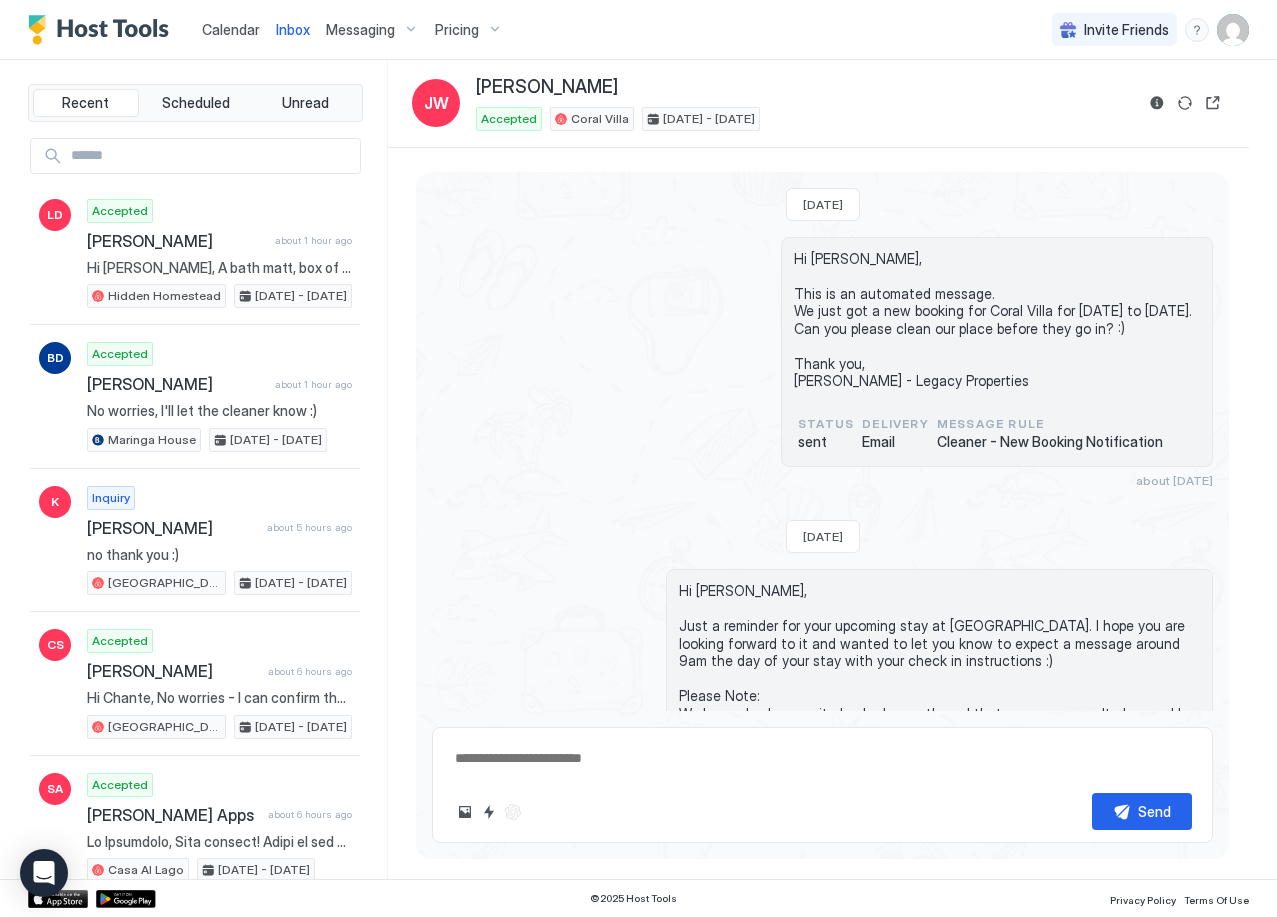 click at bounding box center [103, 30] 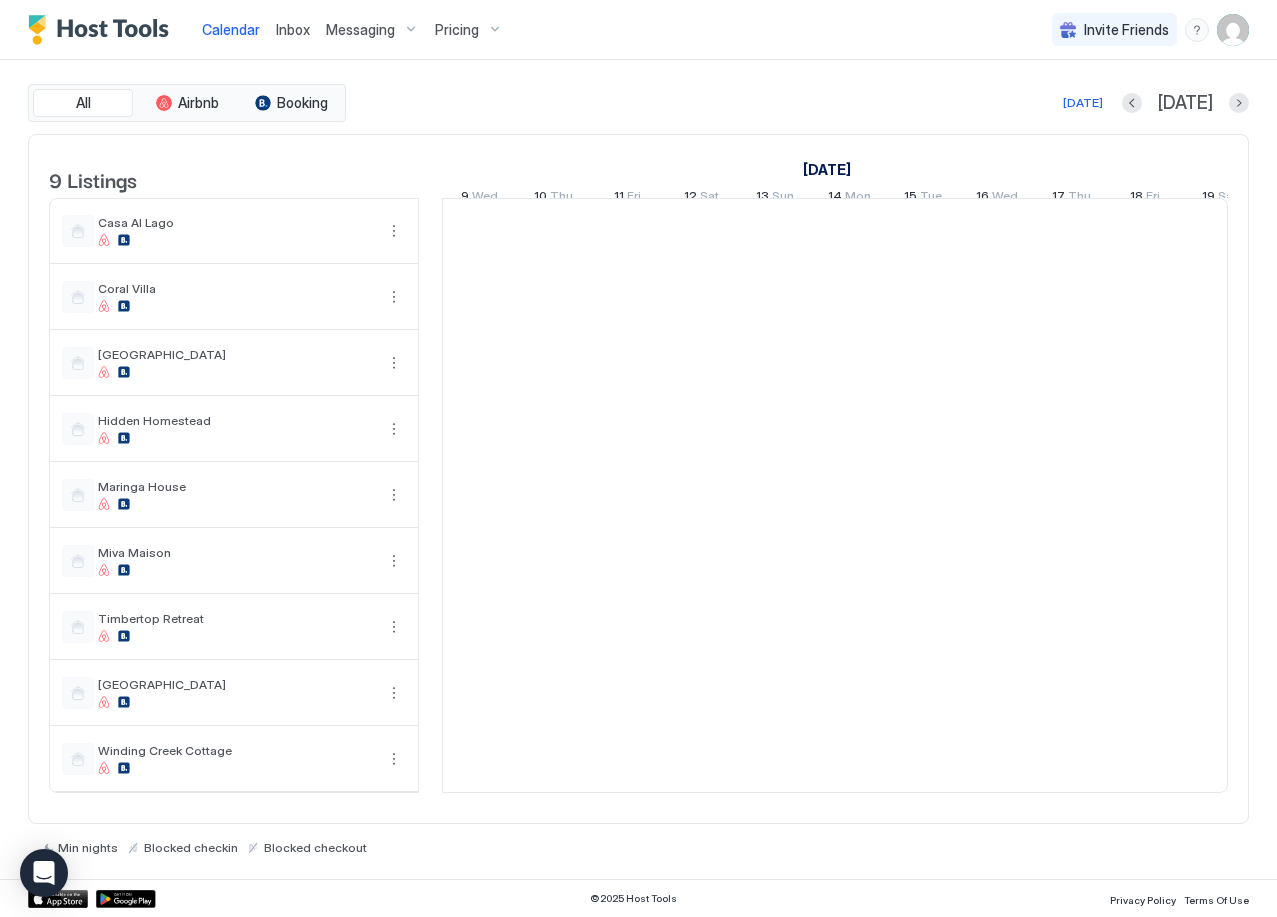 scroll, scrollTop: 0, scrollLeft: 1111, axis: horizontal 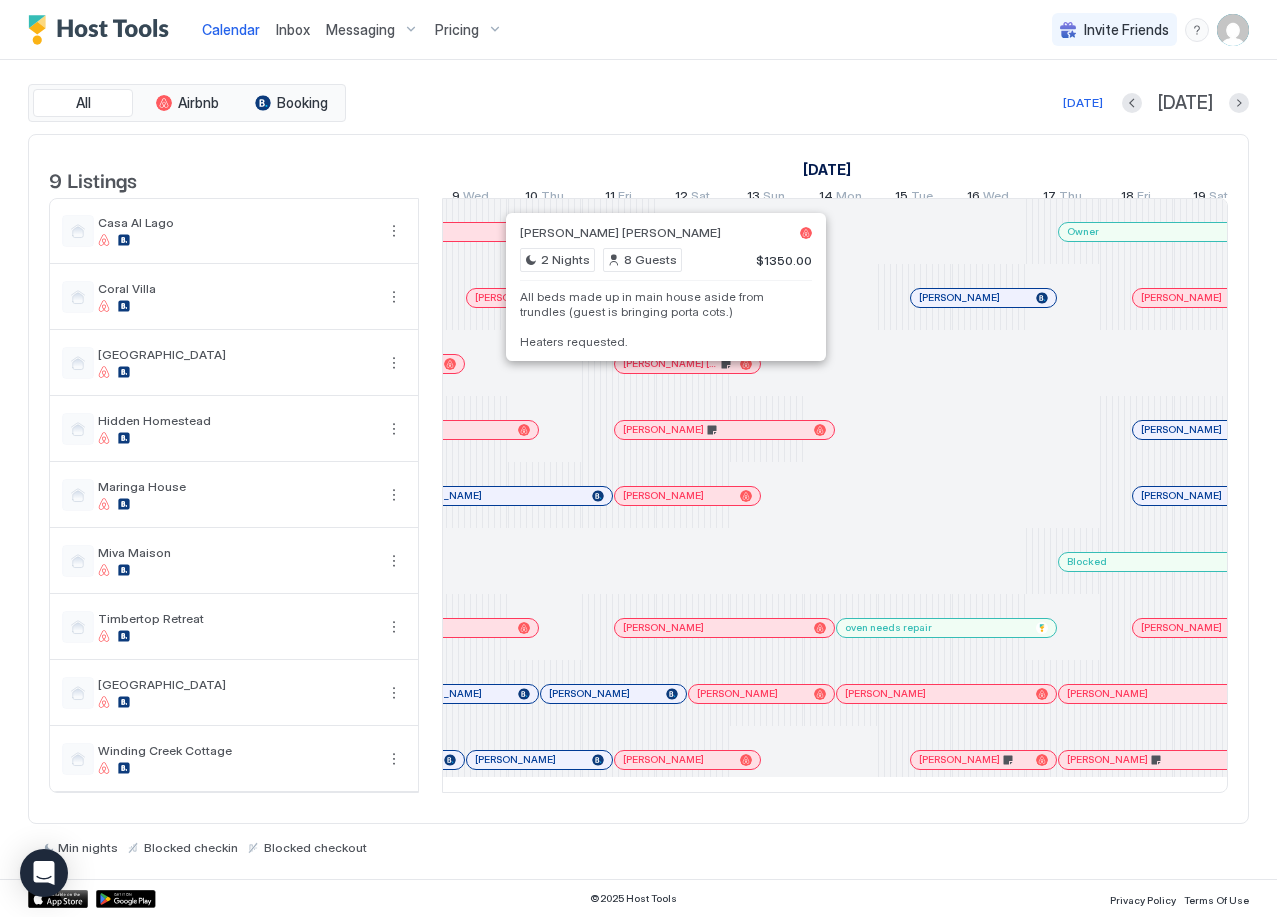 click at bounding box center [666, 364] 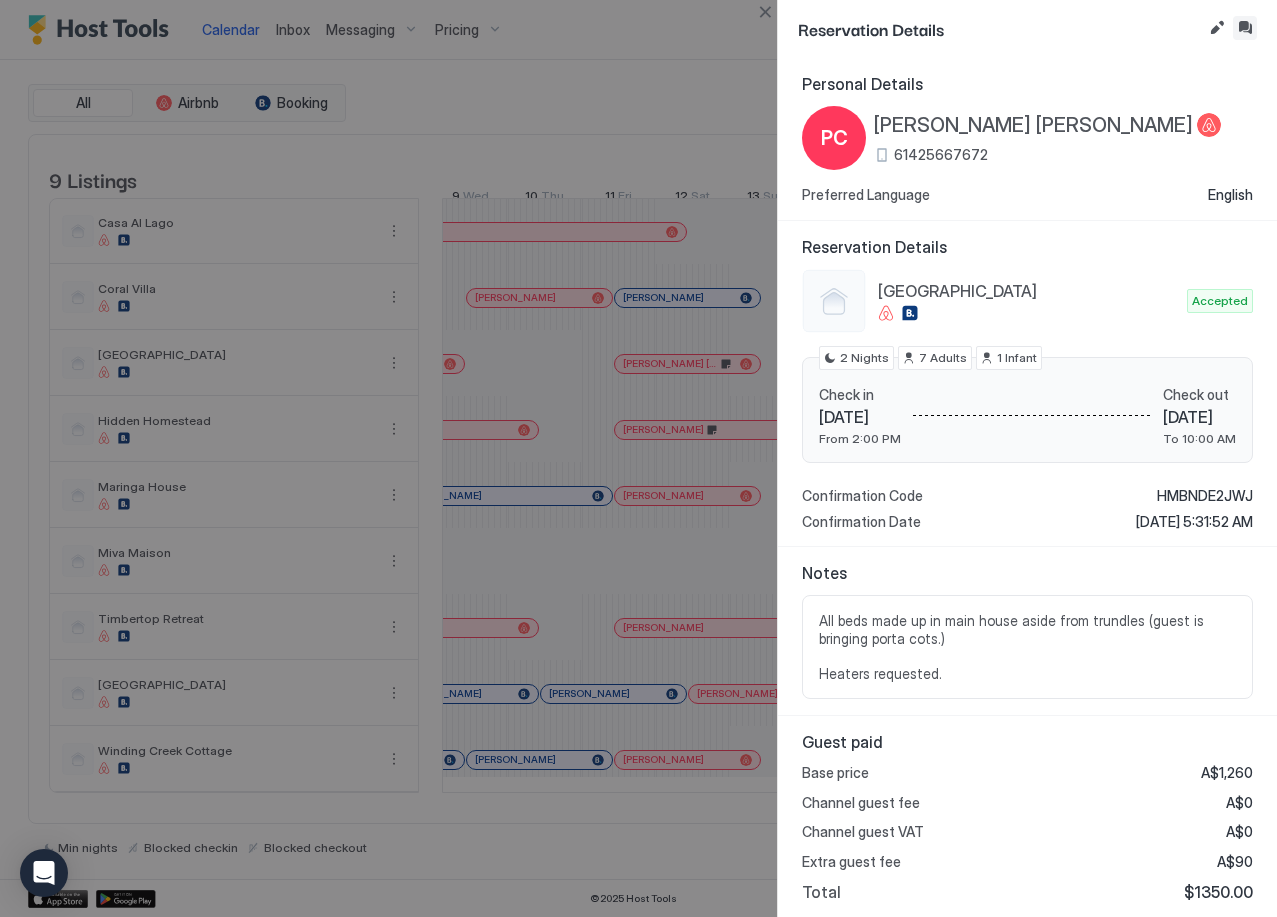 click at bounding box center [1245, 28] 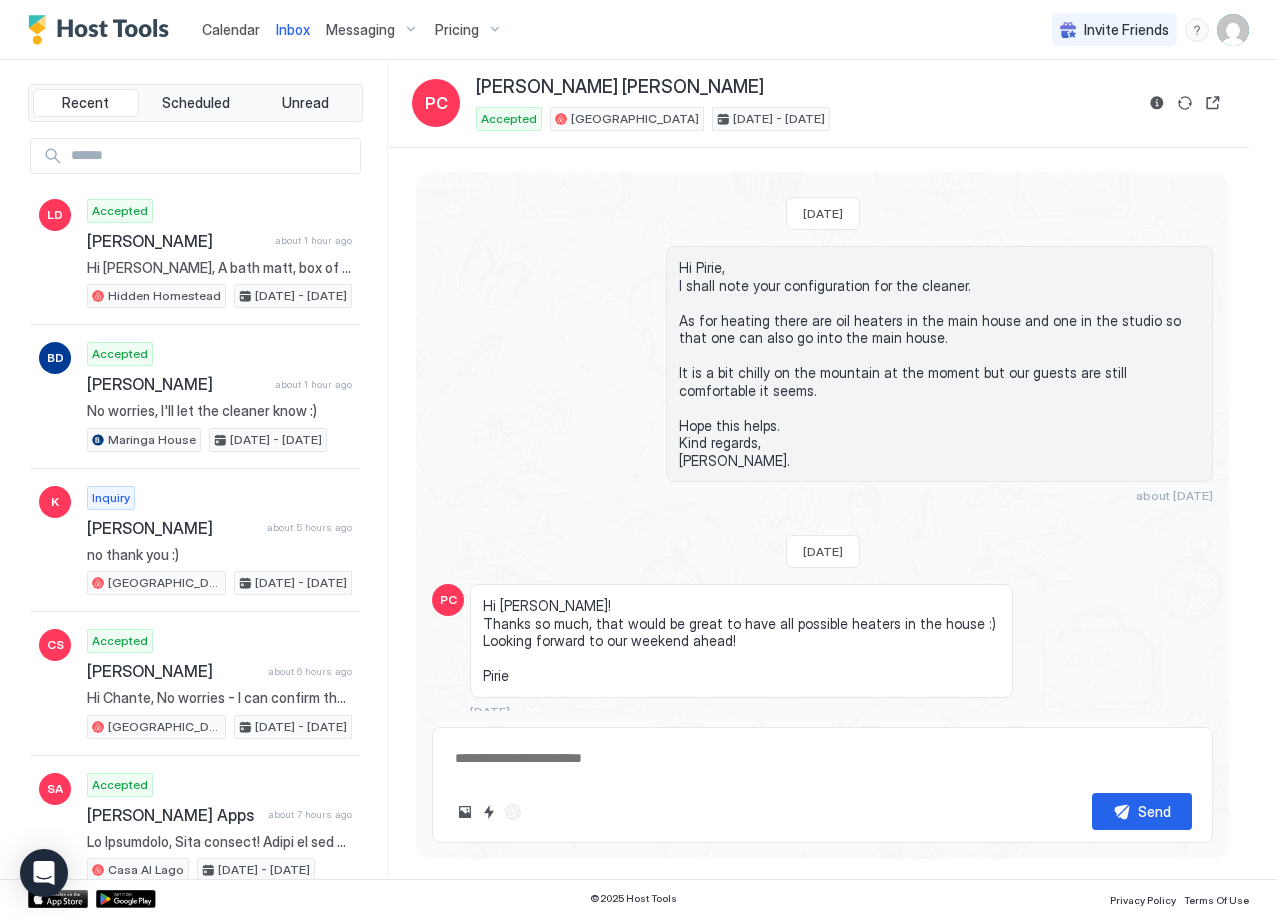 click on "Calendar" at bounding box center (231, 29) 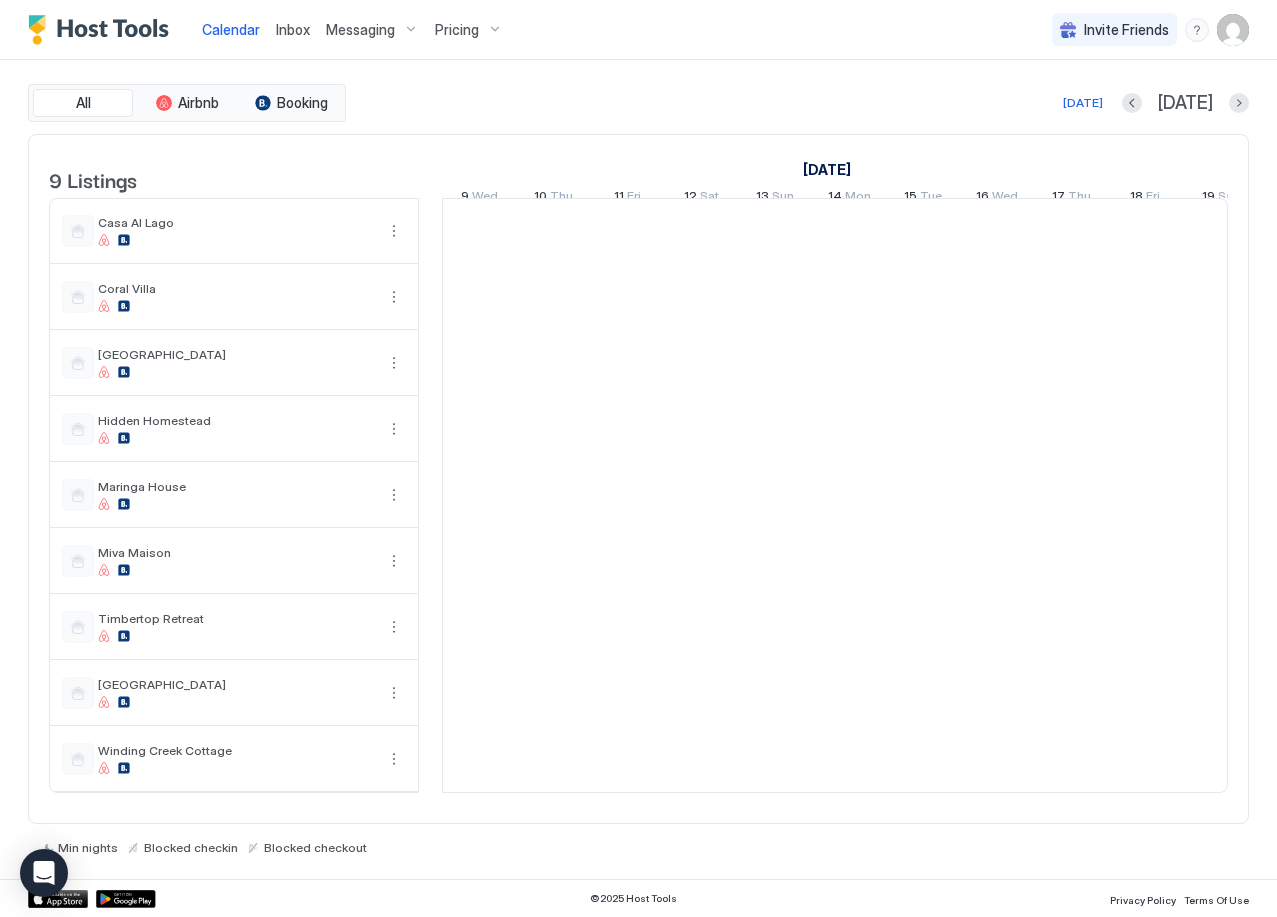 scroll, scrollTop: 0, scrollLeft: 1111, axis: horizontal 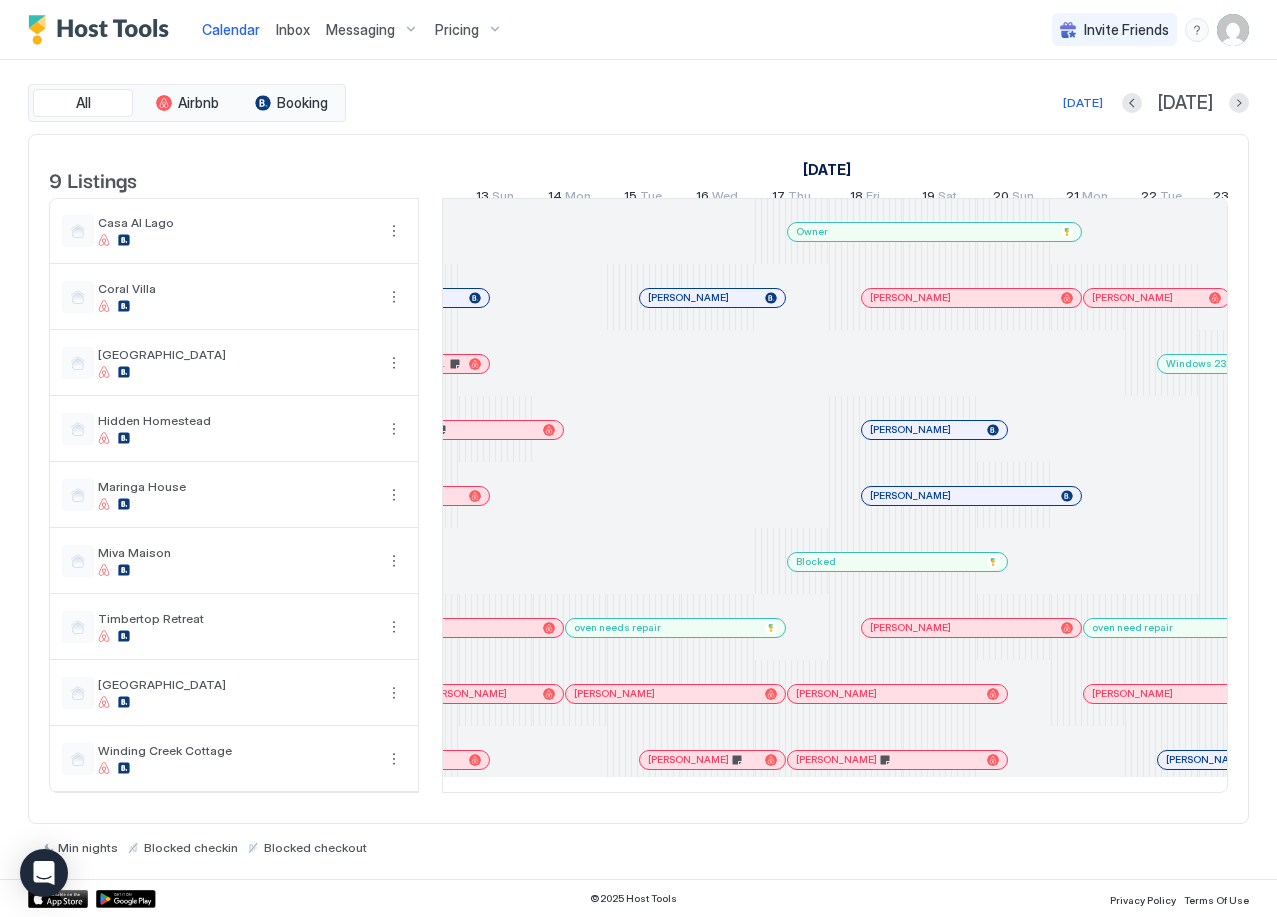 click at bounding box center [601, 694] 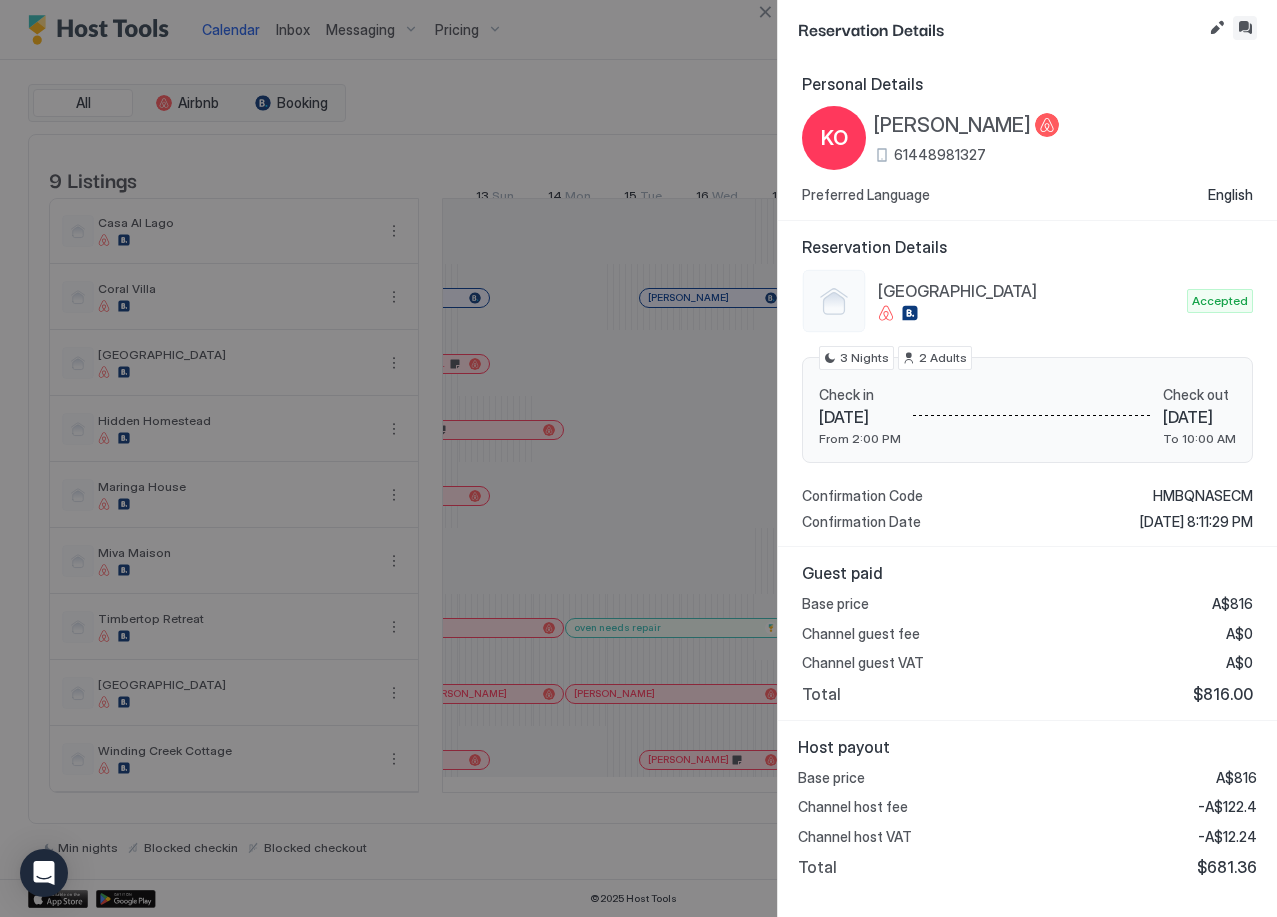 click at bounding box center (1245, 28) 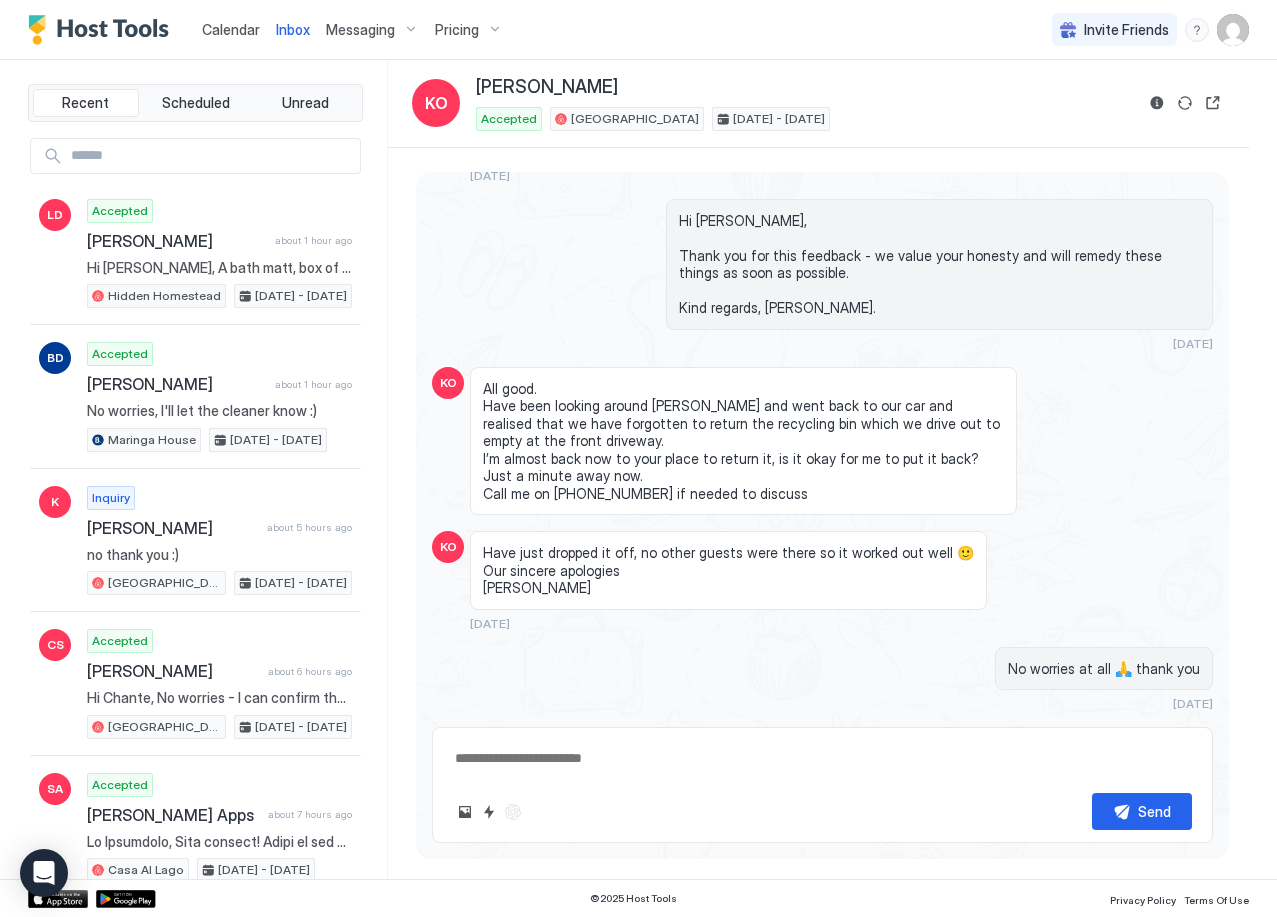 type on "*" 